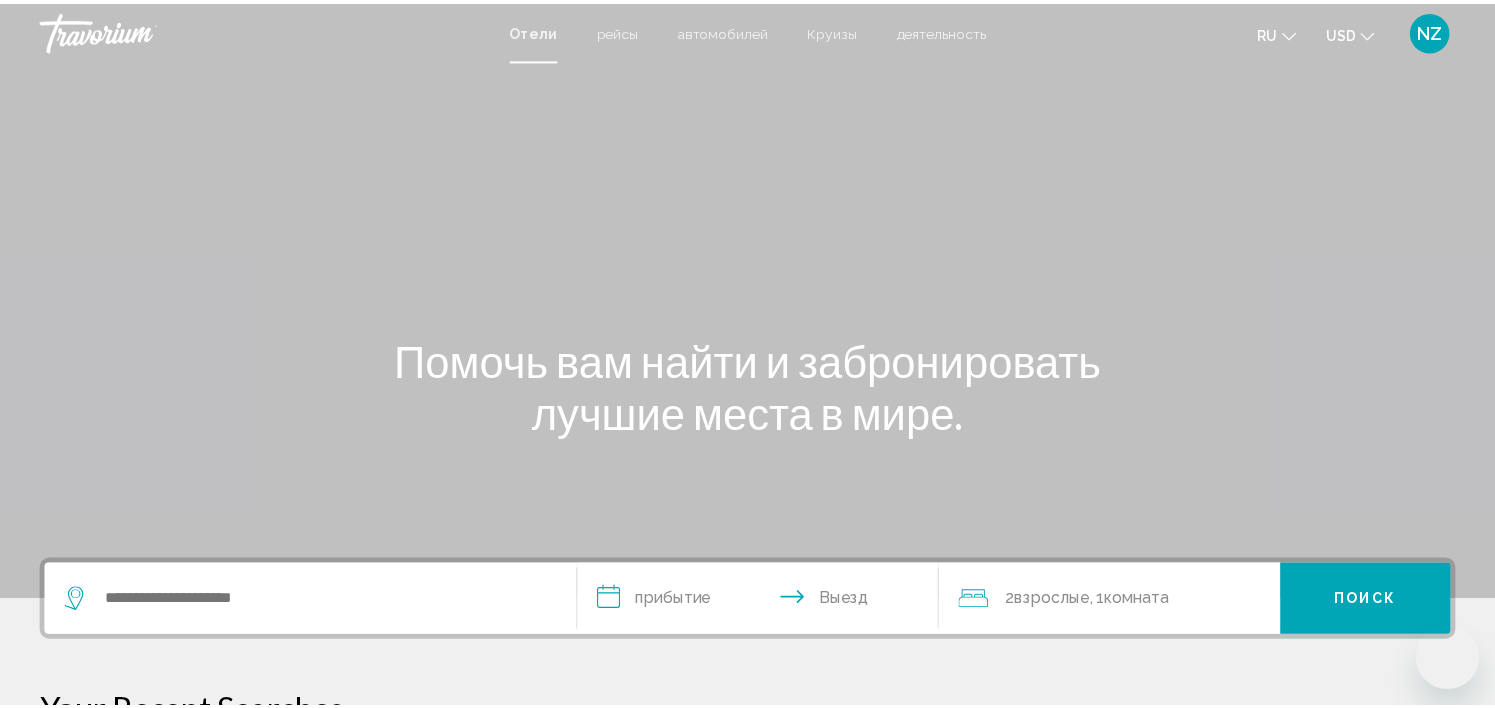 scroll, scrollTop: 0, scrollLeft: 0, axis: both 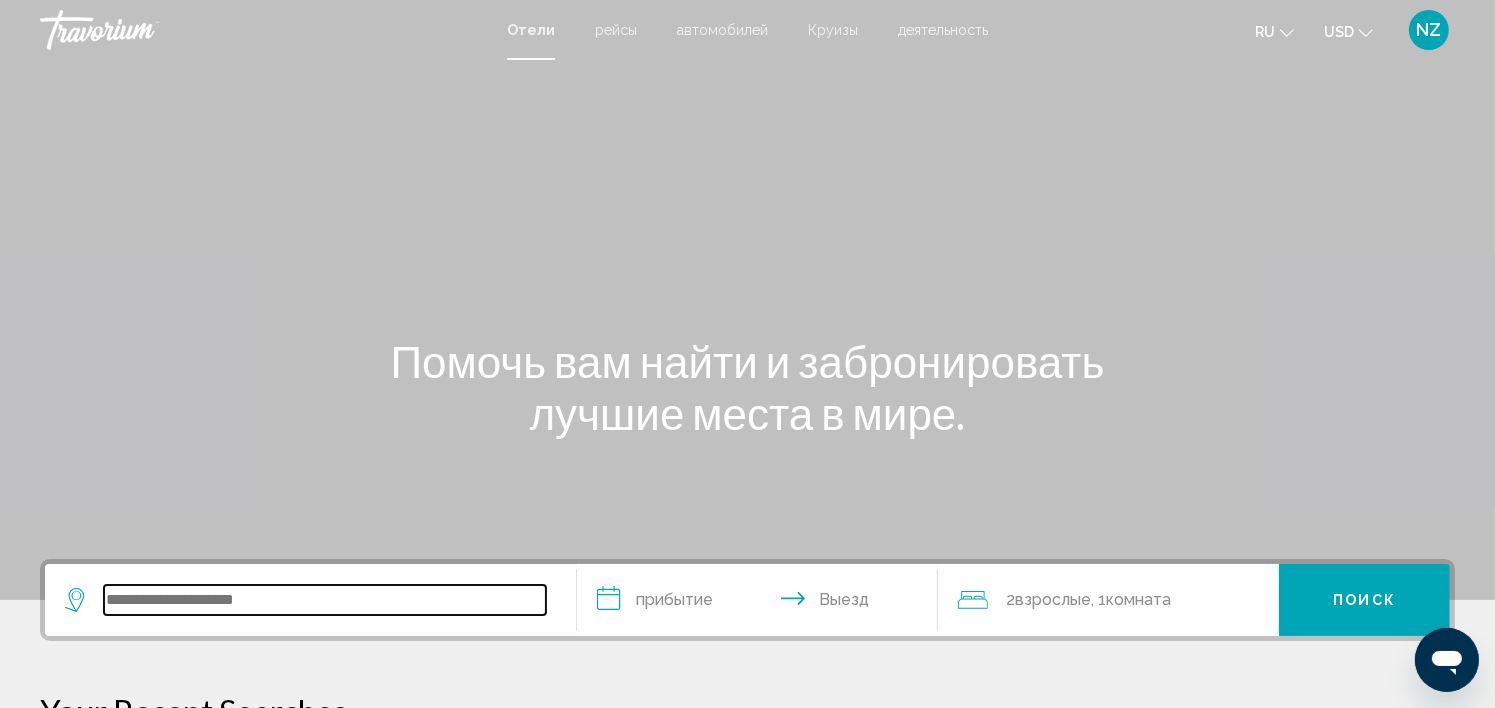 click at bounding box center [325, 600] 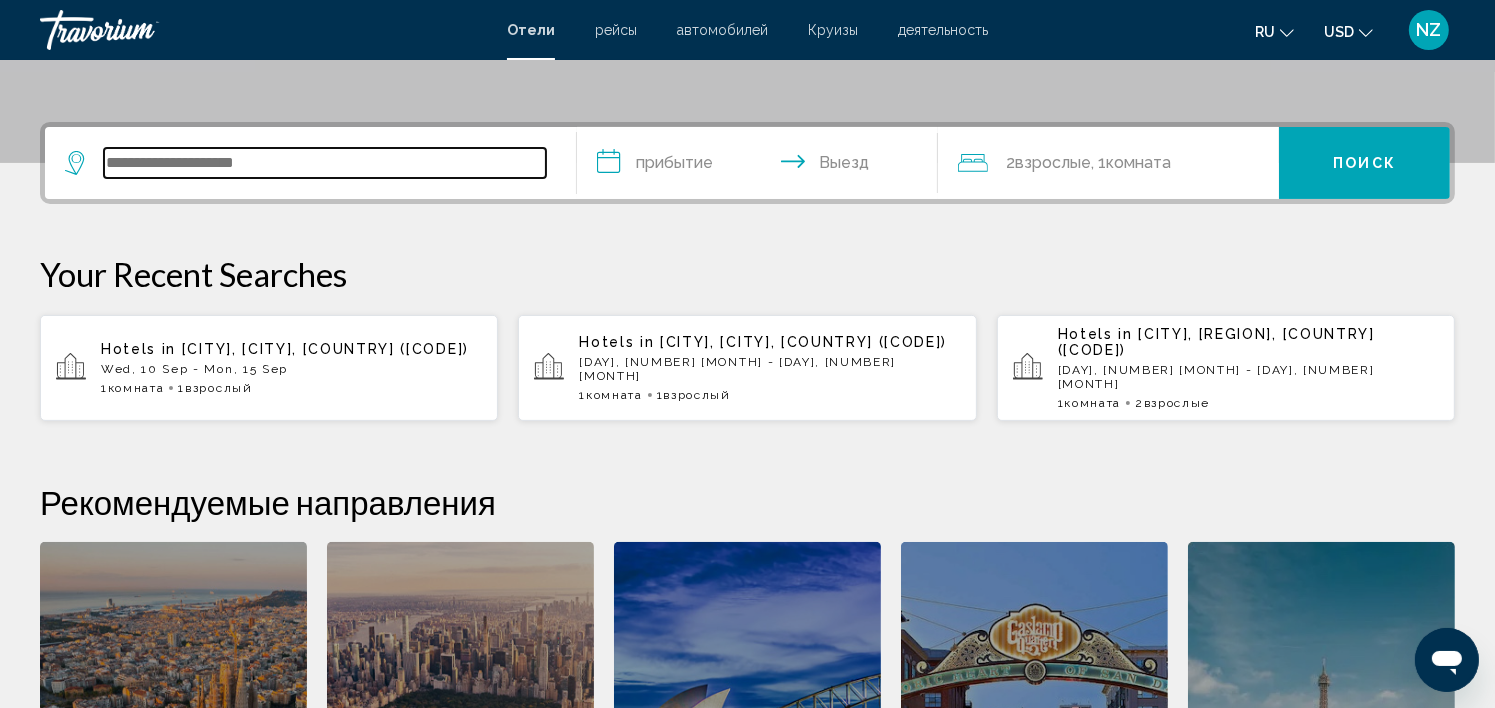 scroll, scrollTop: 493, scrollLeft: 0, axis: vertical 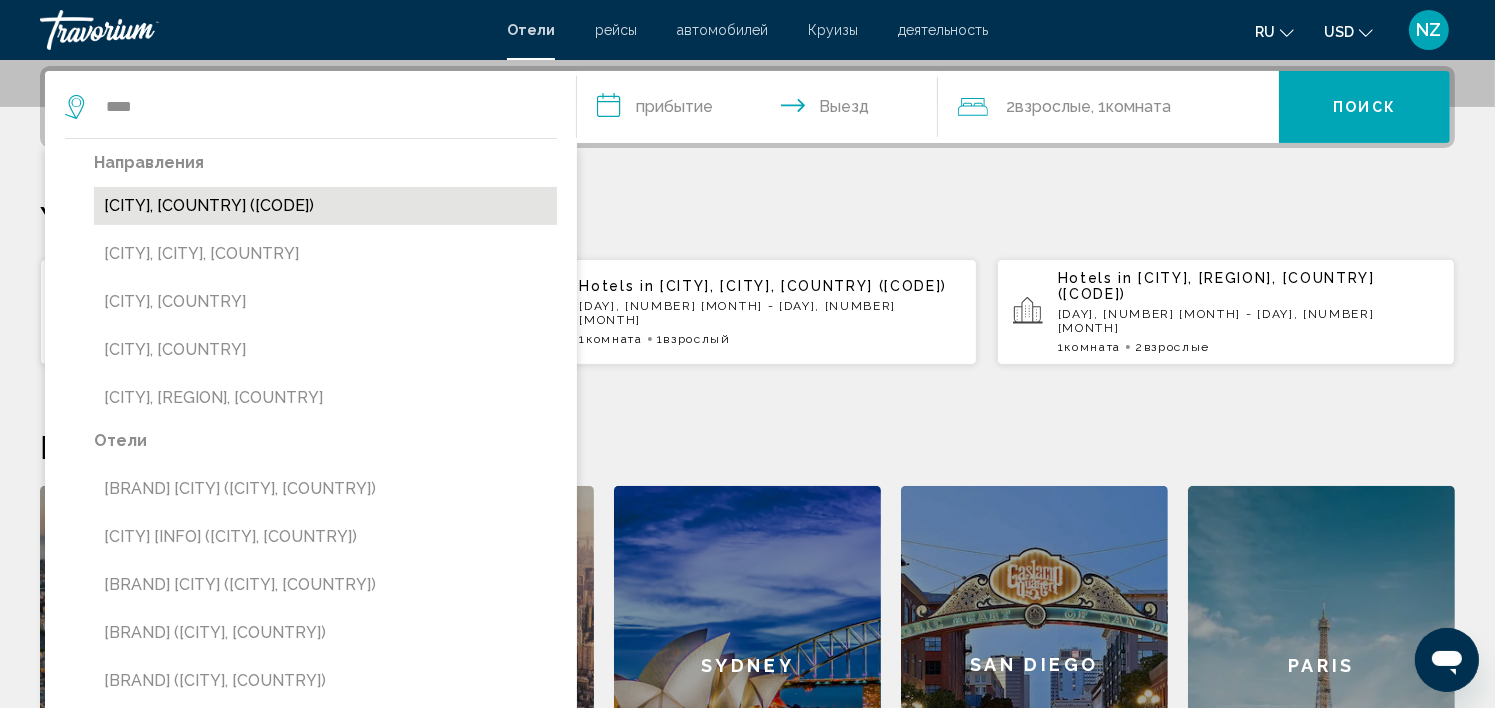 click on "[CITY], [COUNTRY] ([CODE])" at bounding box center (325, 206) 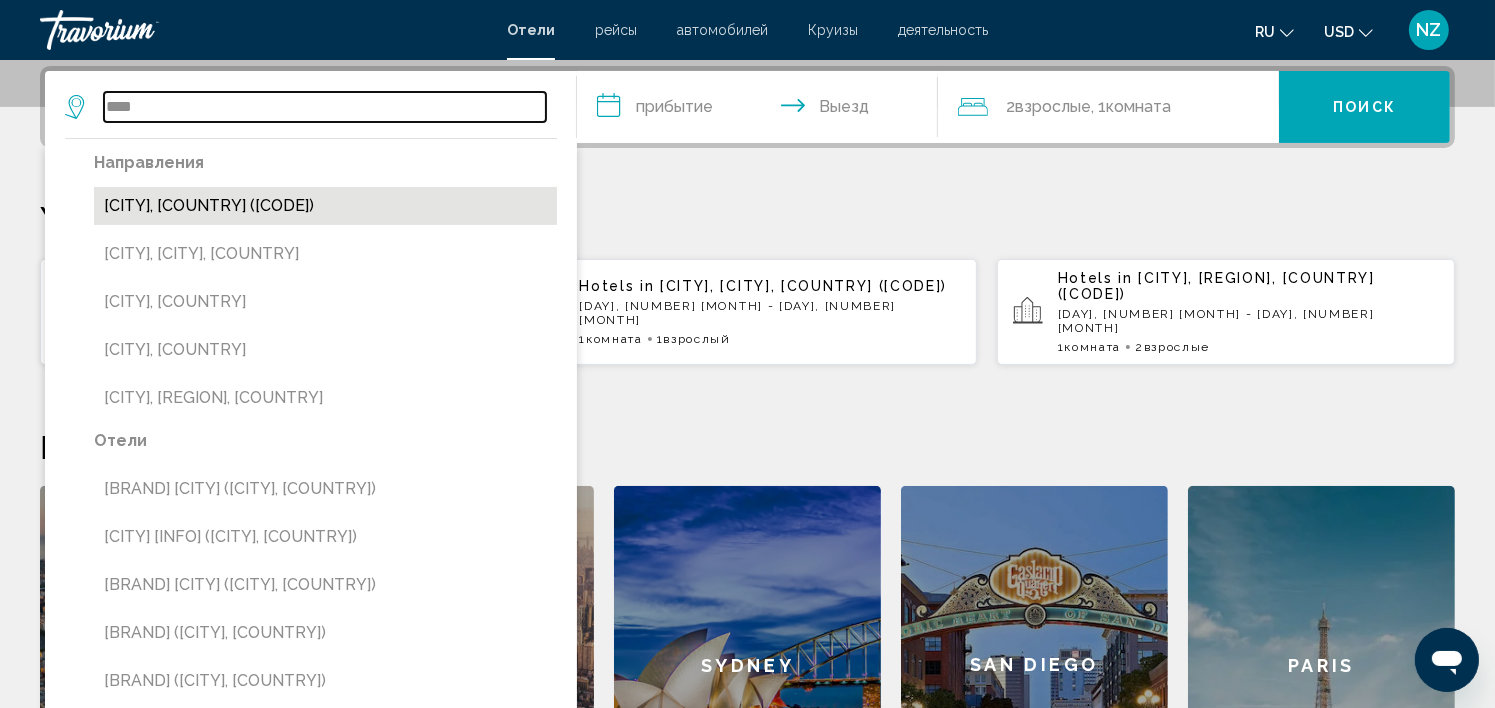 type on "**********" 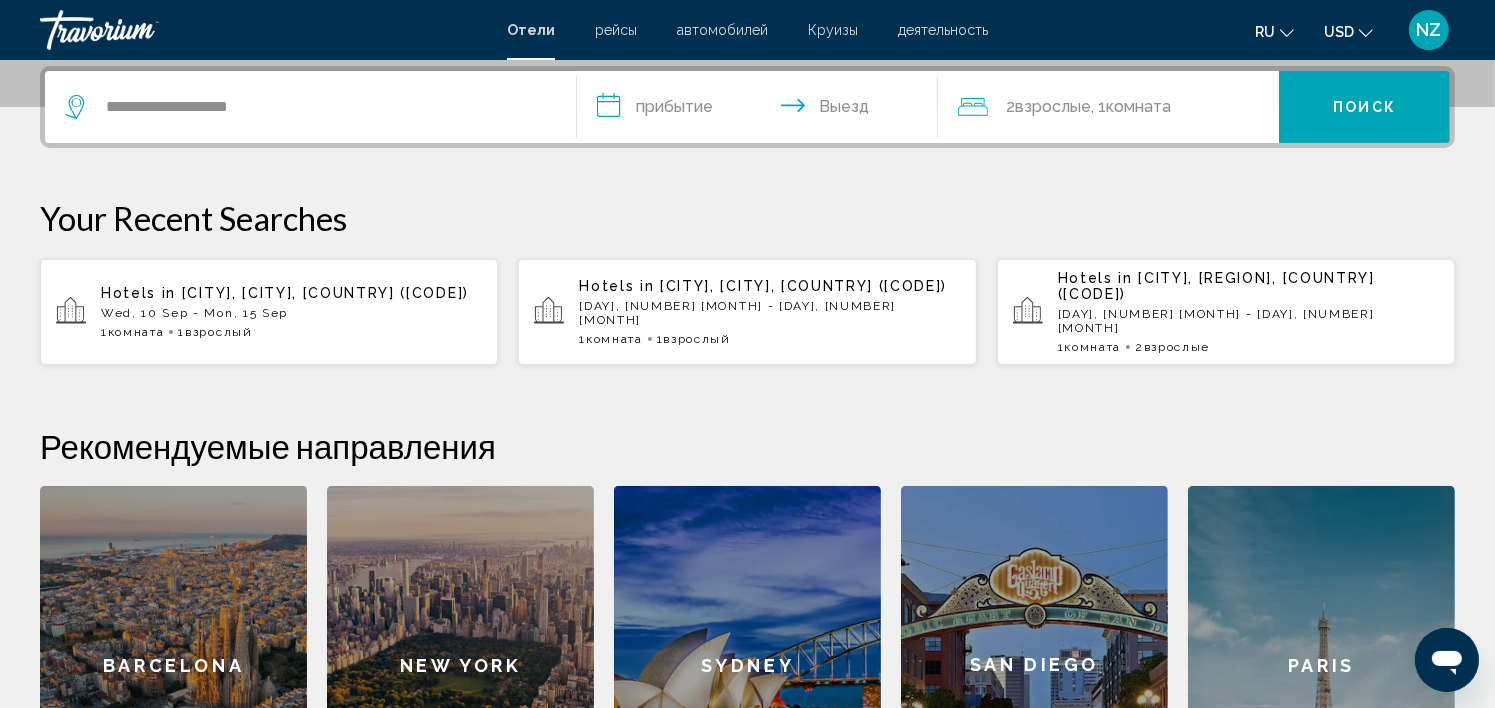 click on "**********" at bounding box center [761, 110] 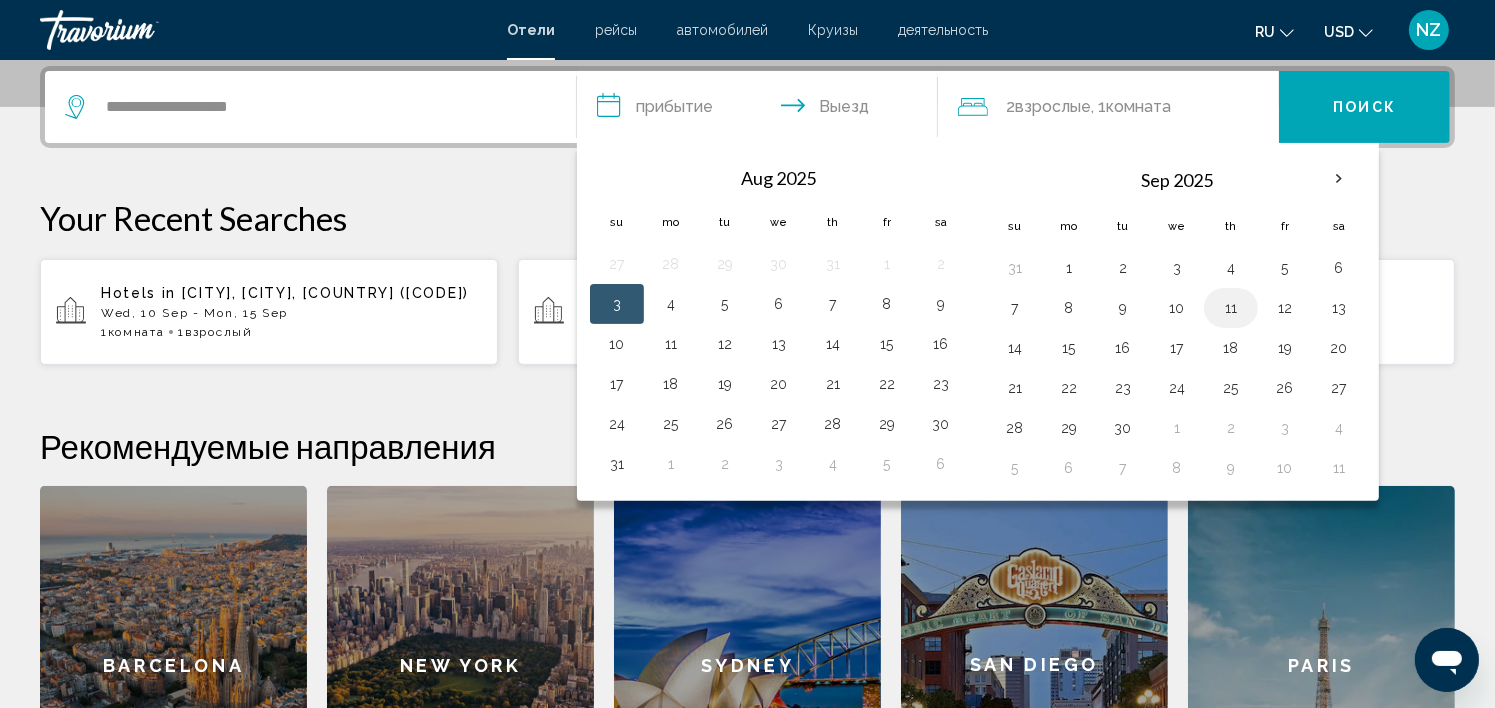 click on "11" at bounding box center [1231, 308] 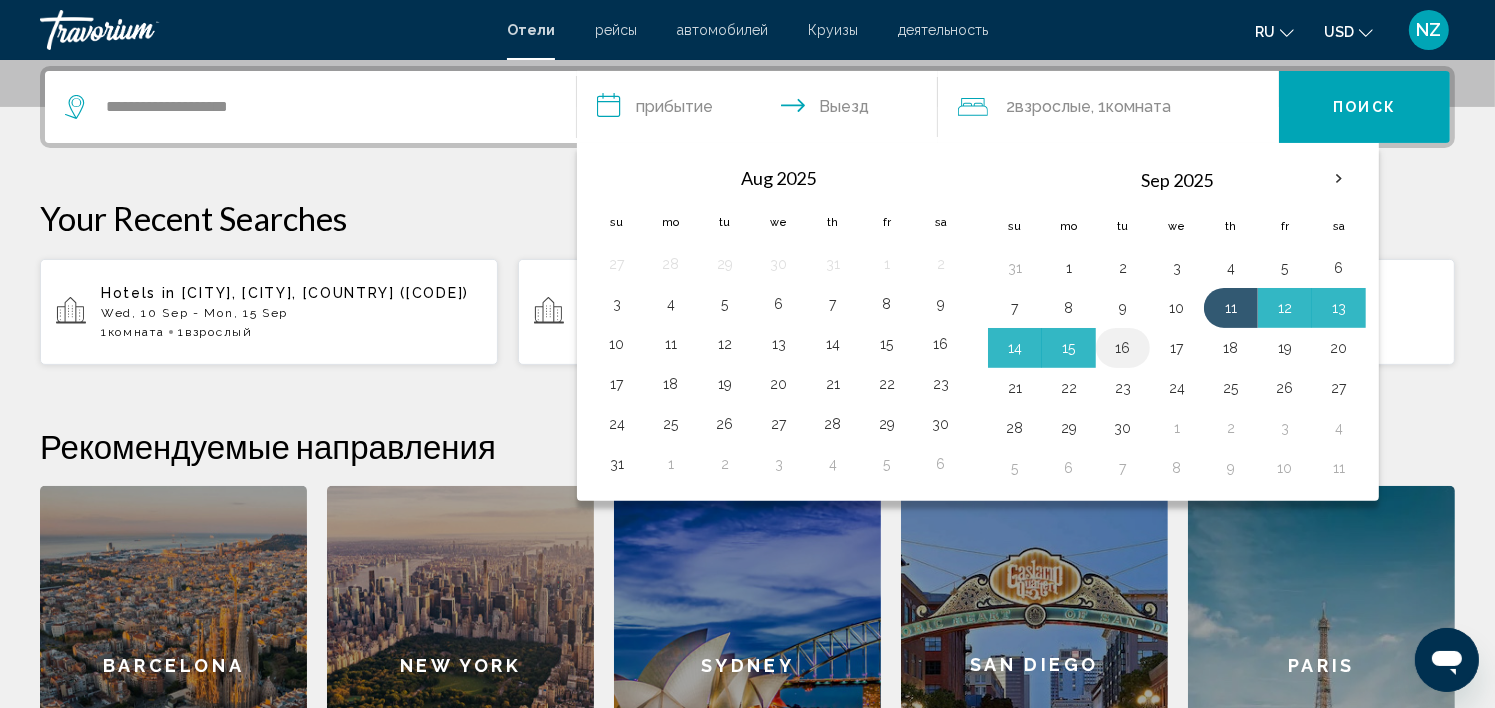 click on "16" at bounding box center (1123, 348) 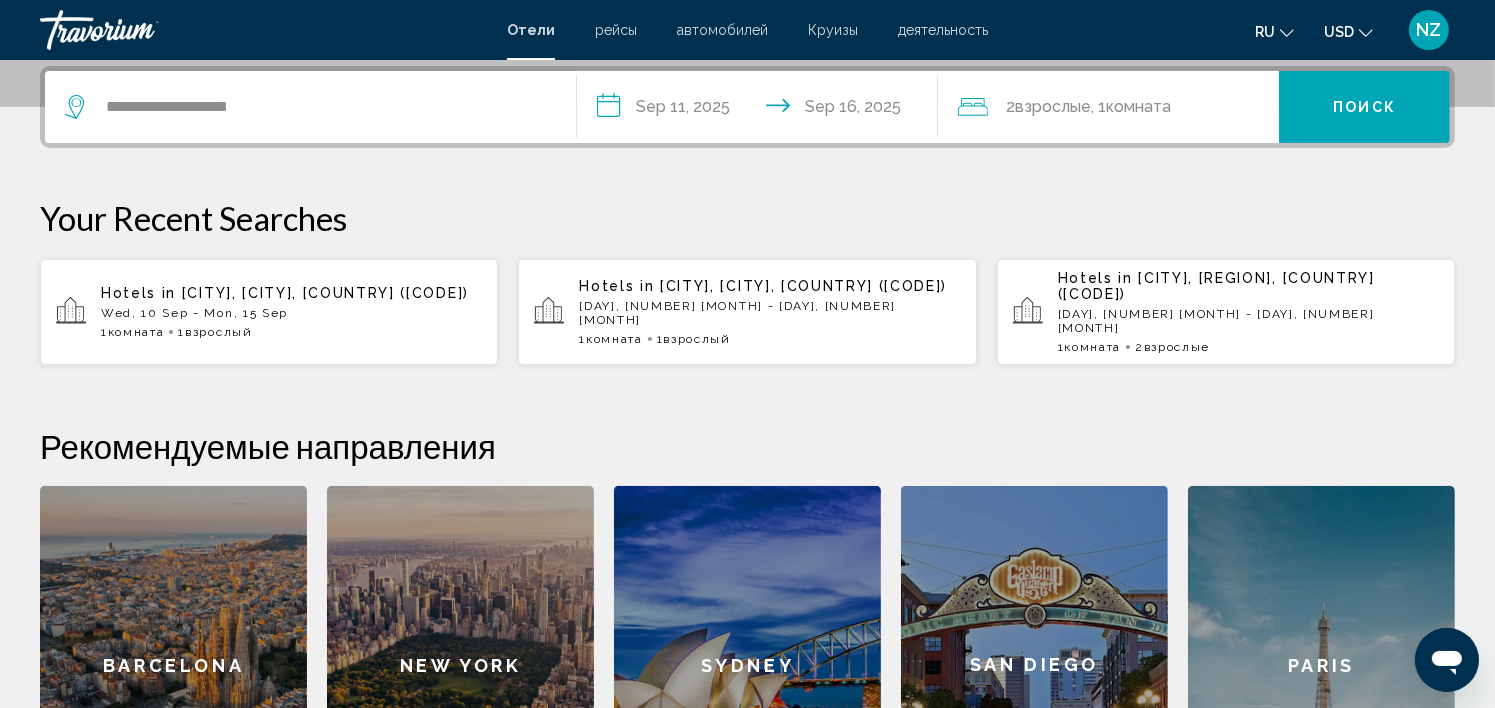 click on "Комната" 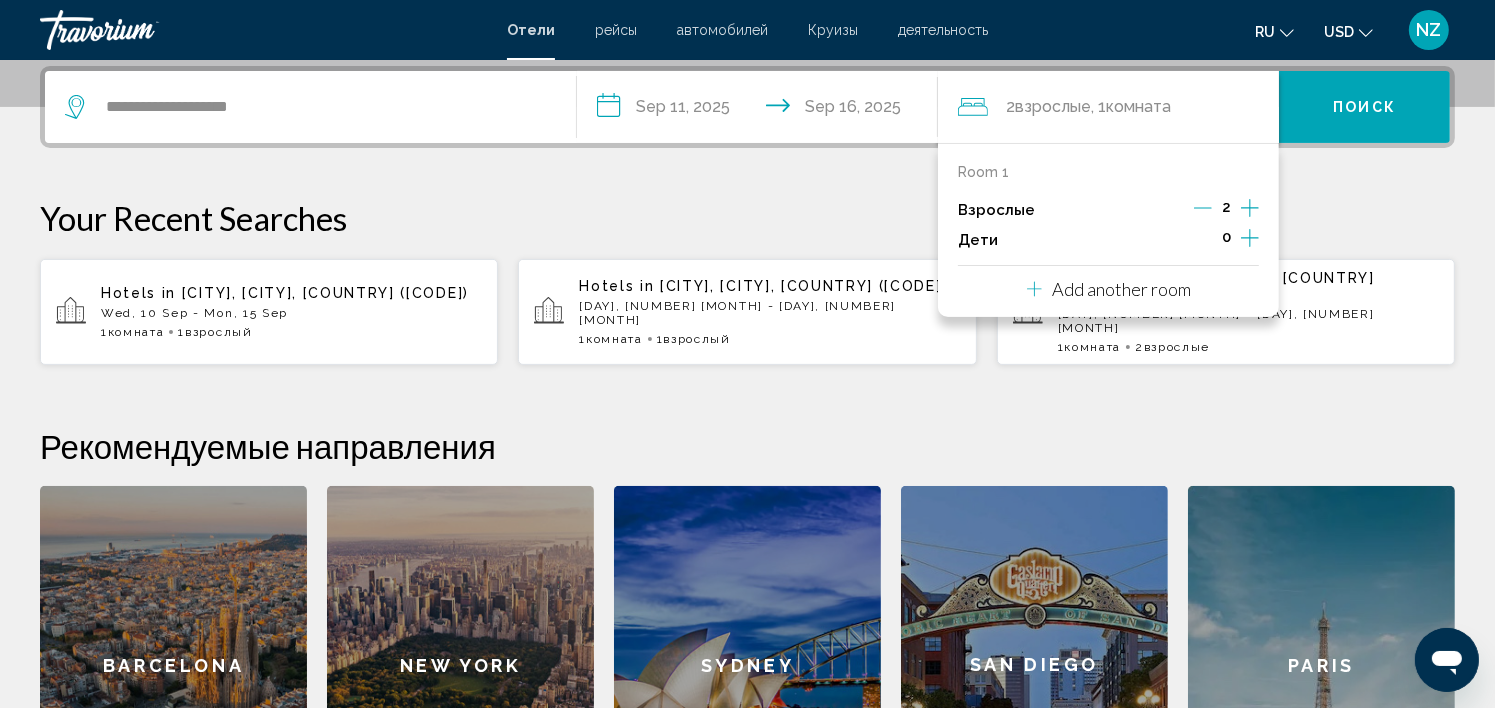 click 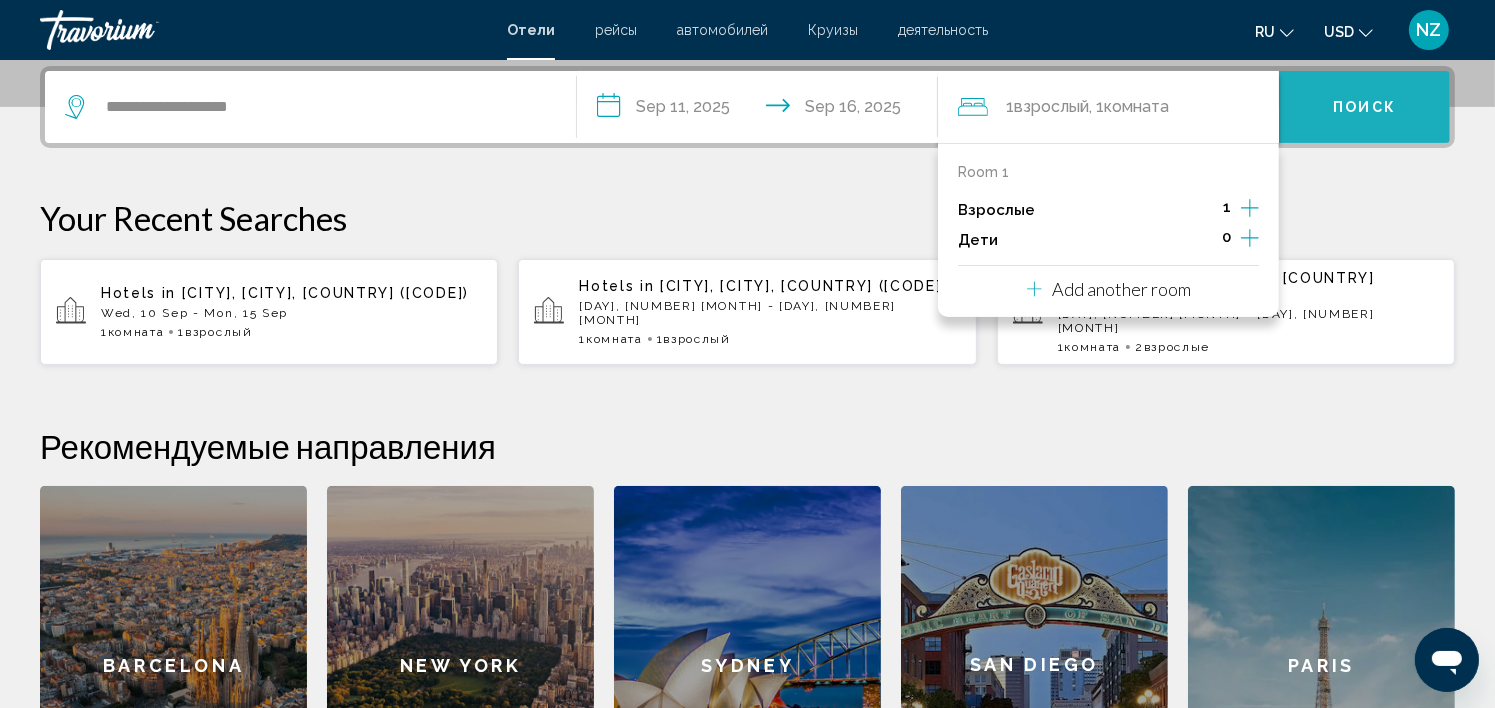 click on "Поиск" at bounding box center (1364, 107) 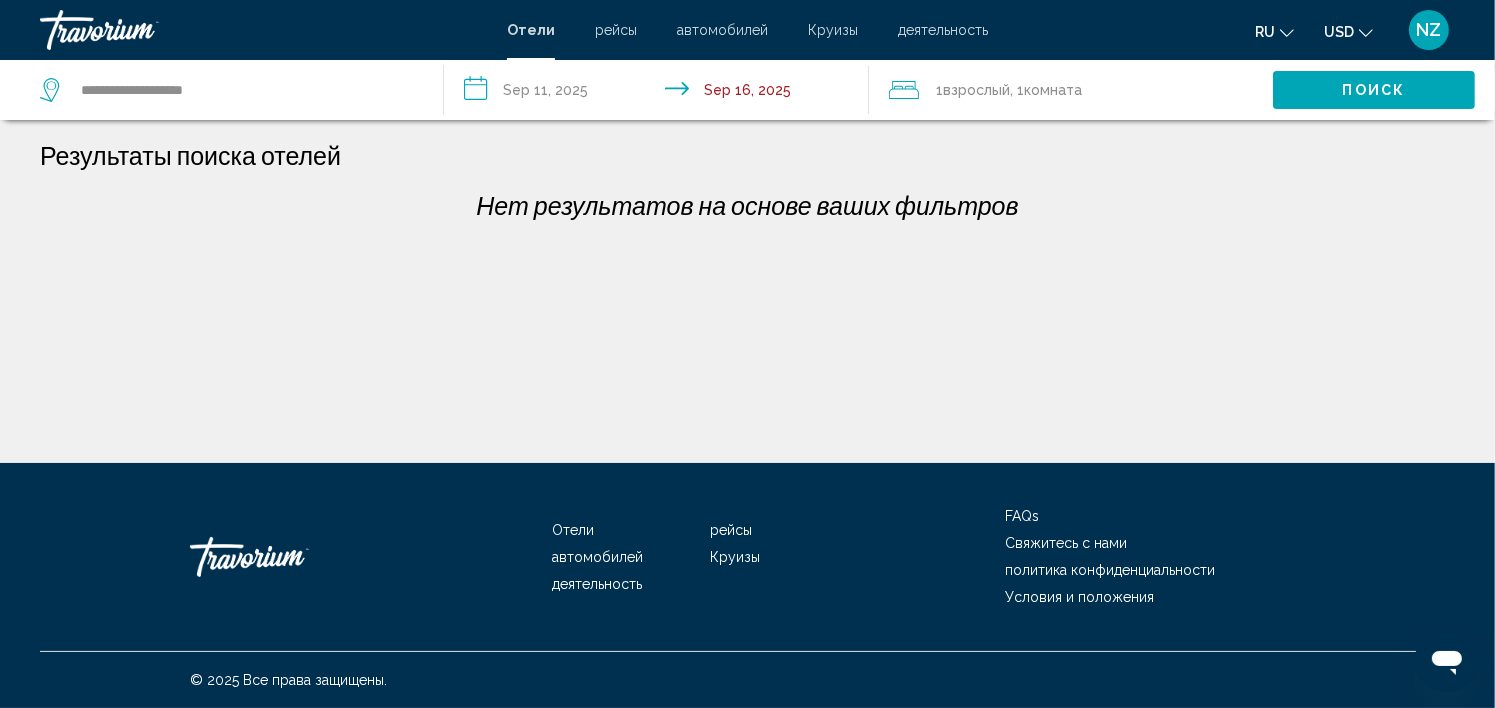scroll, scrollTop: 0, scrollLeft: 0, axis: both 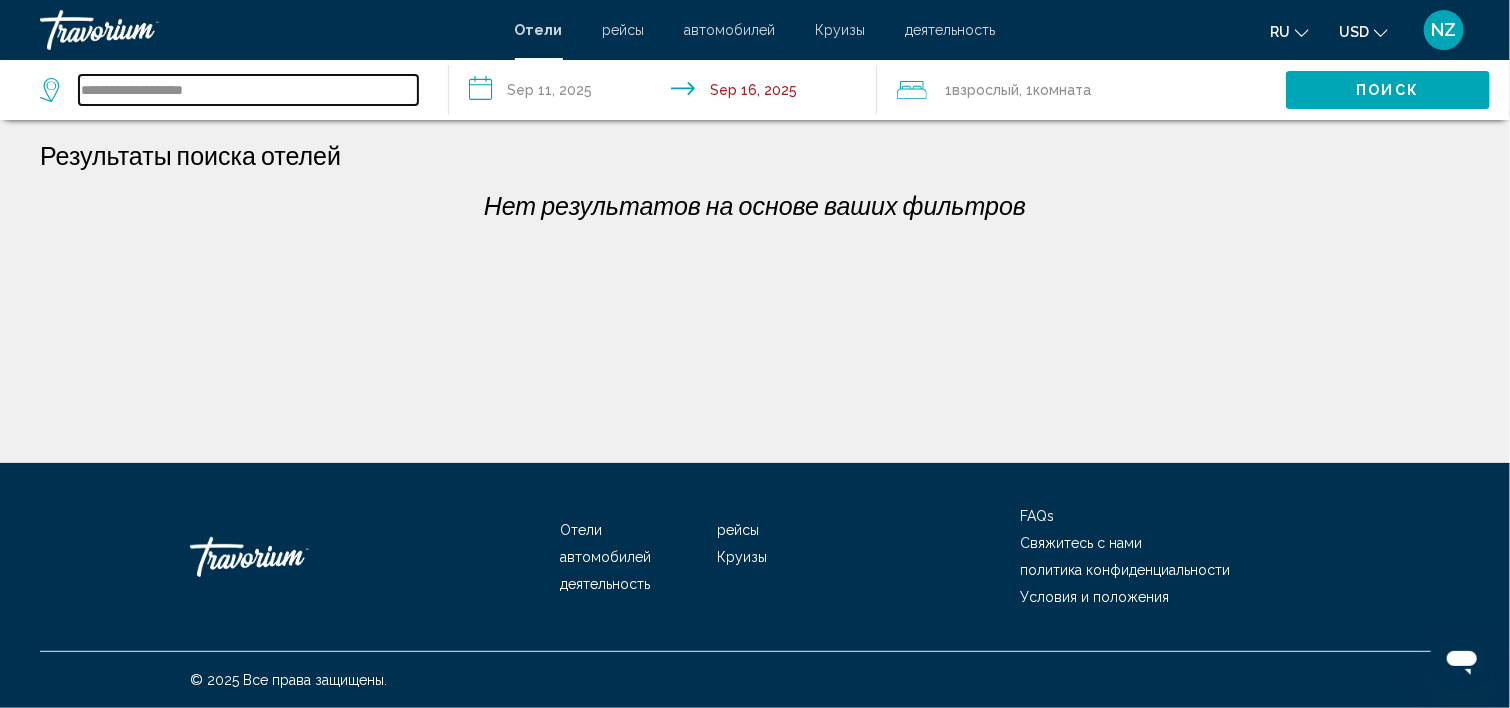 click on "**********" at bounding box center [248, 90] 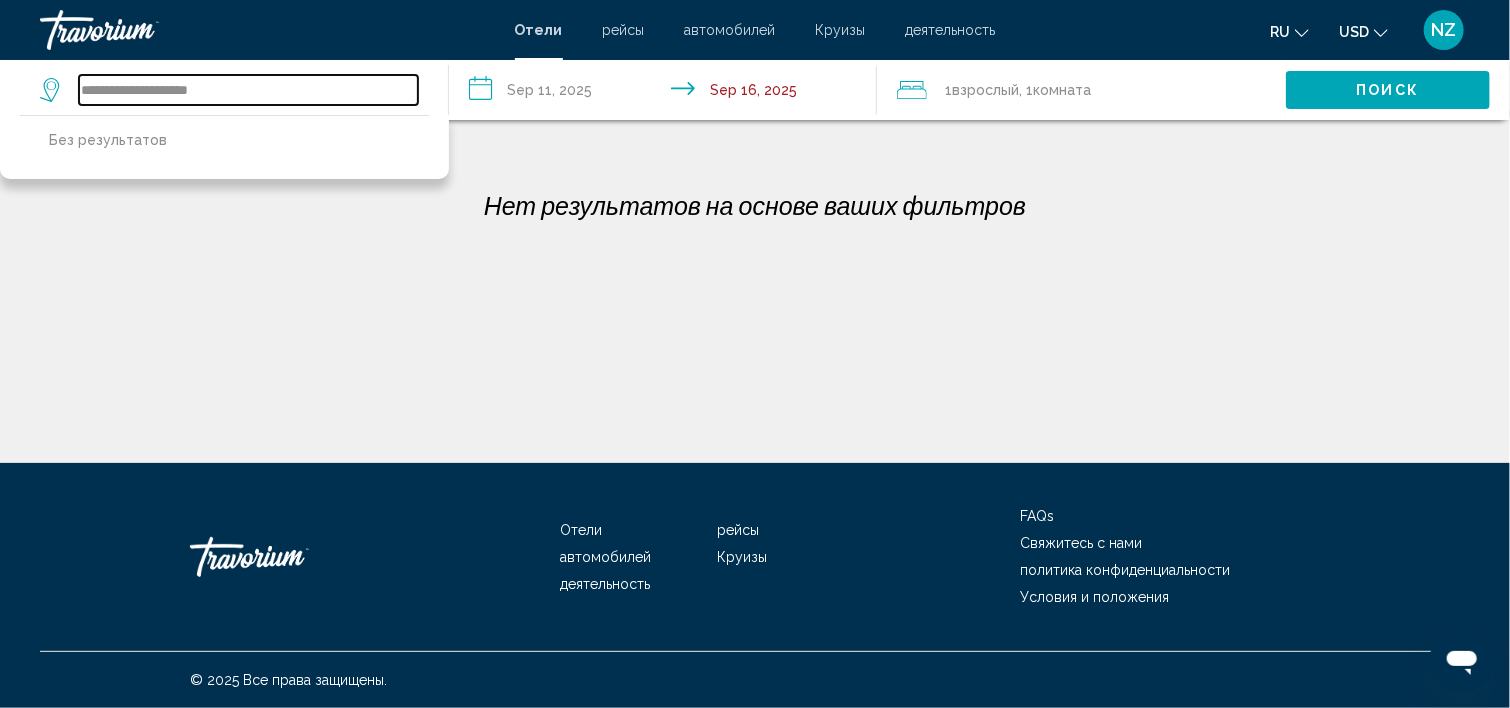 click on "**********" at bounding box center [248, 90] 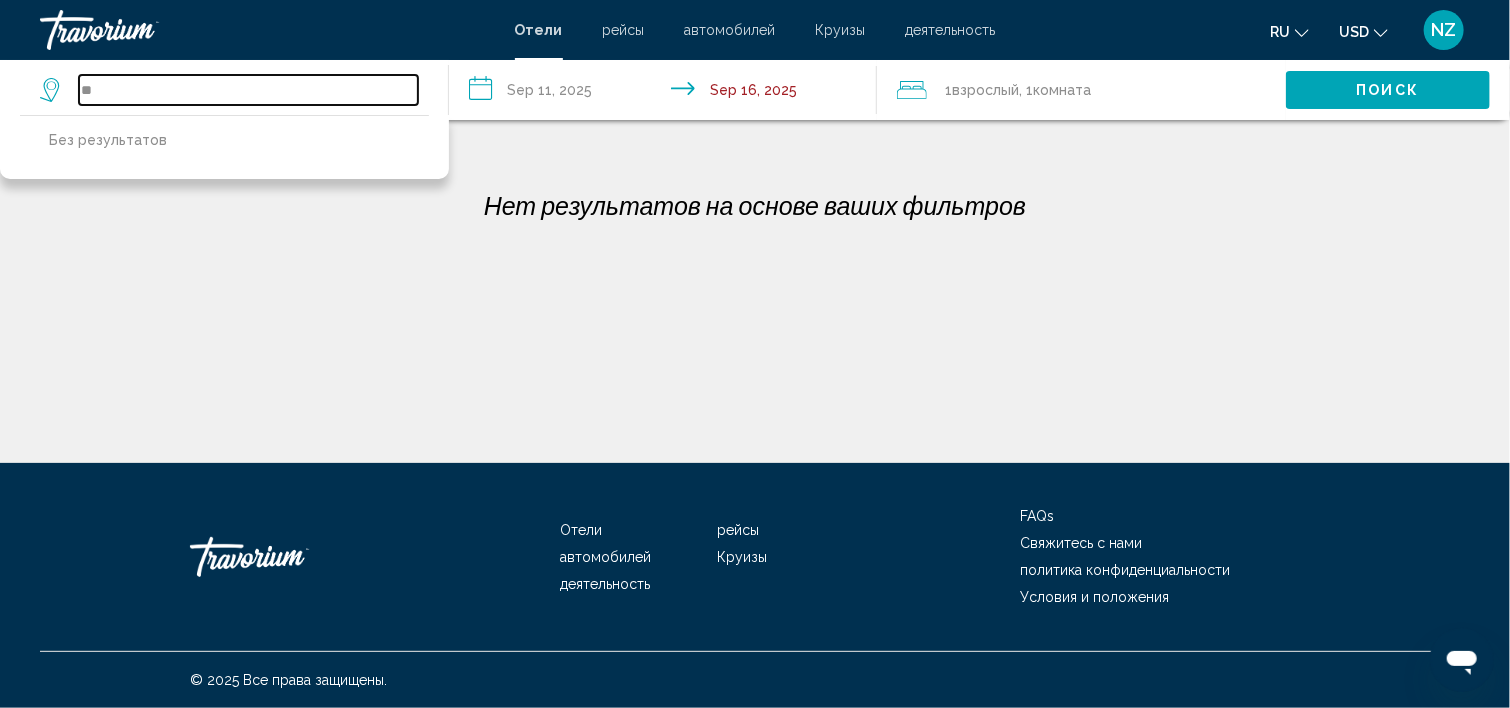 type on "*" 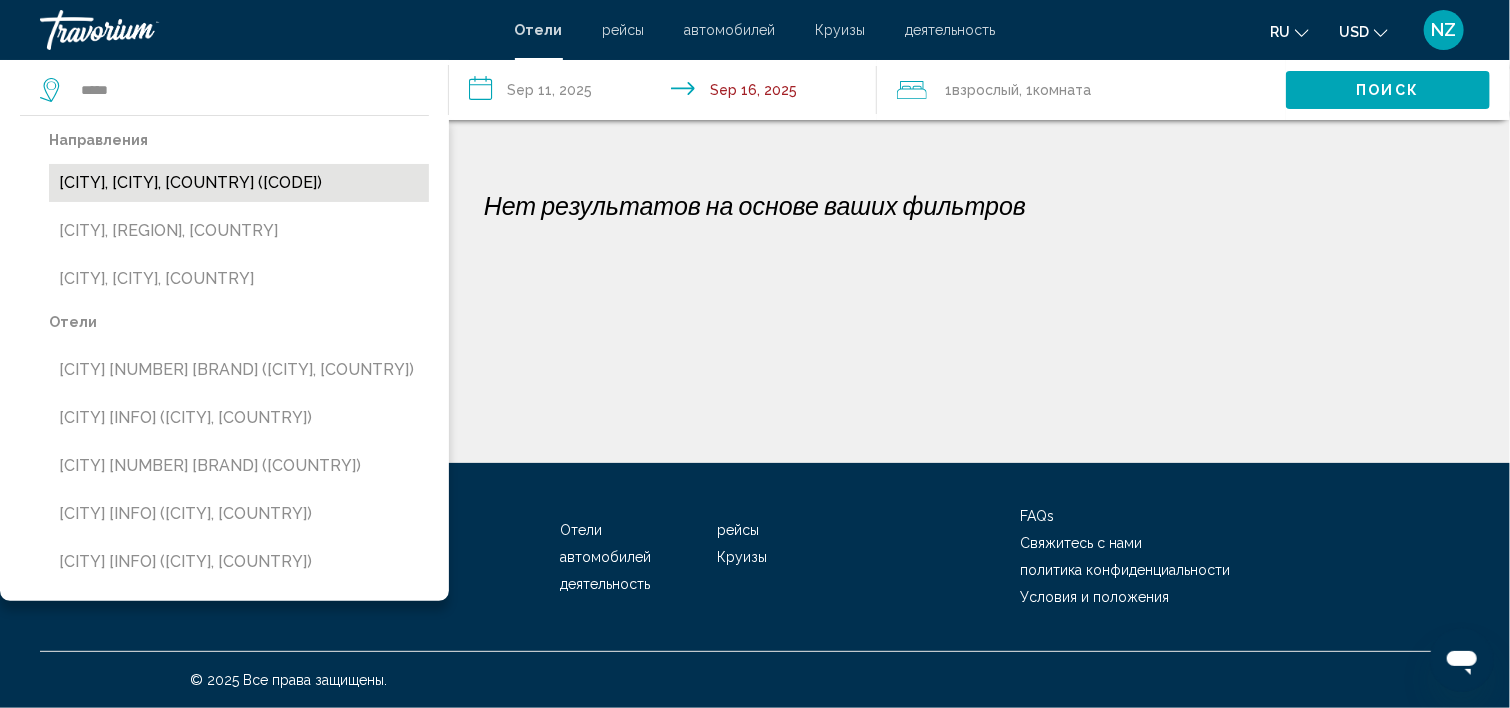 click on "[CITY], [CITY], [COUNTRY] ([CODE])" at bounding box center (239, 183) 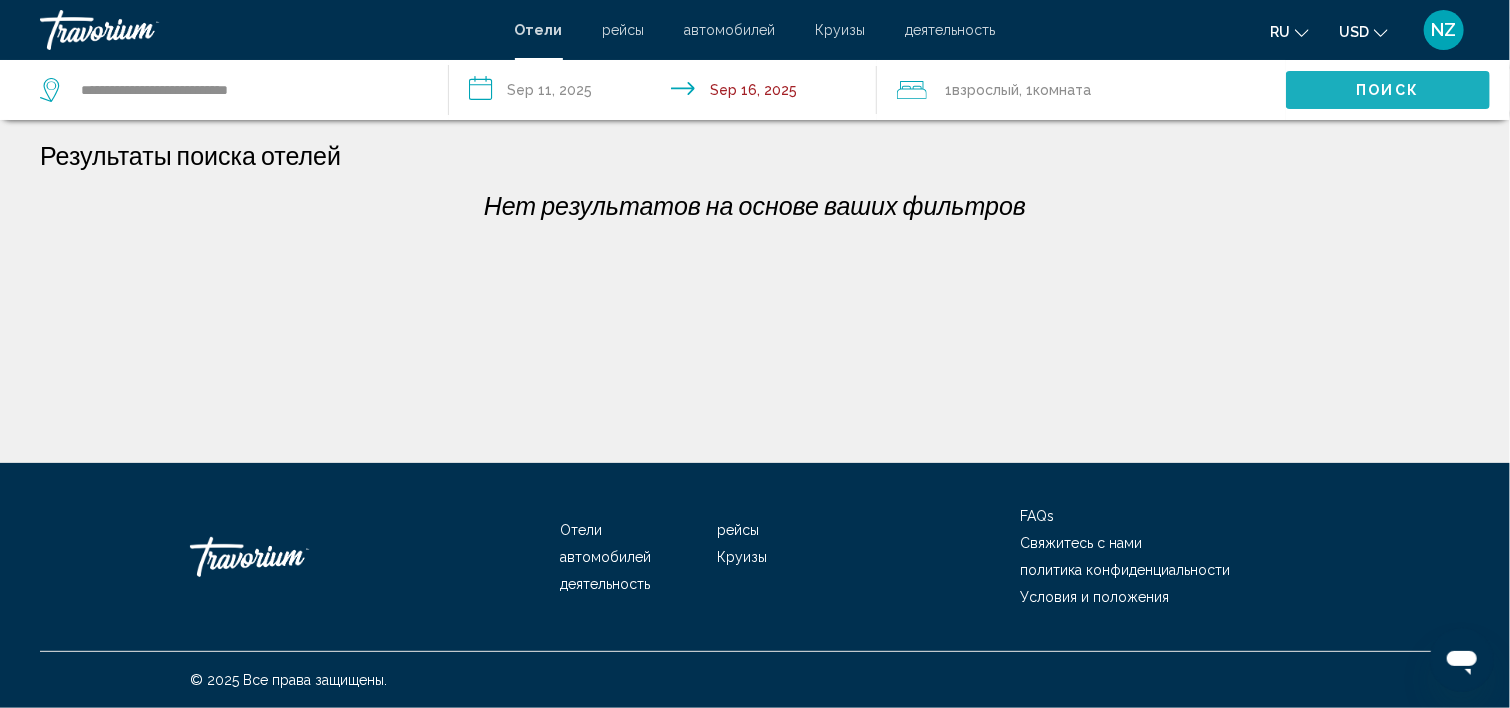 click on "Поиск" 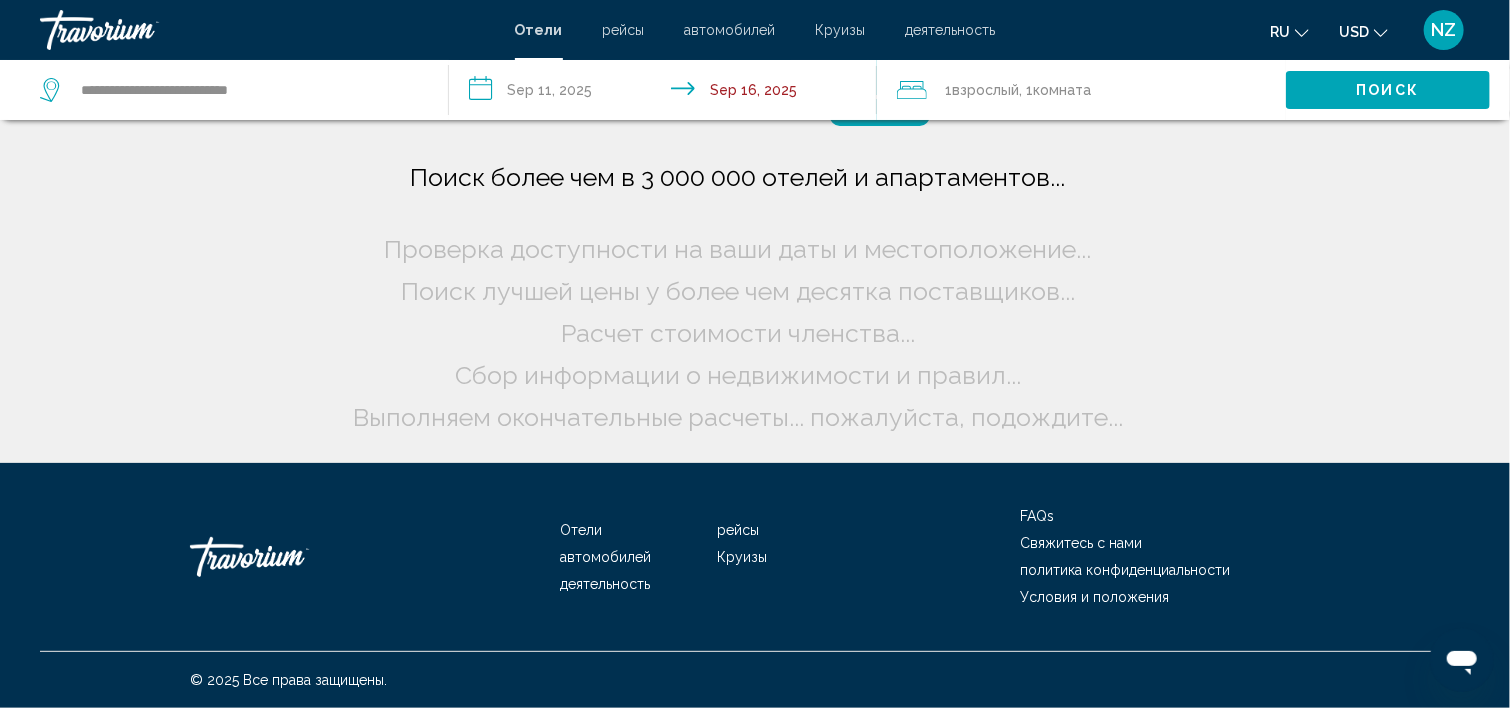 click 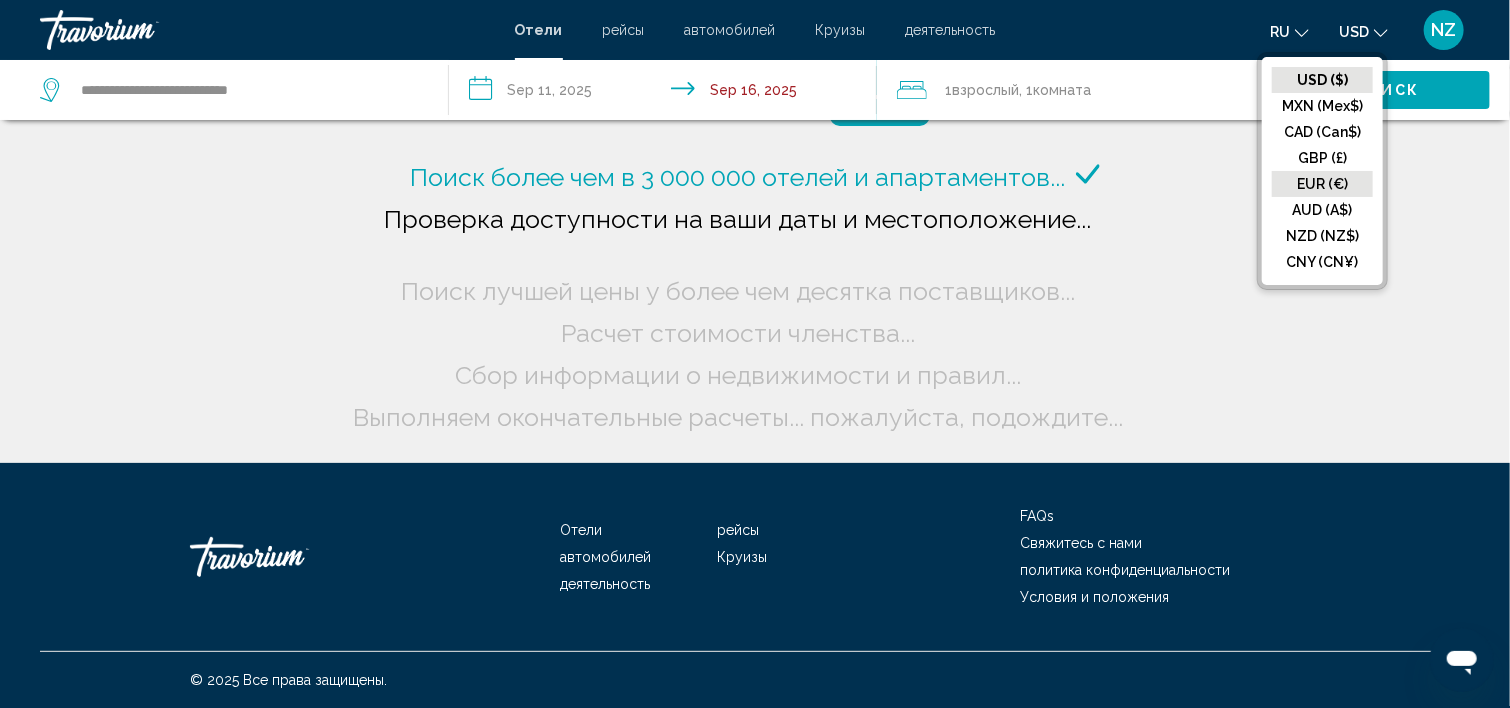 click on "EUR (€)" 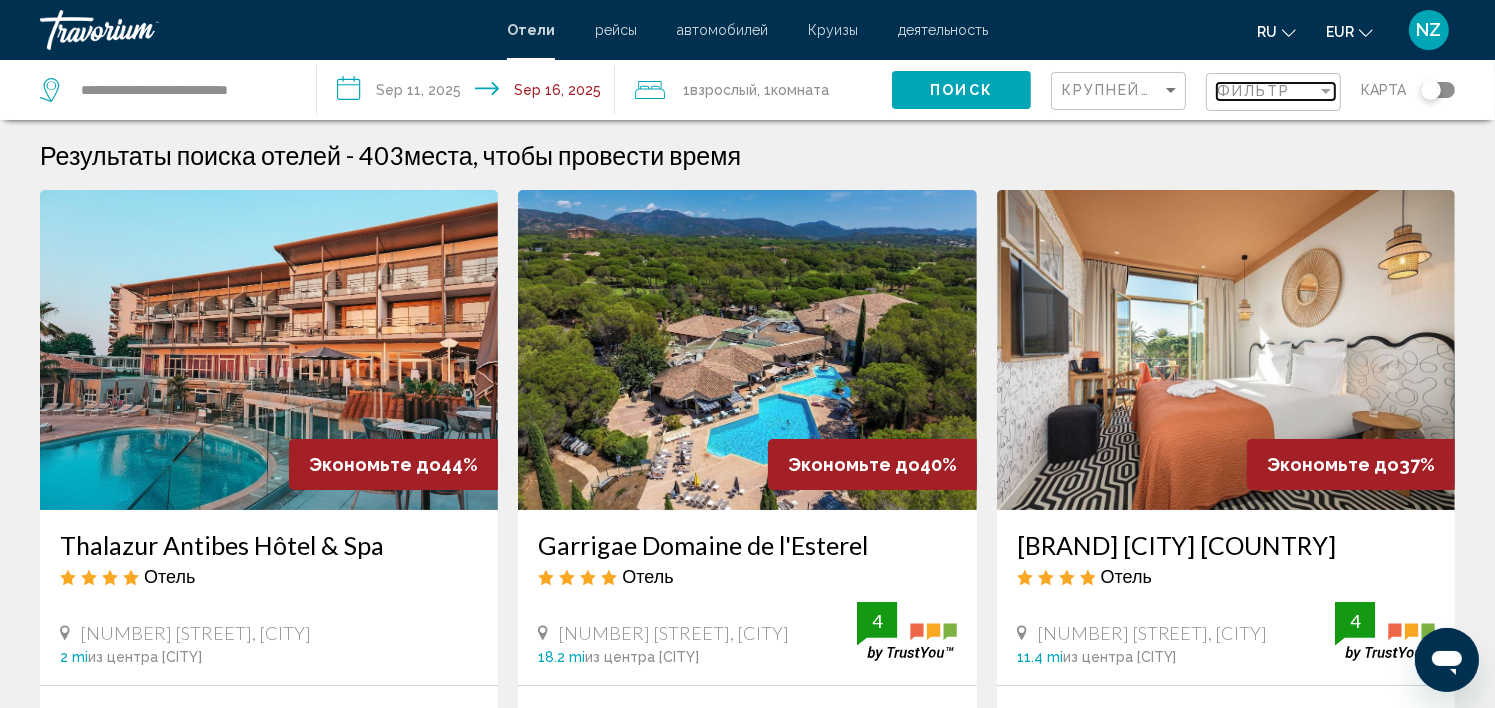 click at bounding box center [1326, 91] 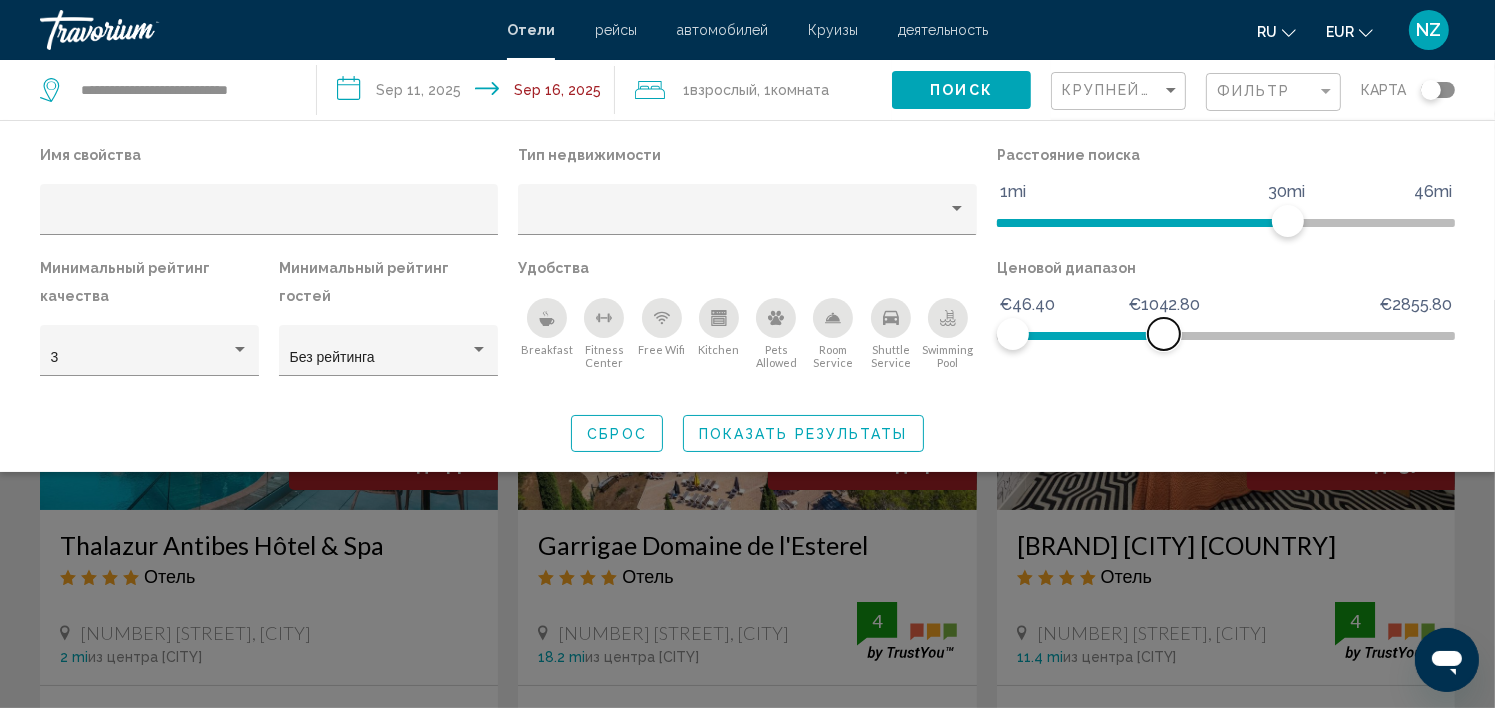 drag, startPoint x: 1436, startPoint y: 335, endPoint x: 1164, endPoint y: 351, distance: 272.47018 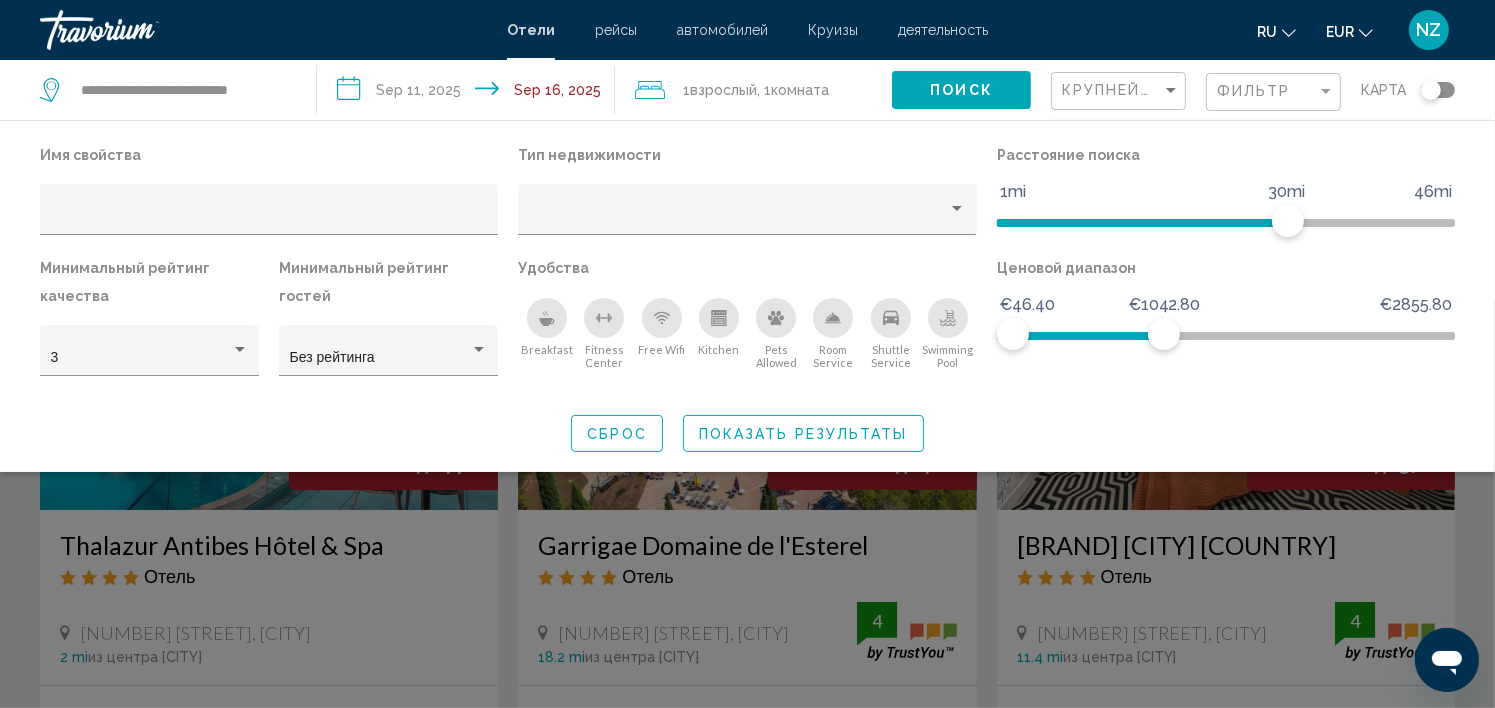 click 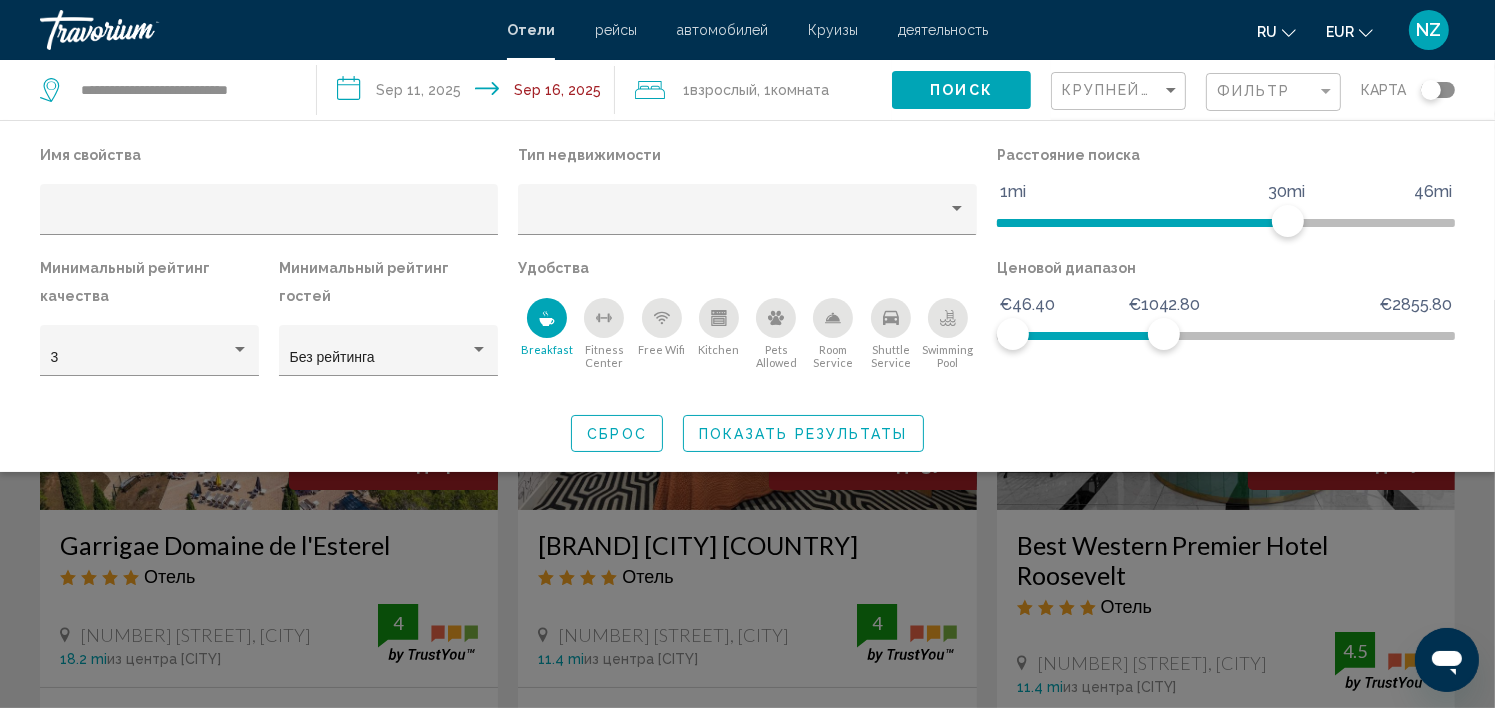 click 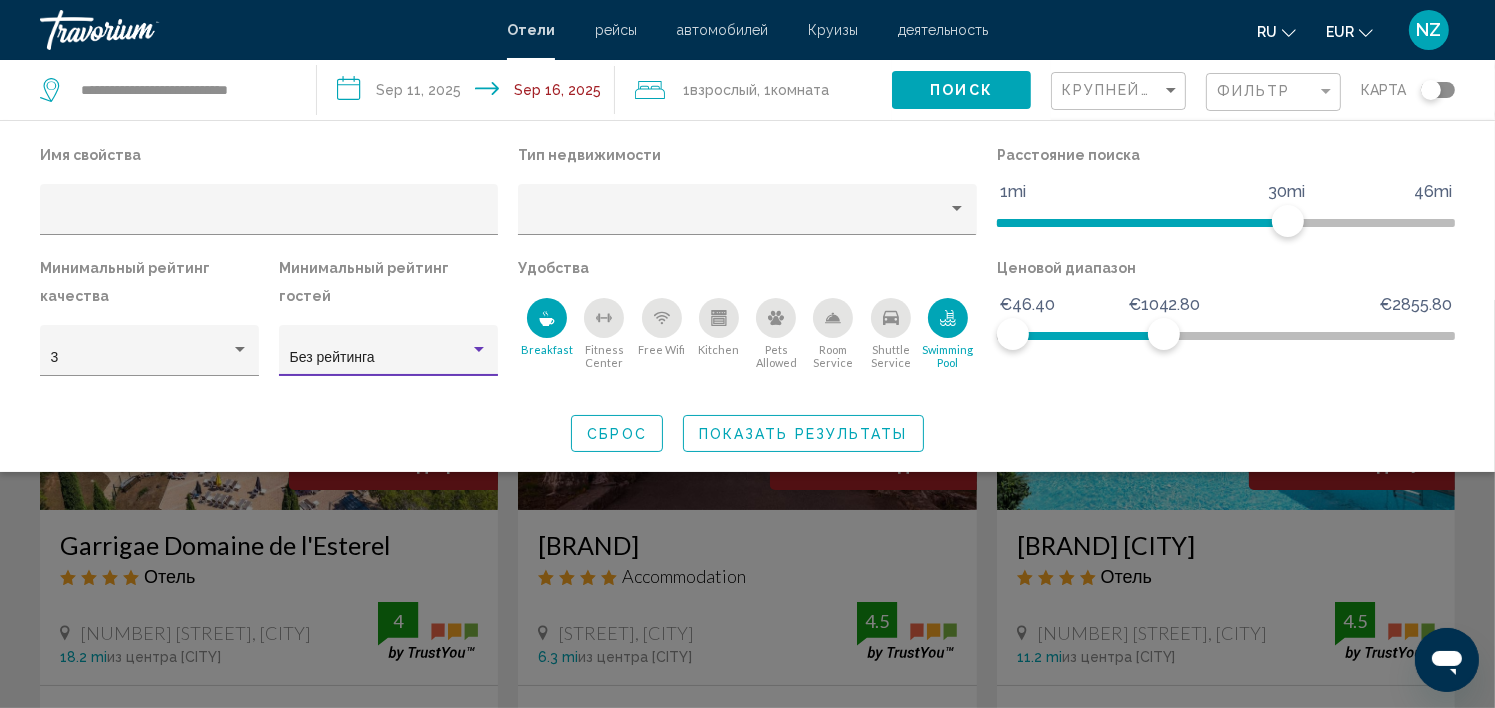 click at bounding box center (479, 350) 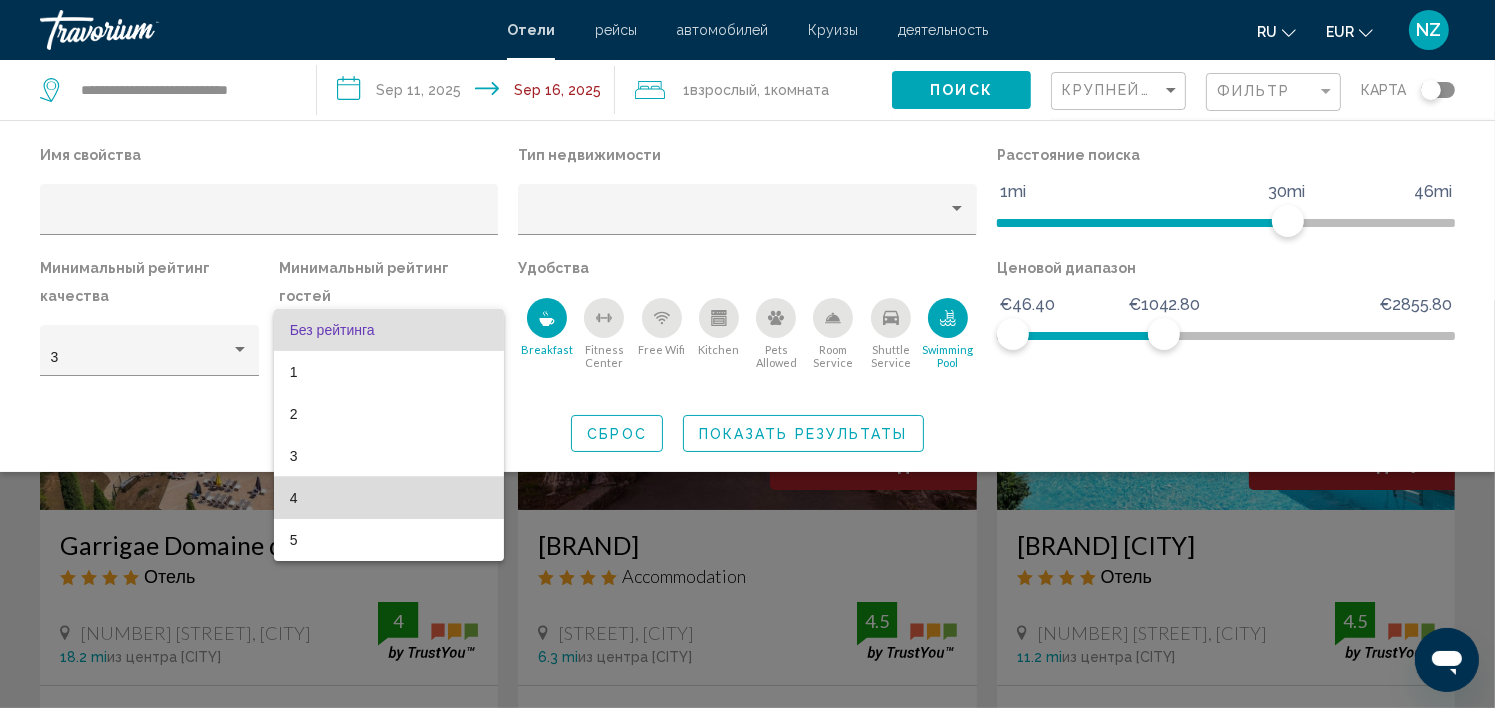 click on "4" at bounding box center [389, 498] 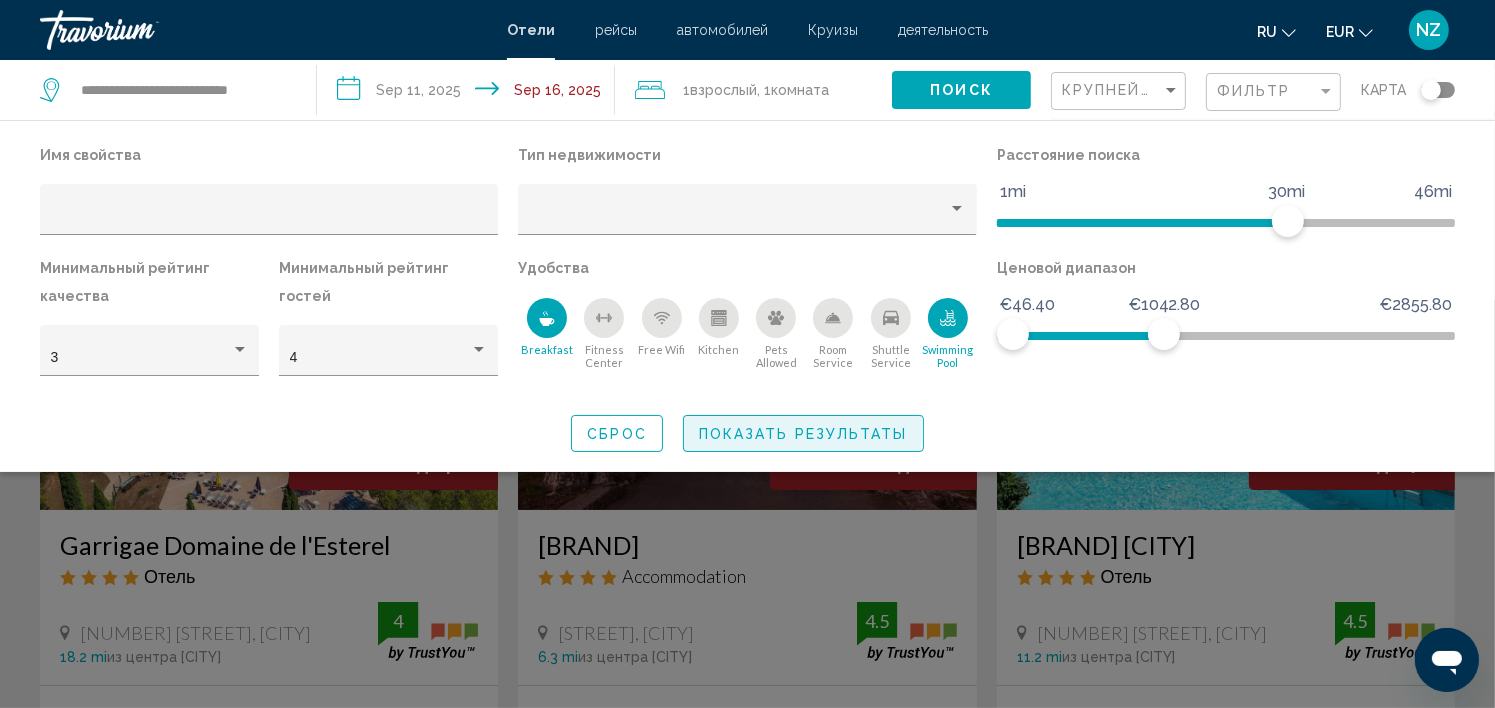 click on "Показать результаты" 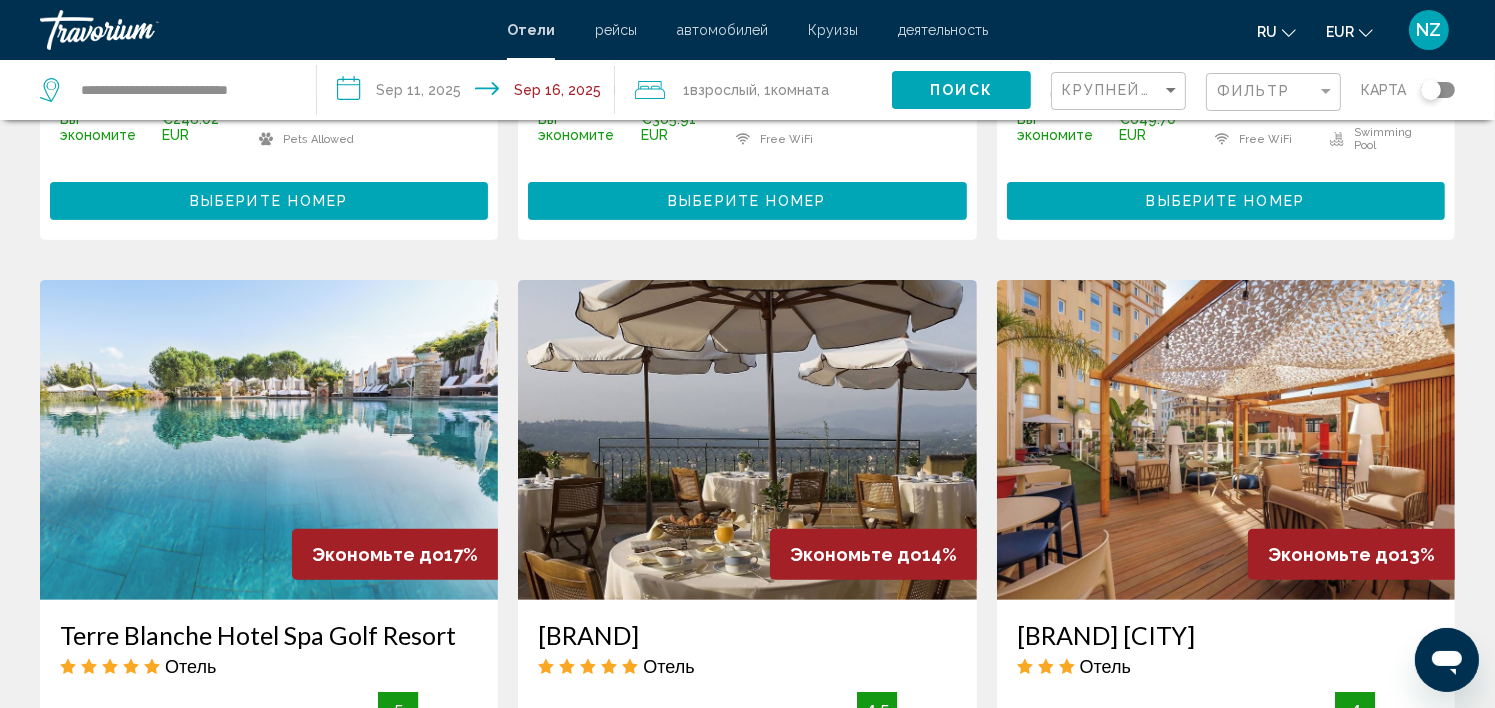 scroll, scrollTop: 607, scrollLeft: 0, axis: vertical 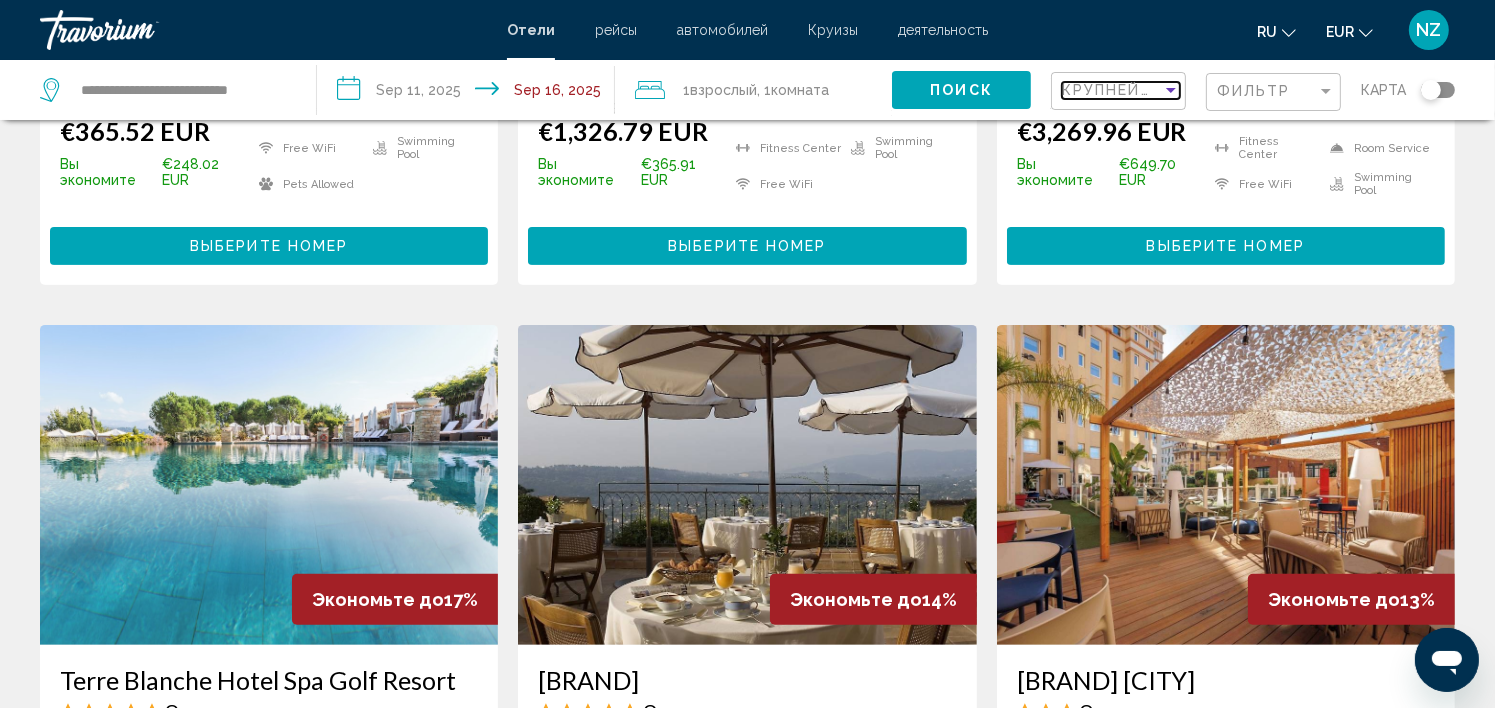 click at bounding box center [1171, 90] 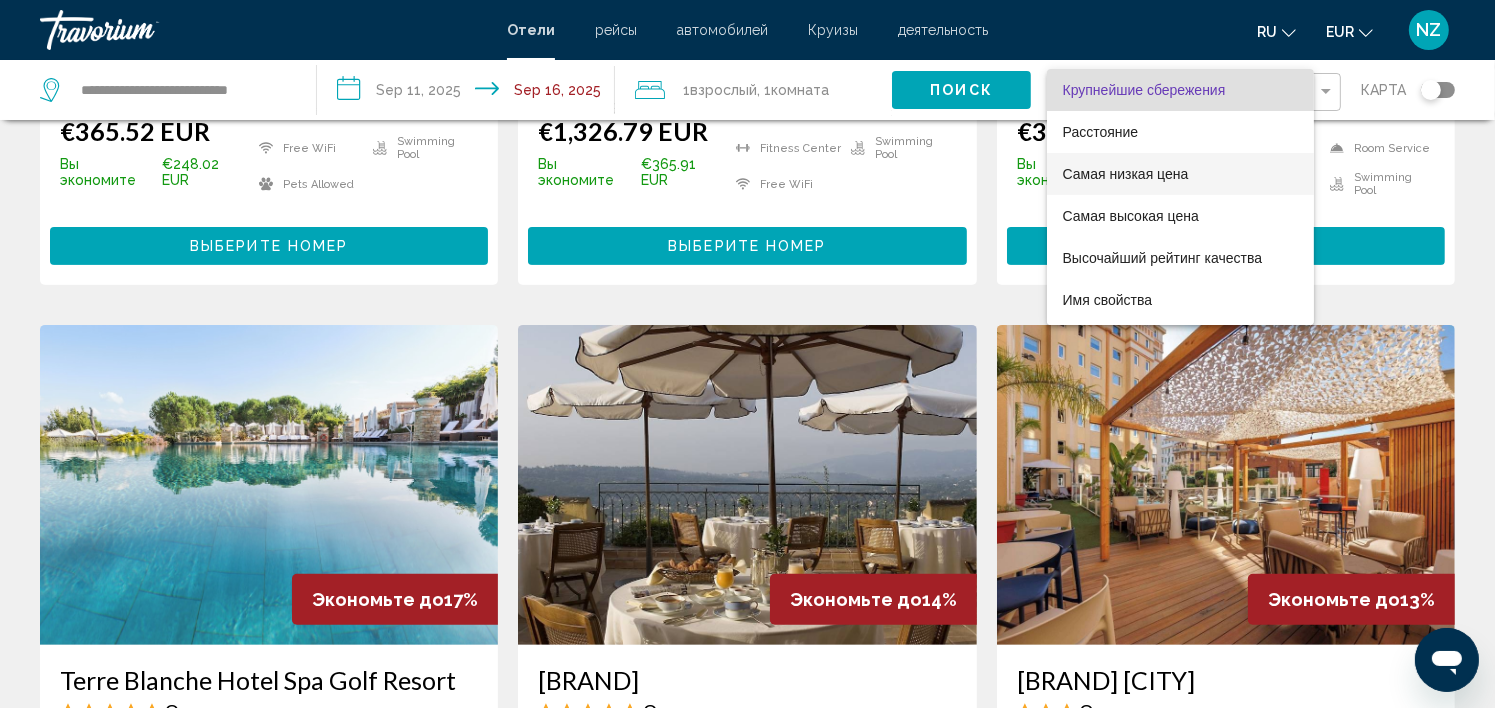 click on "Самая низкая цена" at bounding box center [1126, 174] 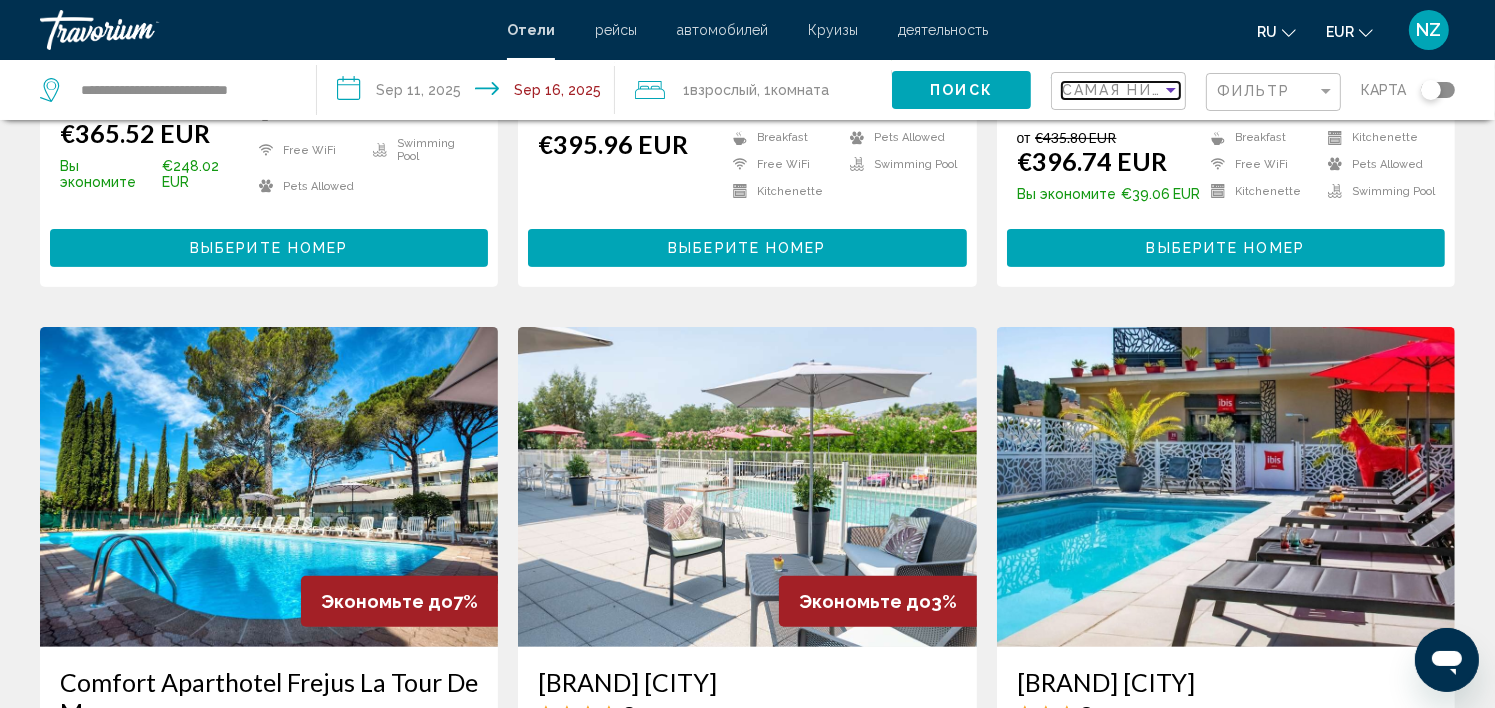 scroll, scrollTop: 606, scrollLeft: 0, axis: vertical 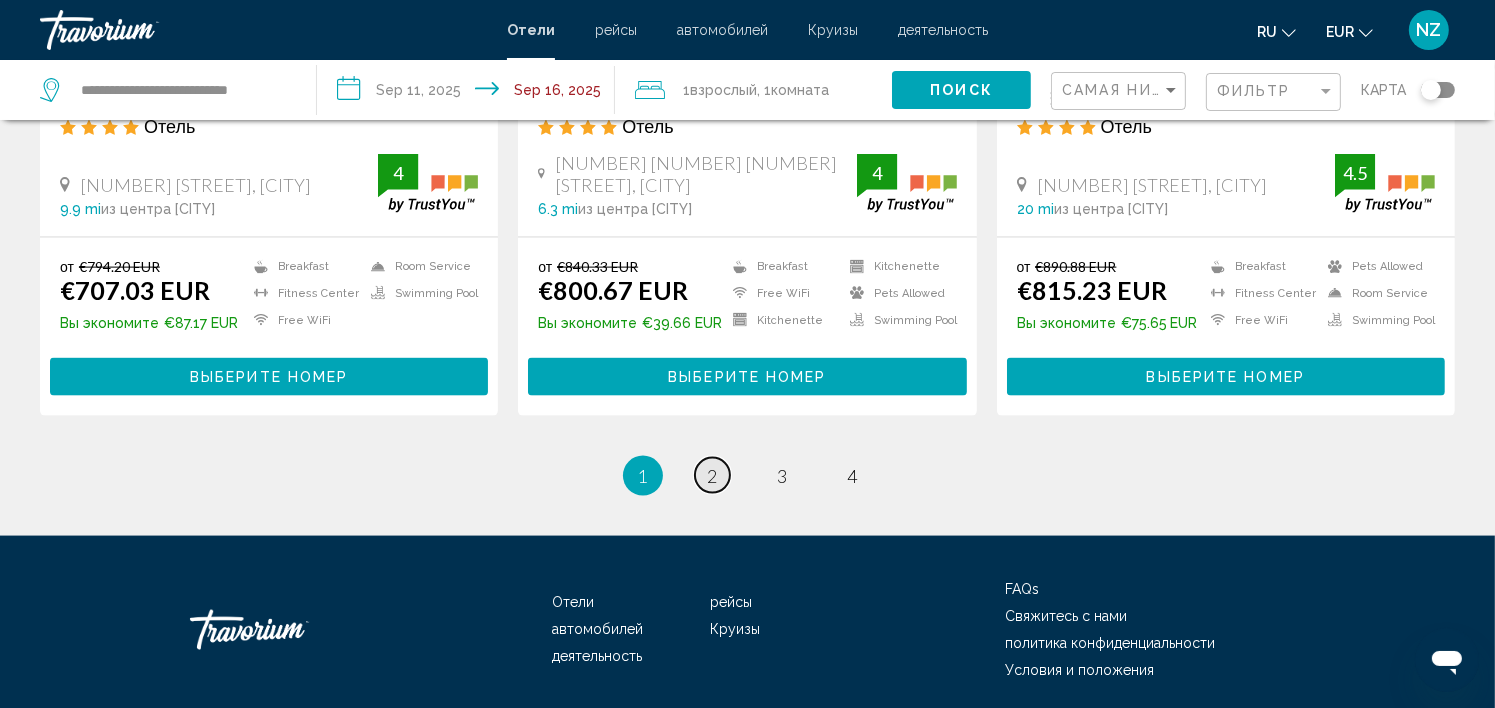 click on "page  2" at bounding box center (712, 475) 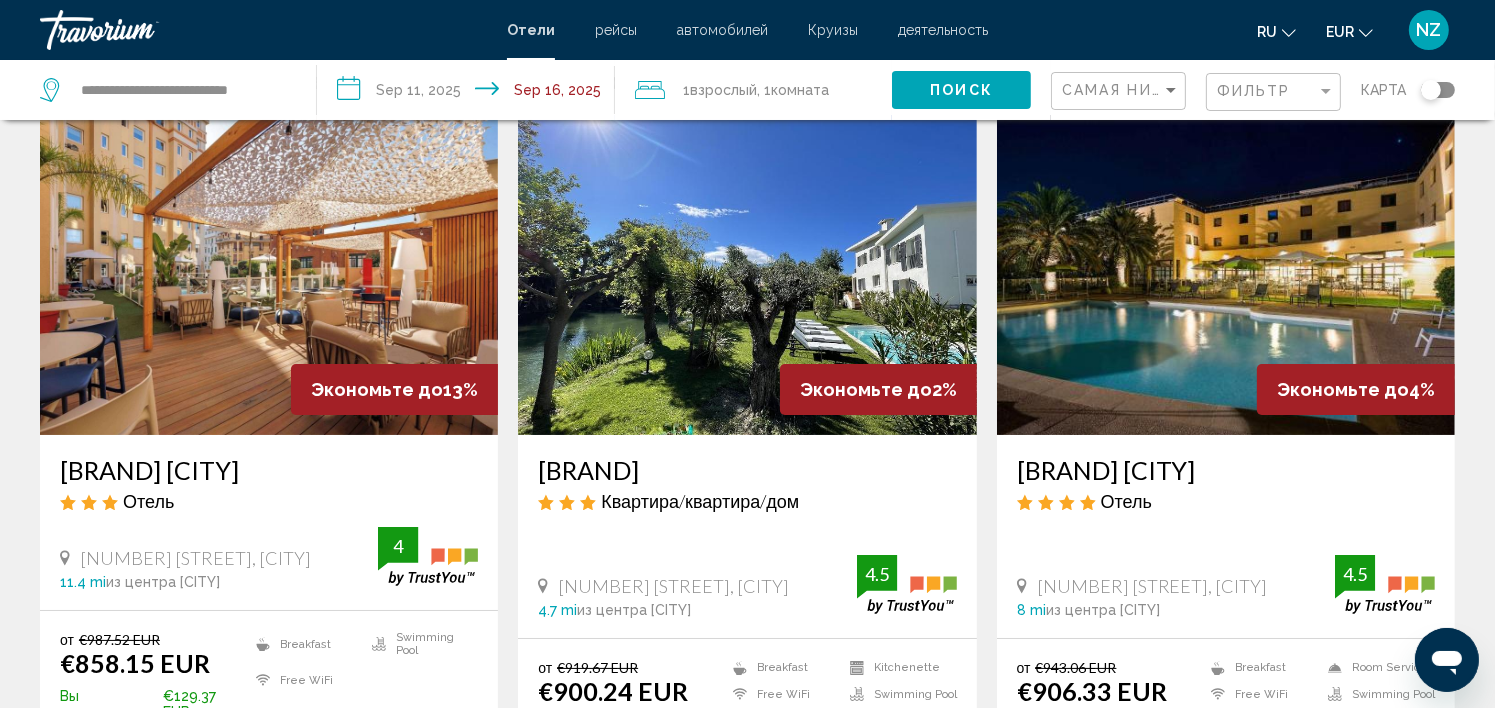scroll, scrollTop: 0, scrollLeft: 0, axis: both 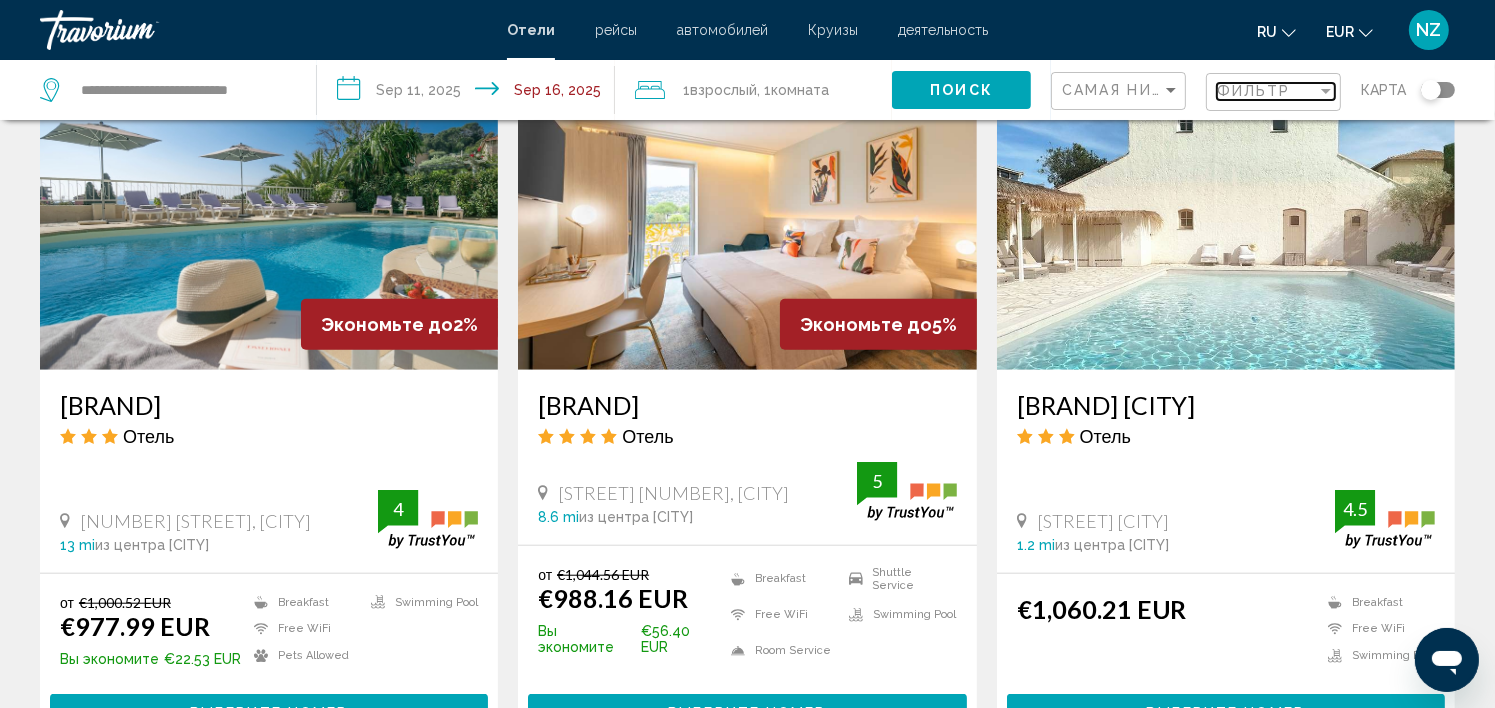 click at bounding box center [1326, 91] 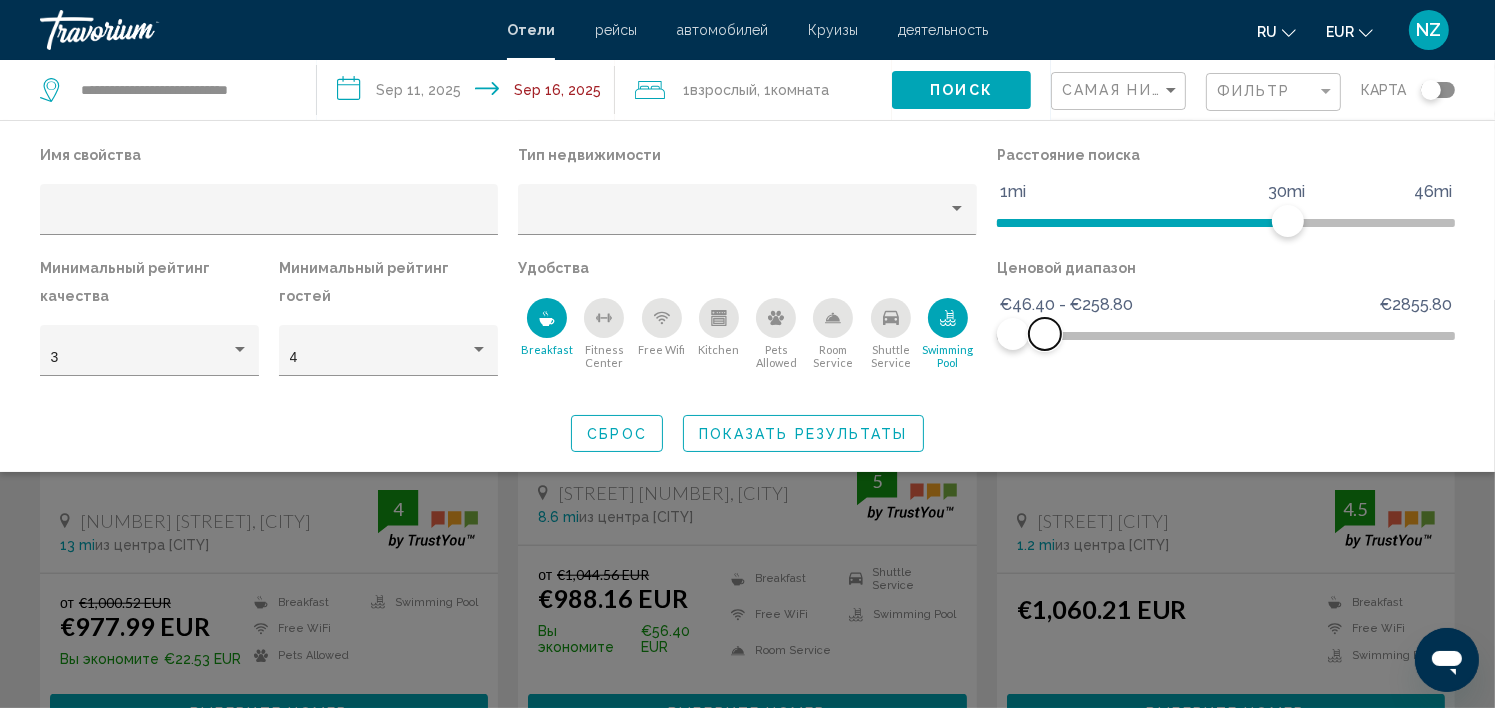 drag, startPoint x: 1153, startPoint y: 335, endPoint x: 1045, endPoint y: 344, distance: 108.37435 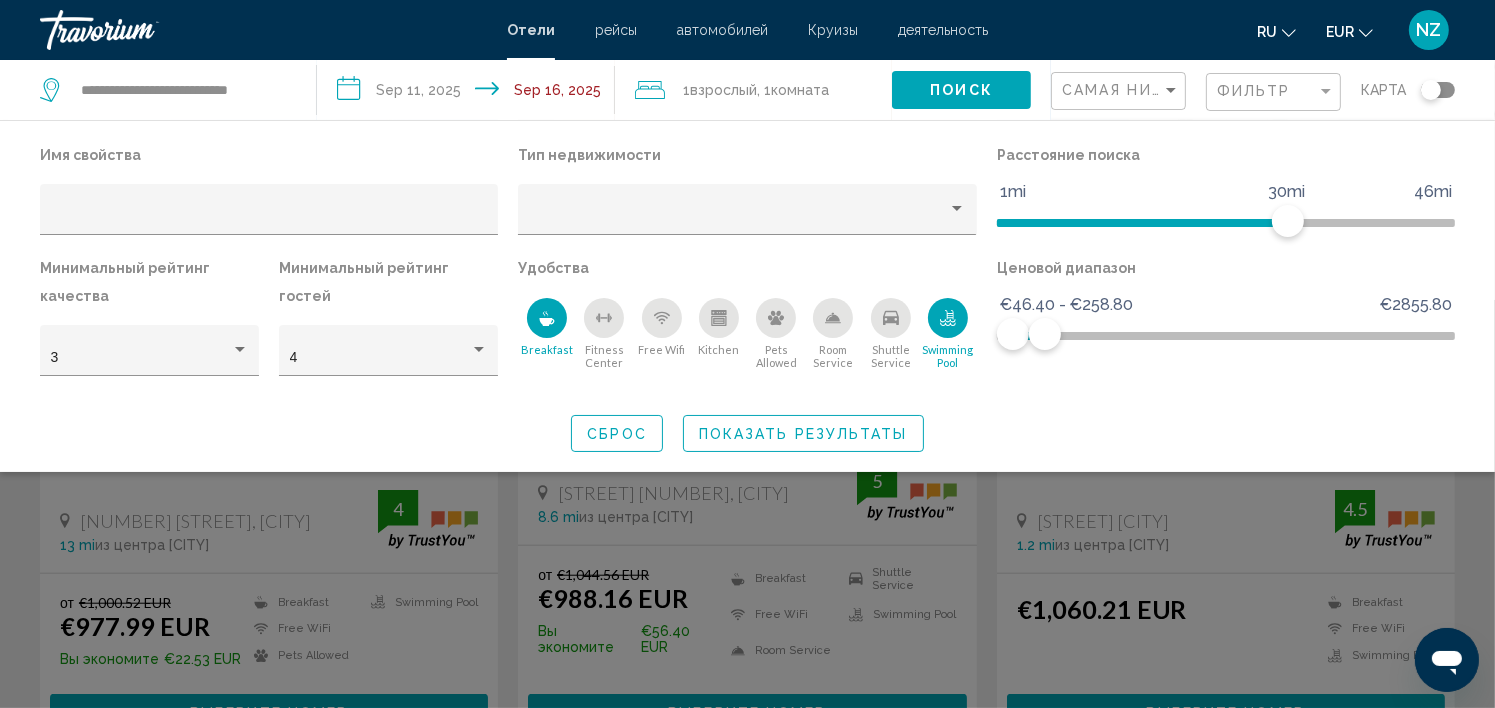 click on "Показать результаты" 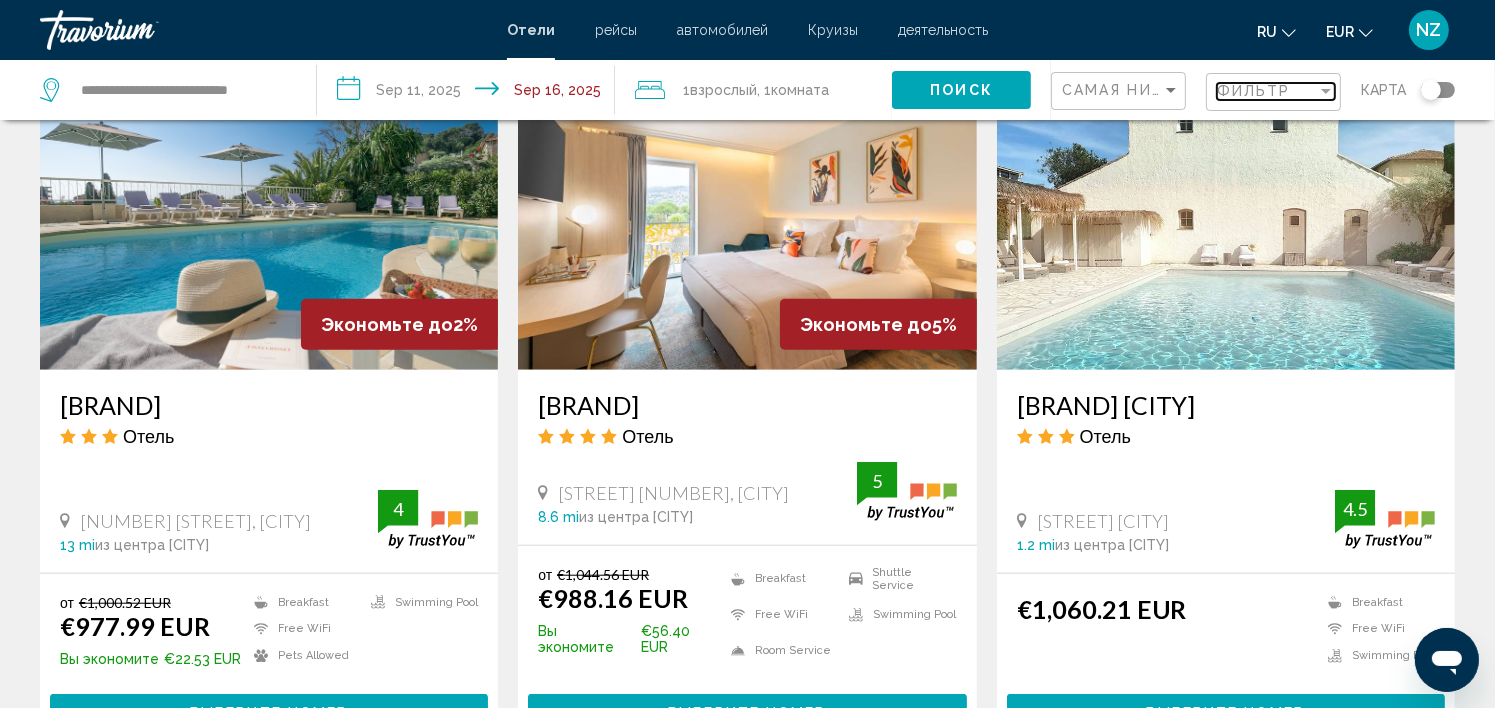 click at bounding box center (1326, 91) 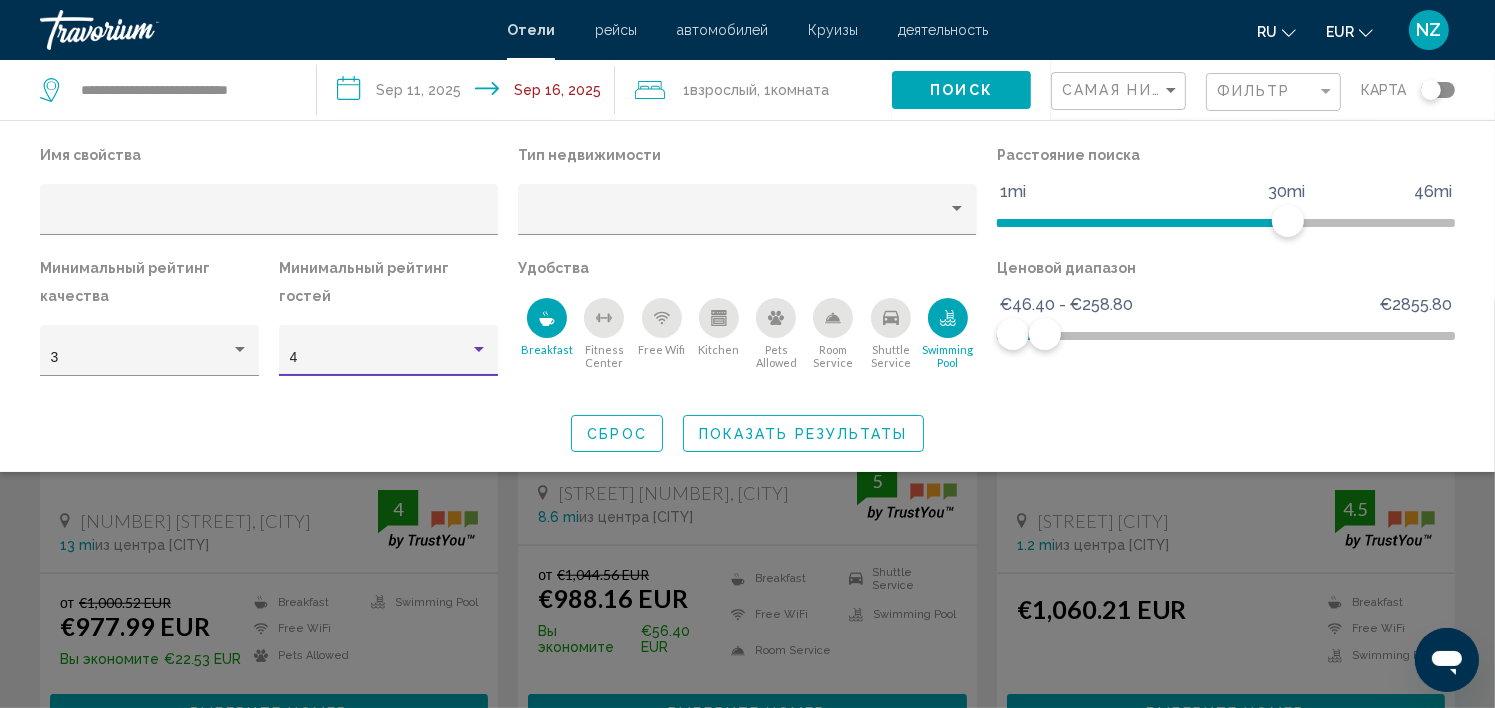 click at bounding box center [479, 349] 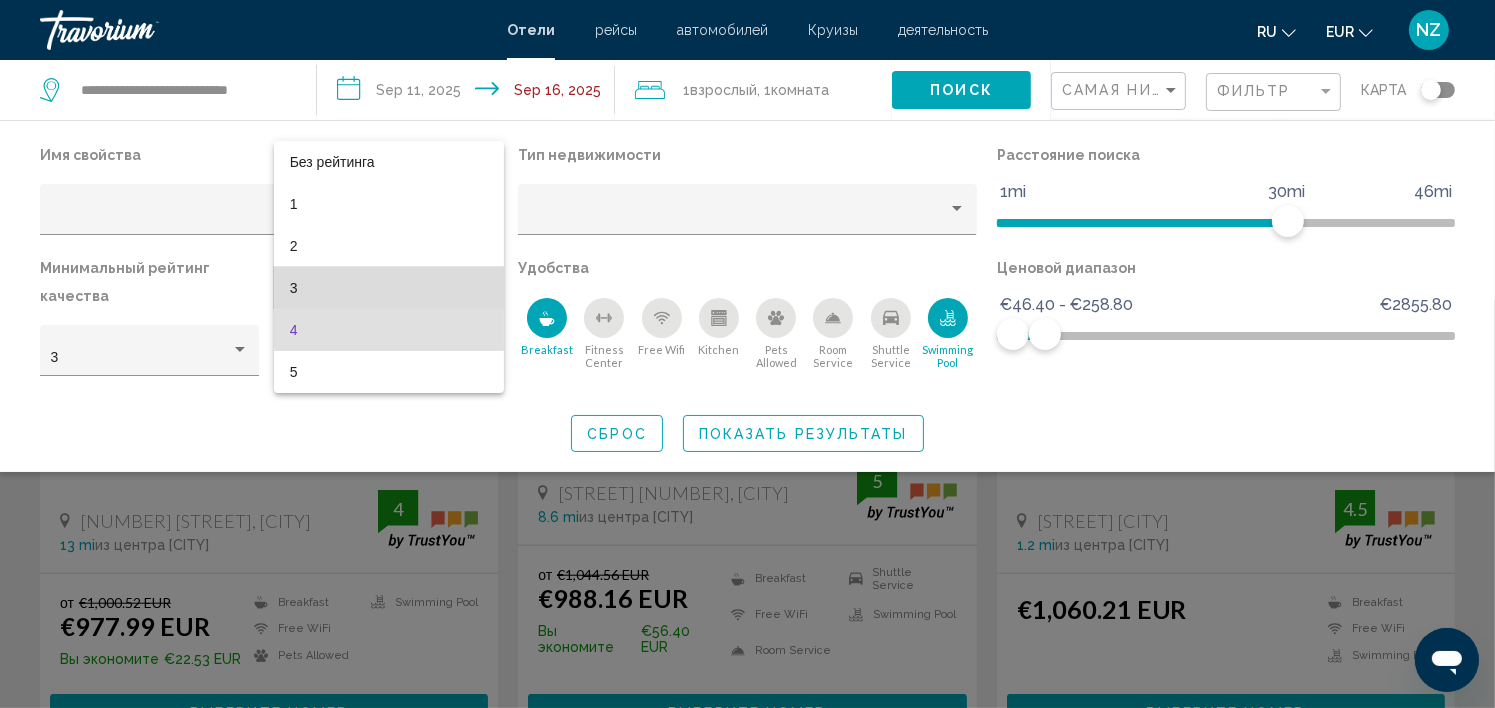 click on "3" at bounding box center (389, 288) 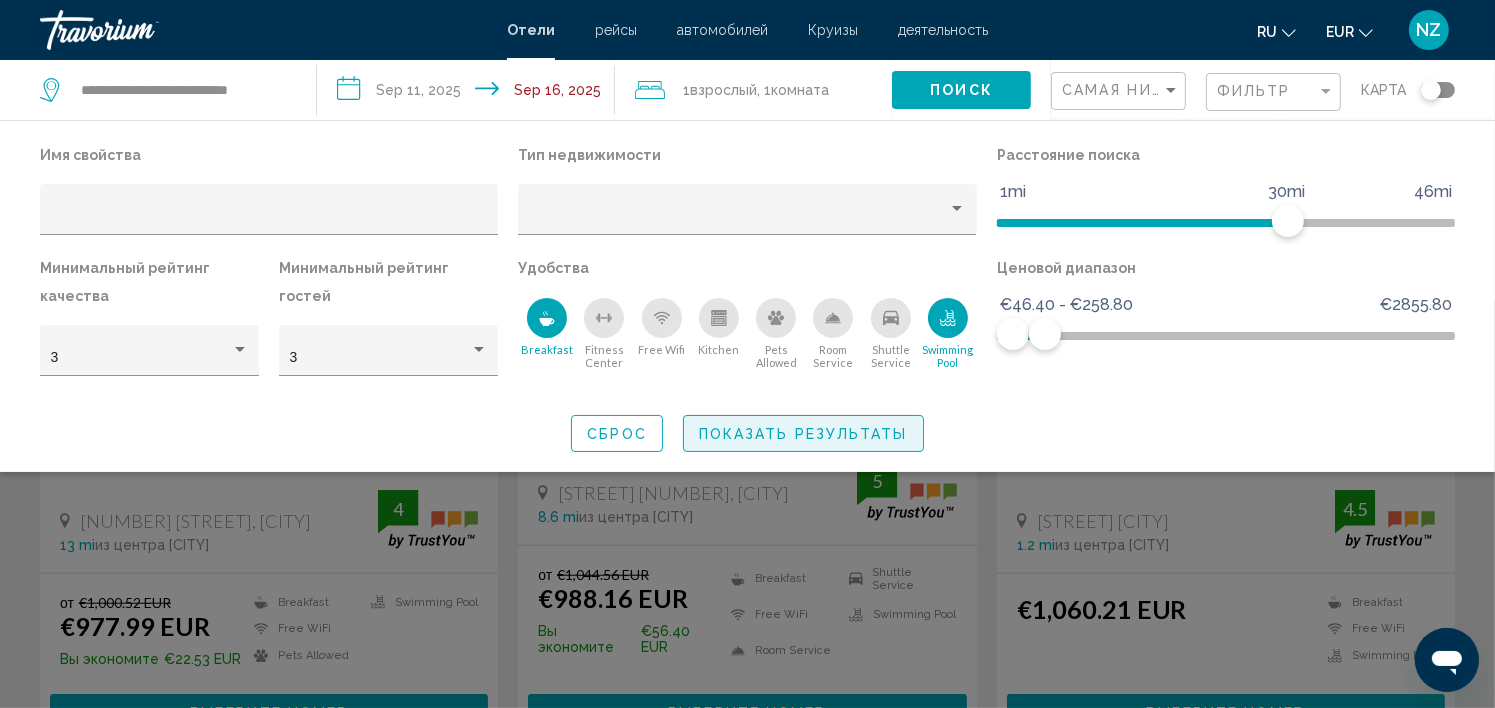 click on "Показать результаты" 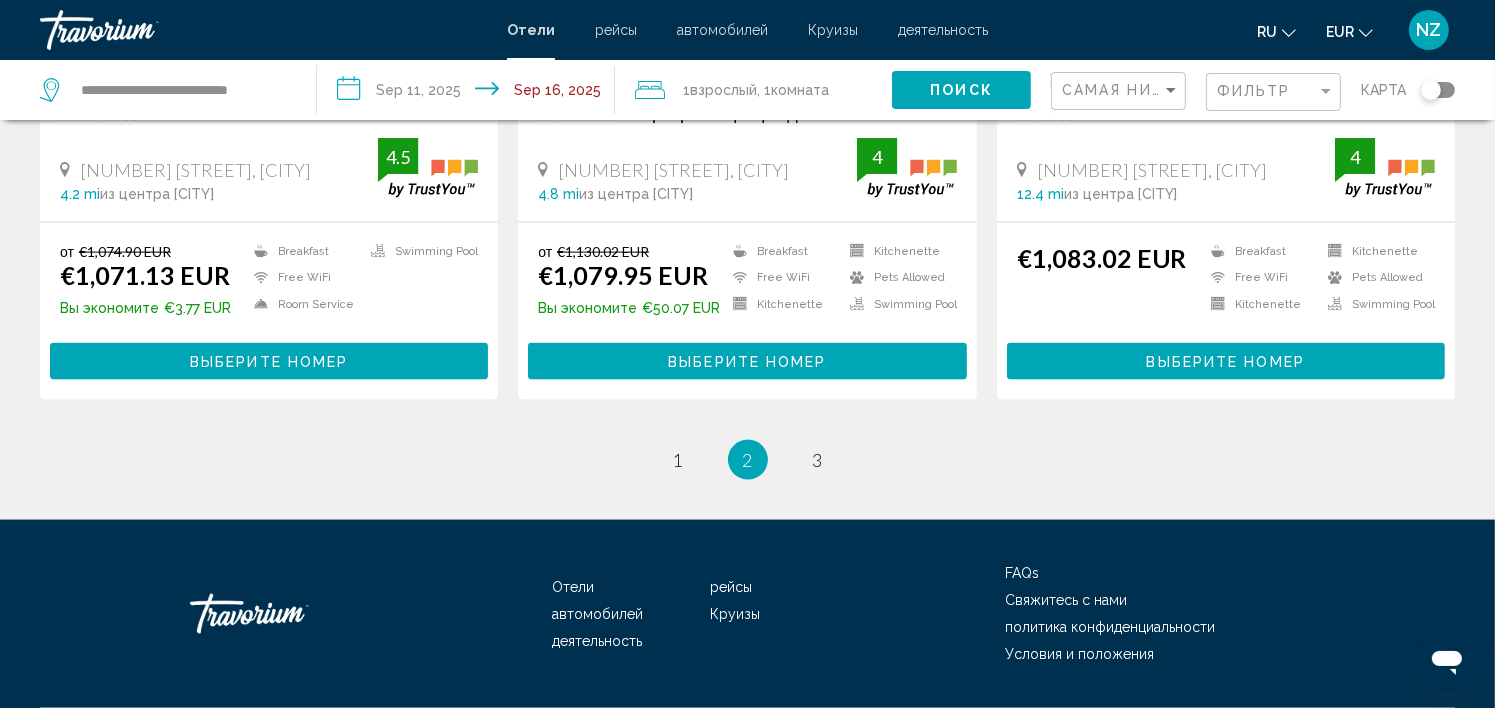 scroll, scrollTop: 2664, scrollLeft: 0, axis: vertical 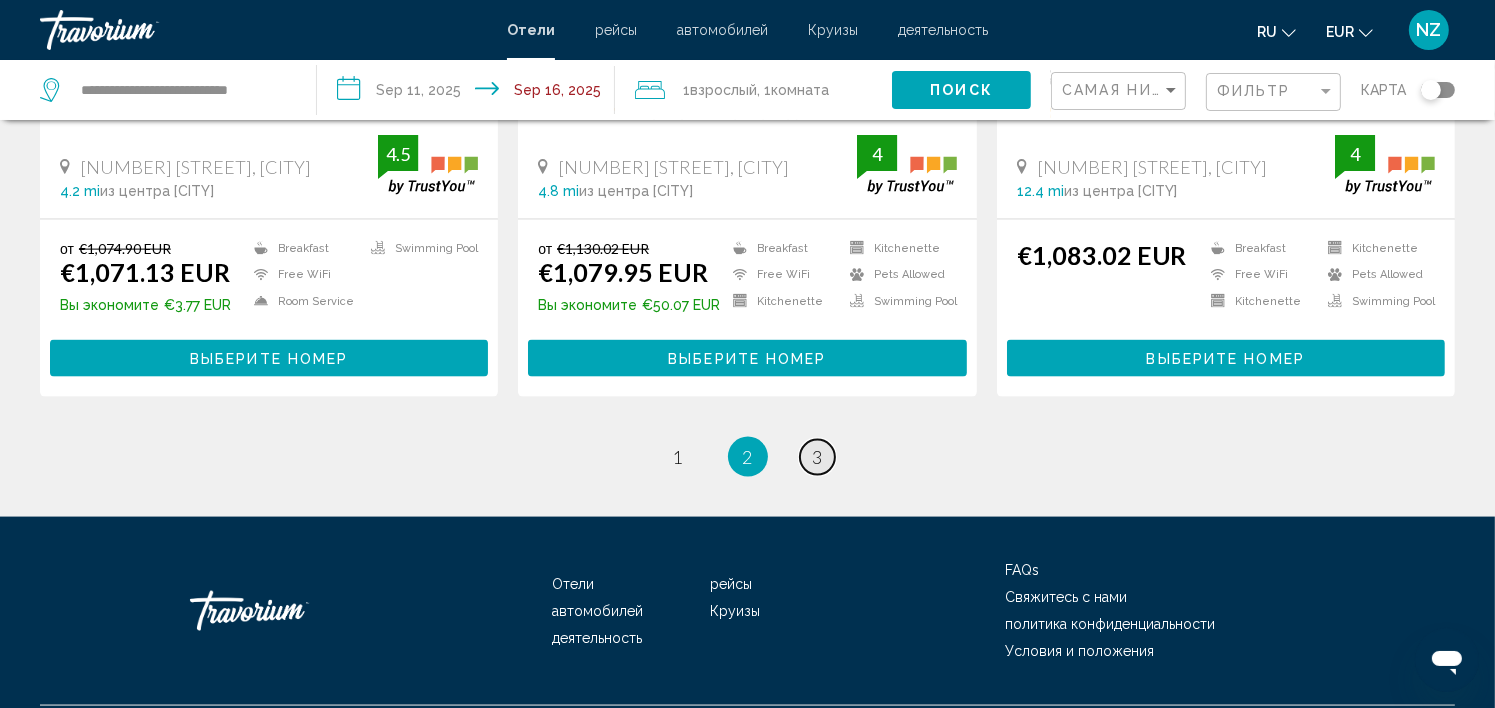 click on "3" at bounding box center (818, 457) 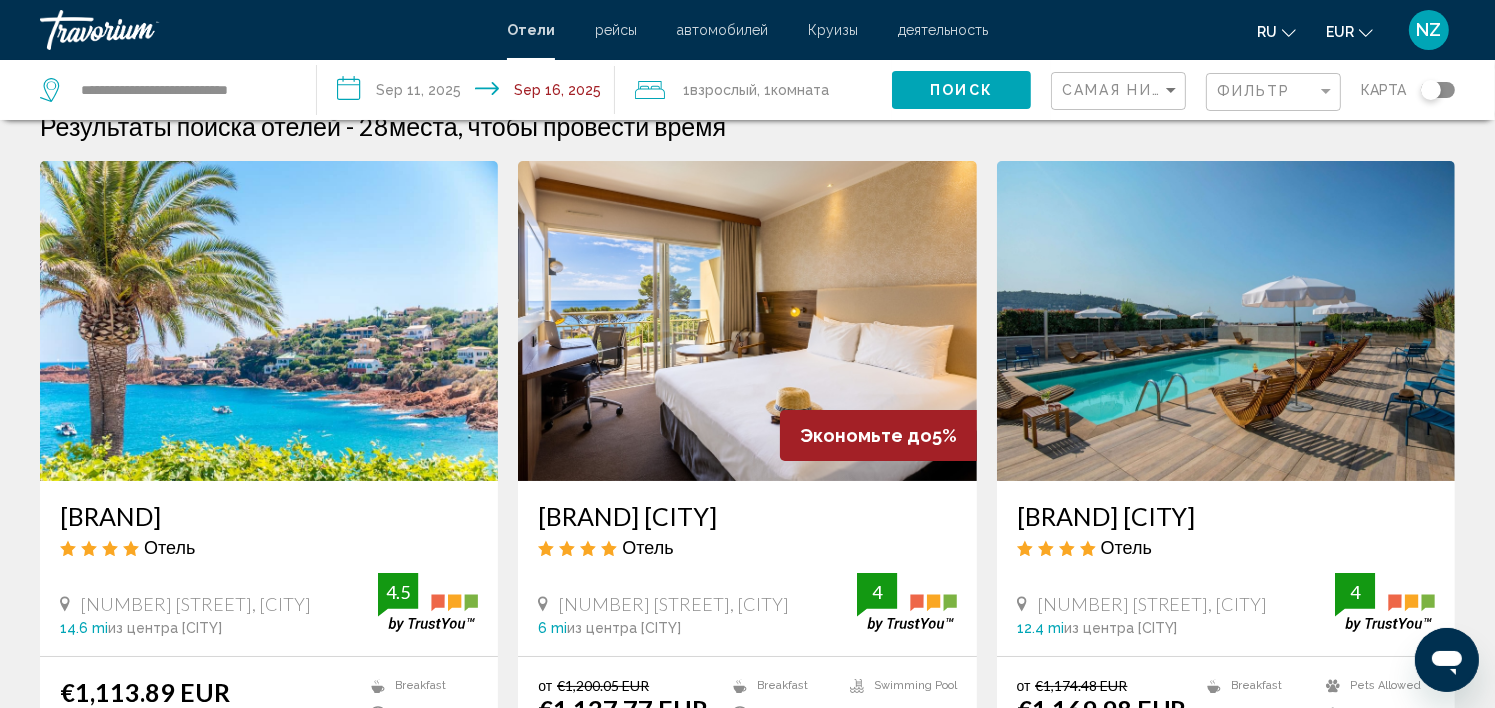 scroll, scrollTop: 0, scrollLeft: 0, axis: both 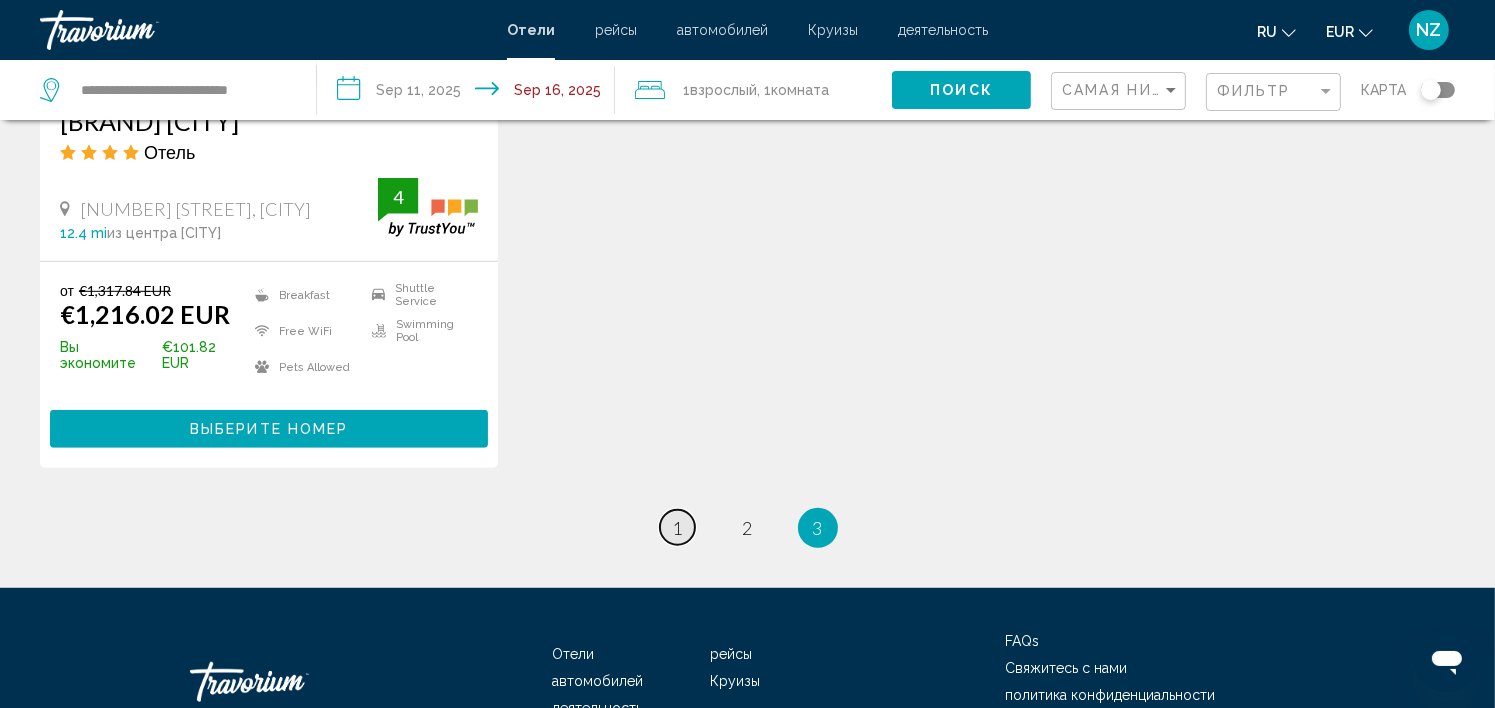 click on "1" at bounding box center [678, 528] 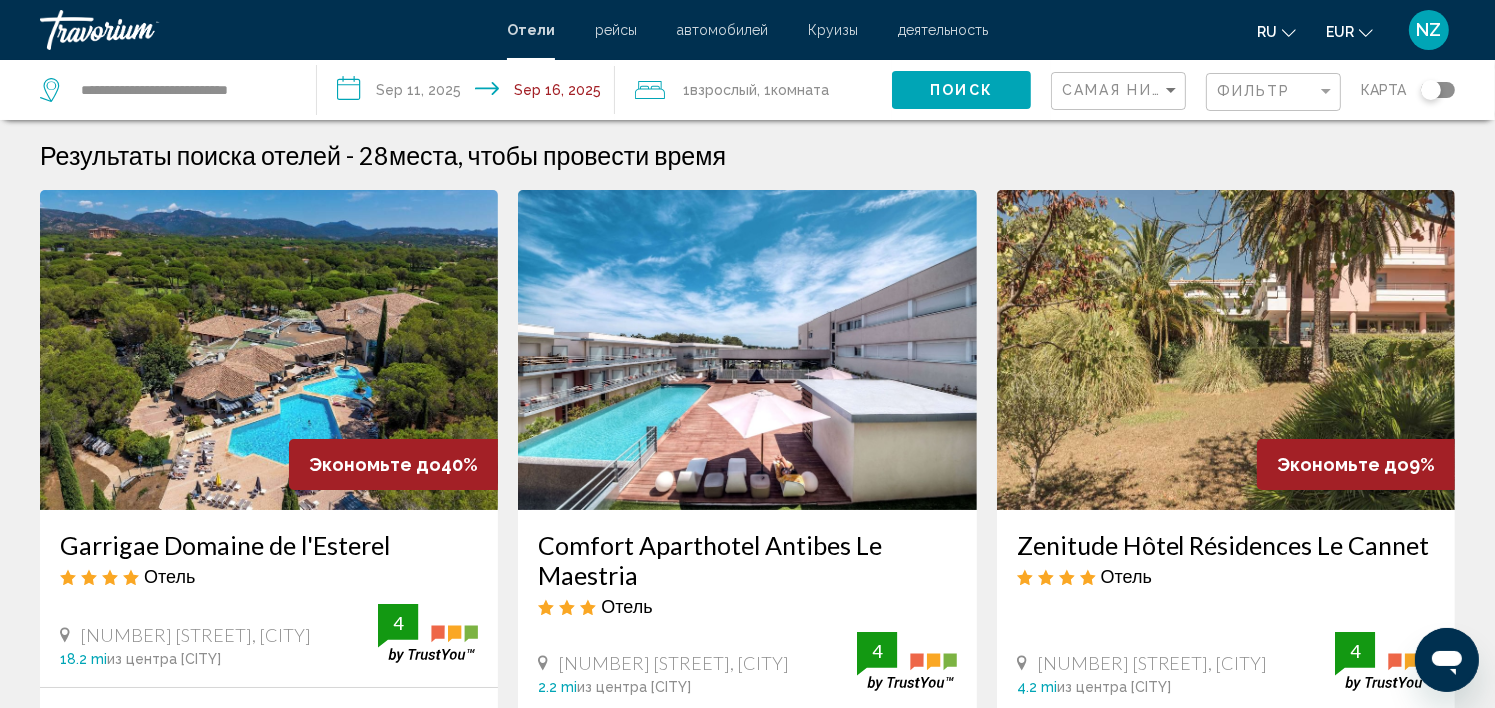 scroll, scrollTop: 0, scrollLeft: 0, axis: both 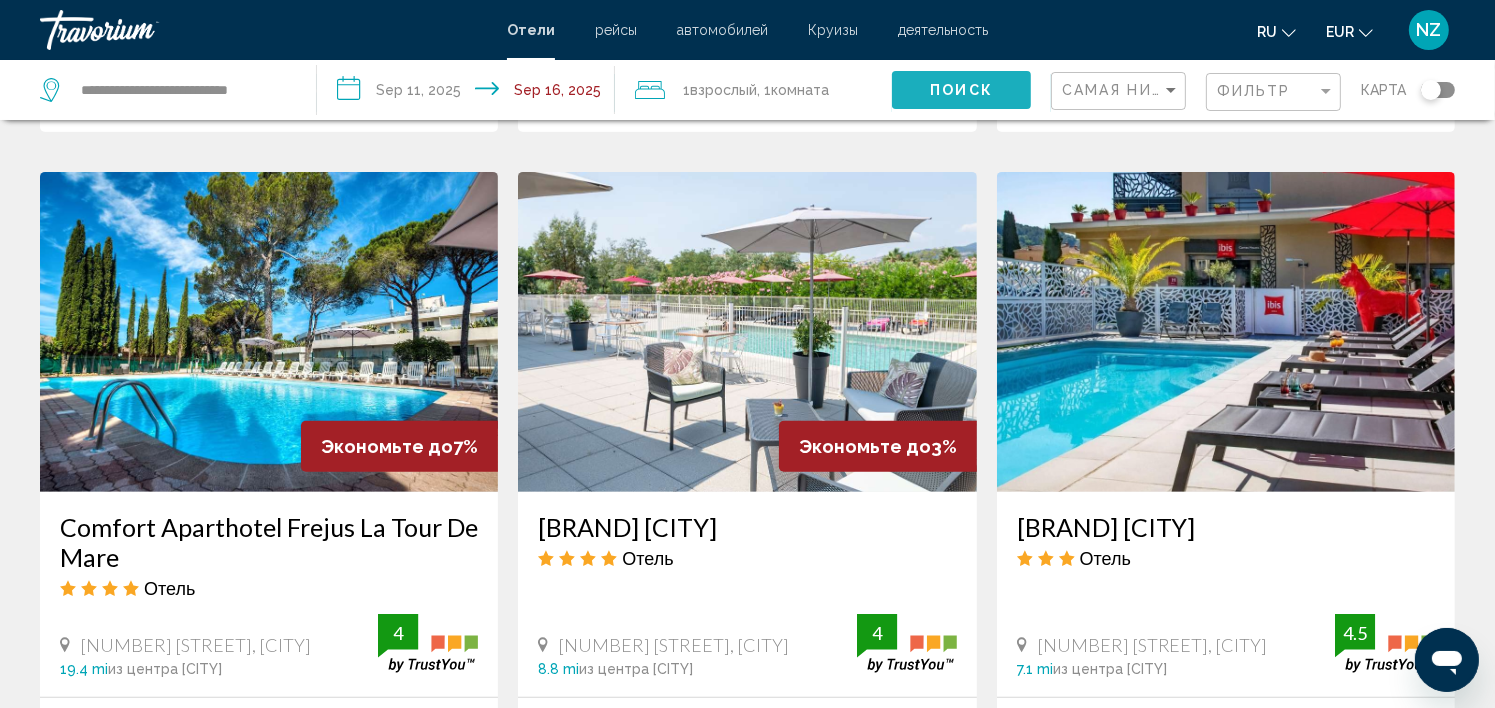 click on "Поиск" 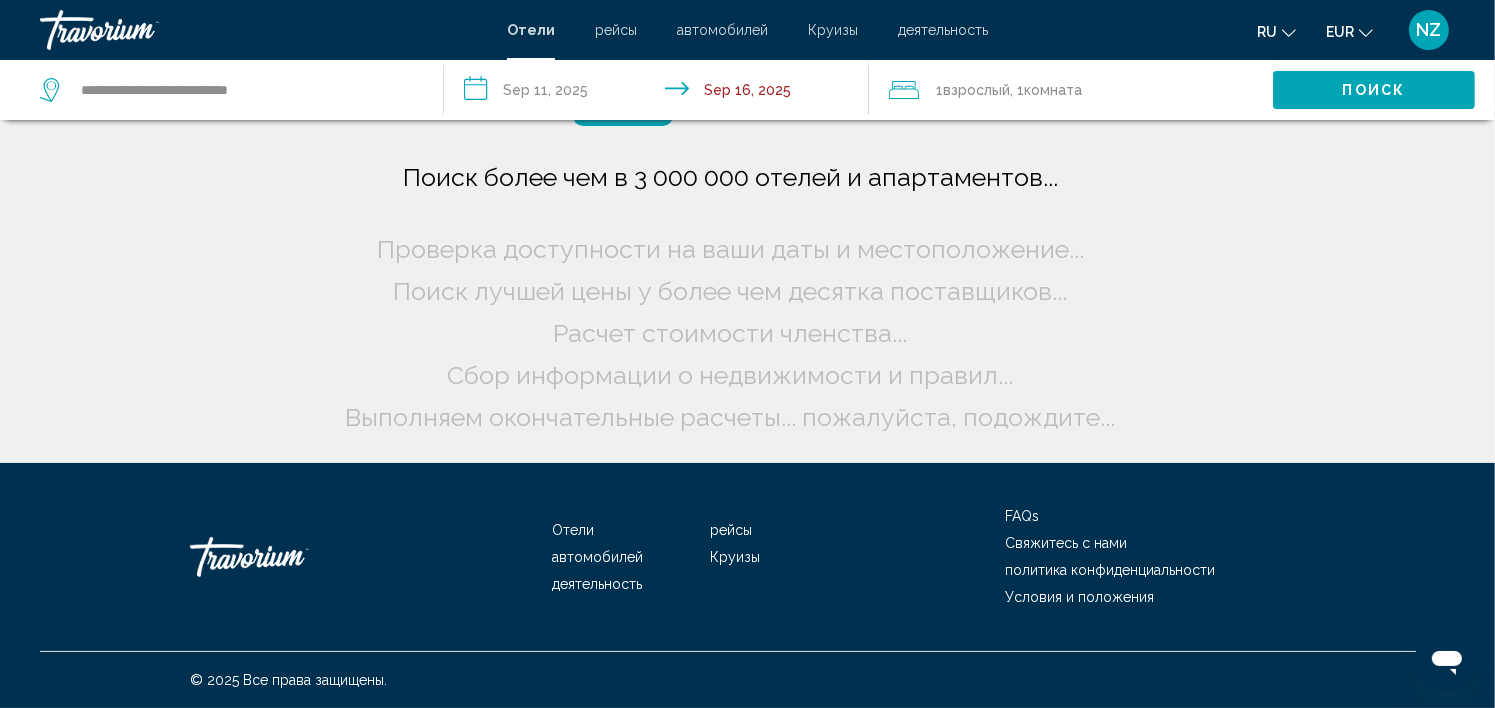 scroll, scrollTop: 0, scrollLeft: 0, axis: both 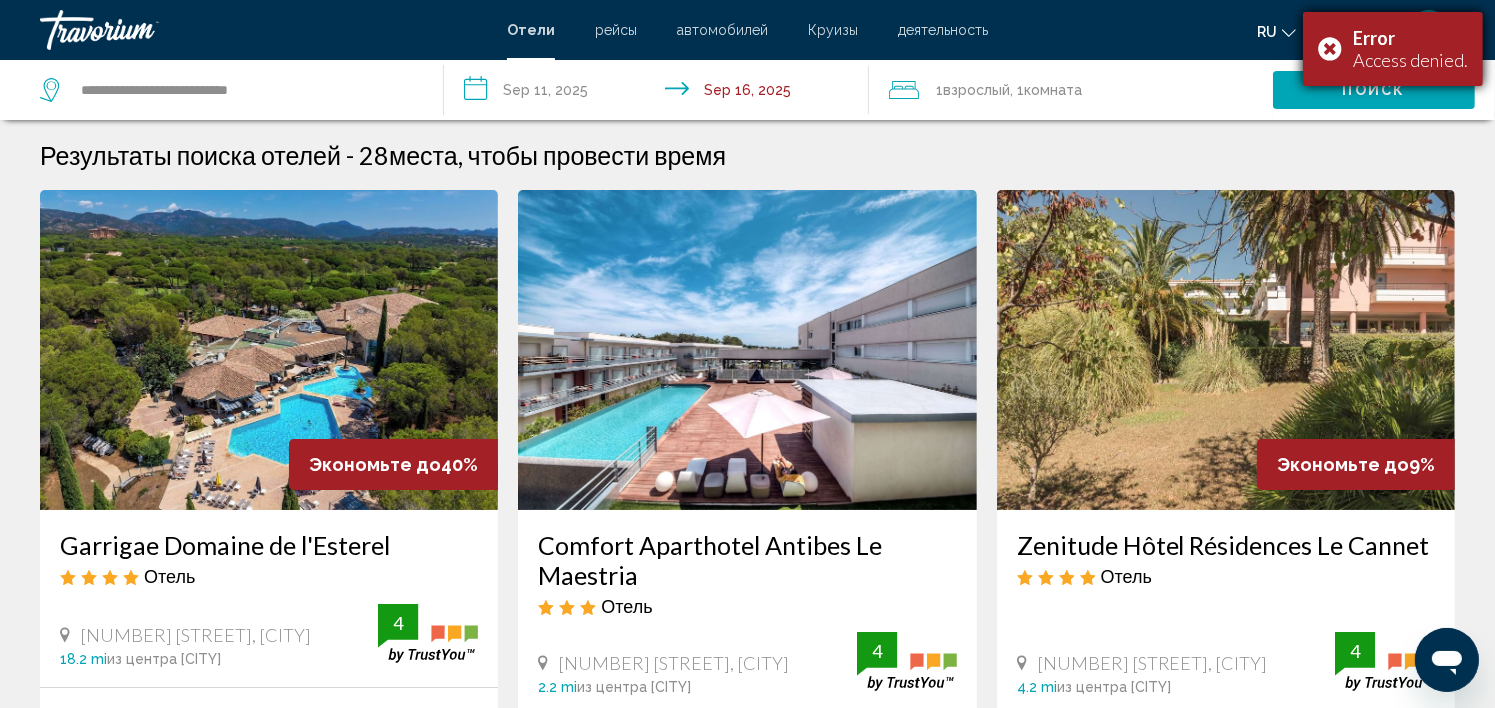 click on "Error   Access denied." at bounding box center [1393, 49] 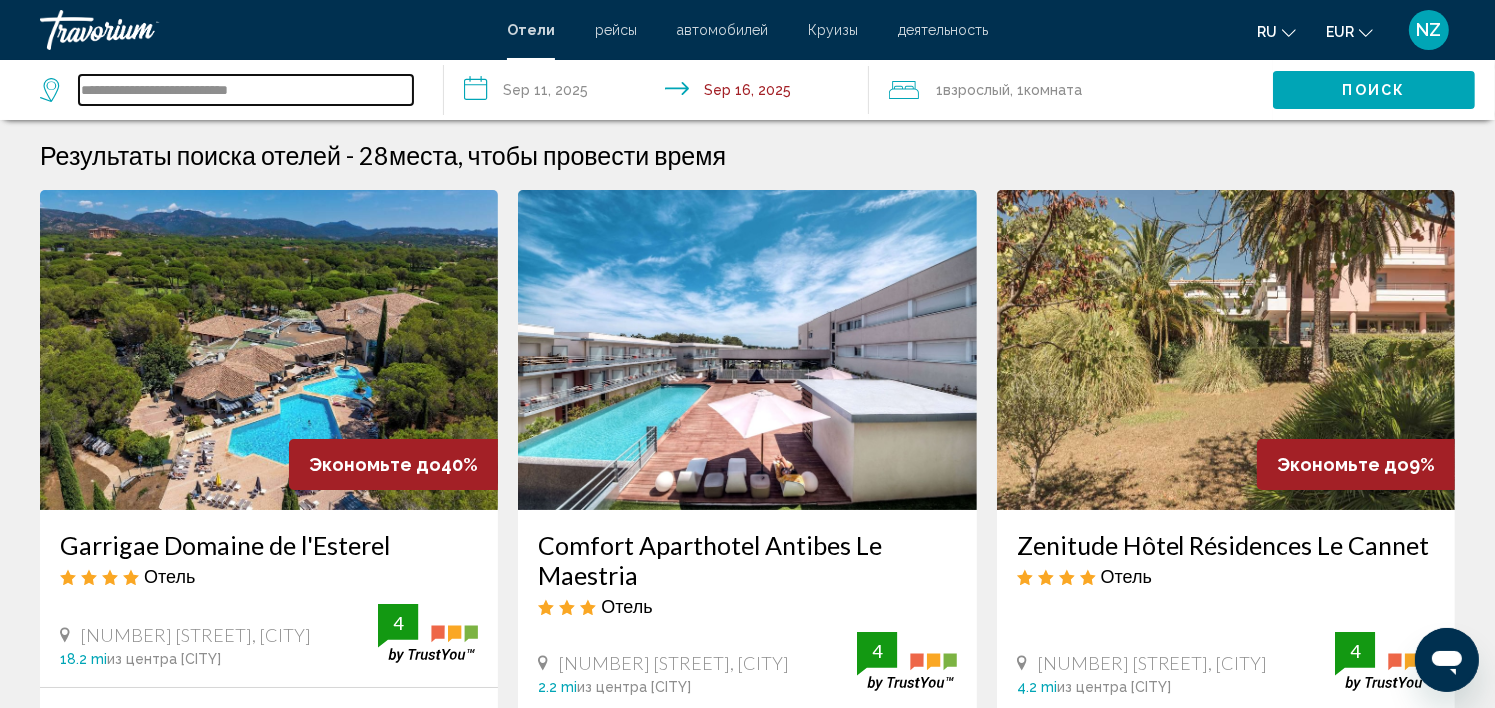 click on "**********" at bounding box center (246, 90) 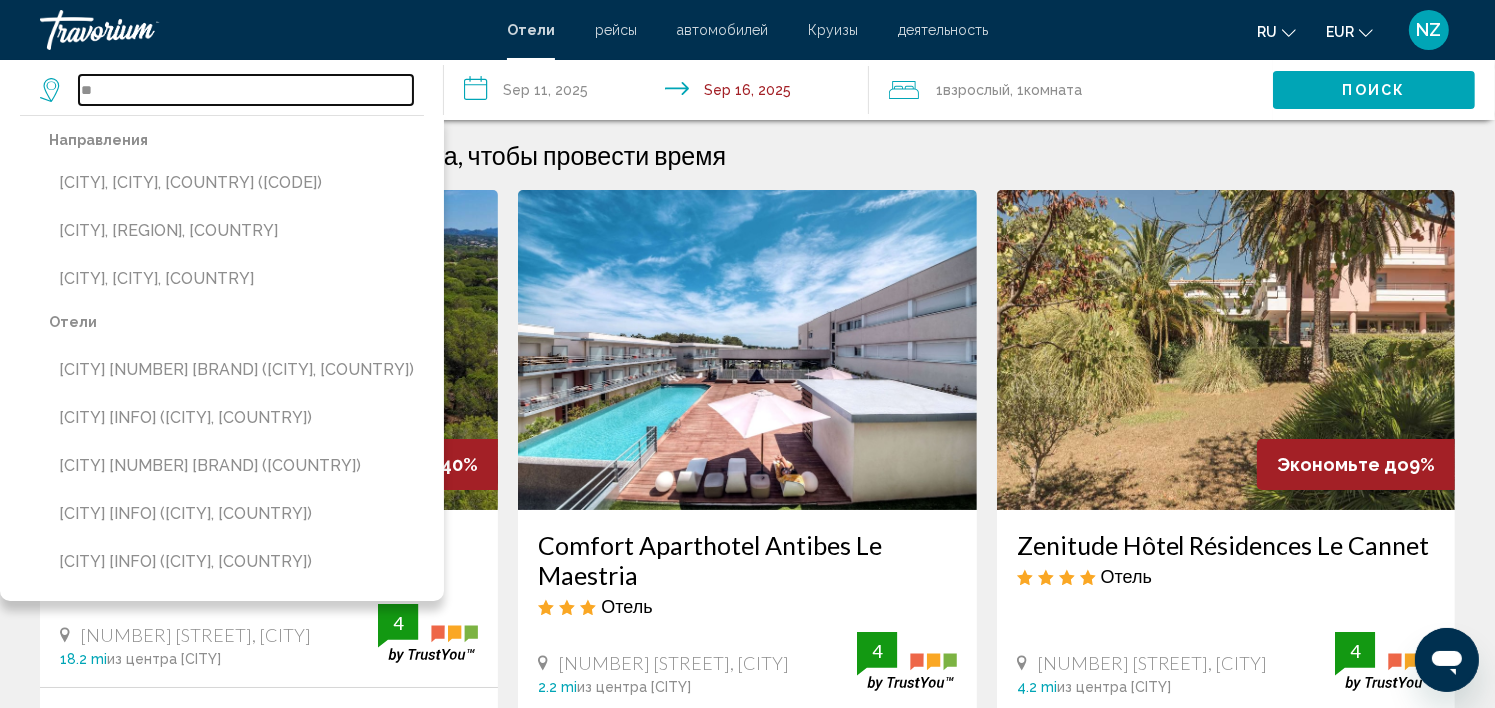 type on "*" 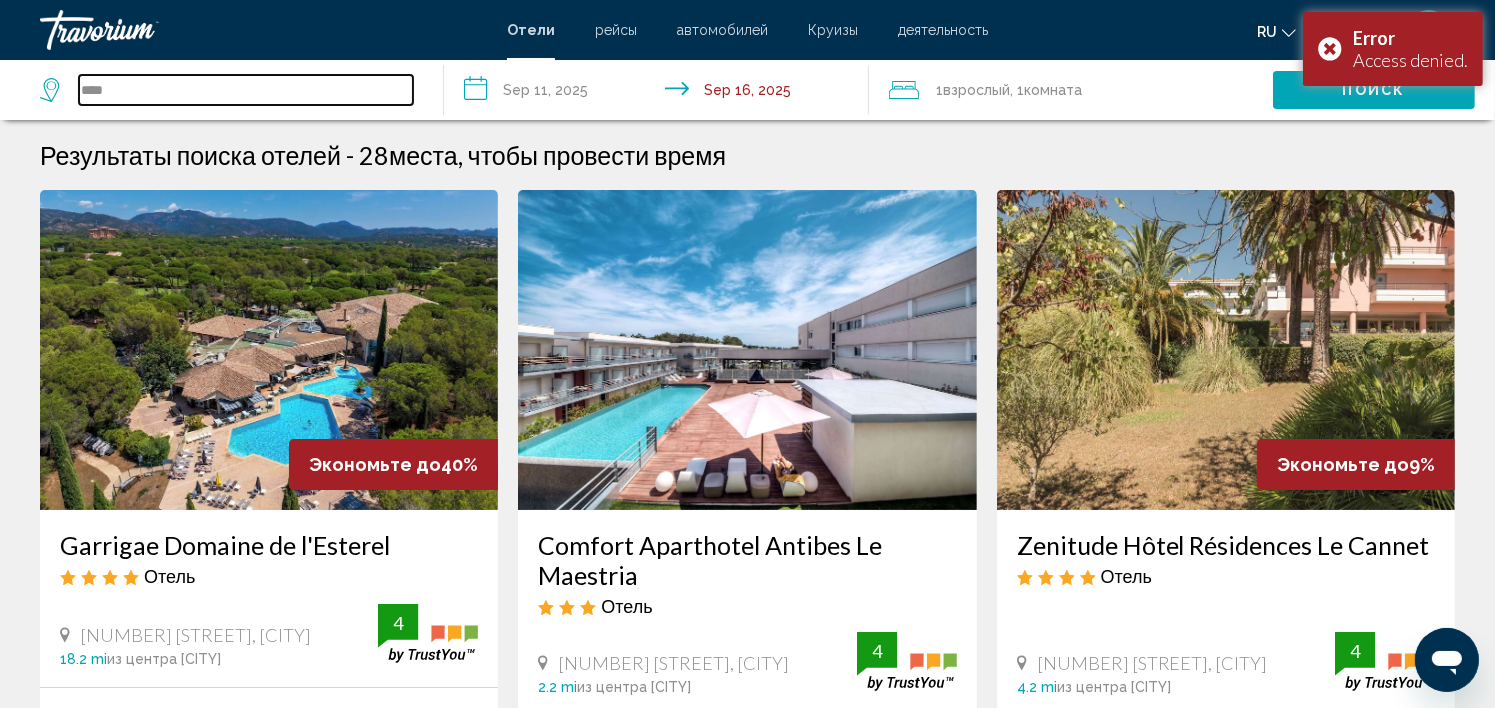 click on "****" at bounding box center [246, 90] 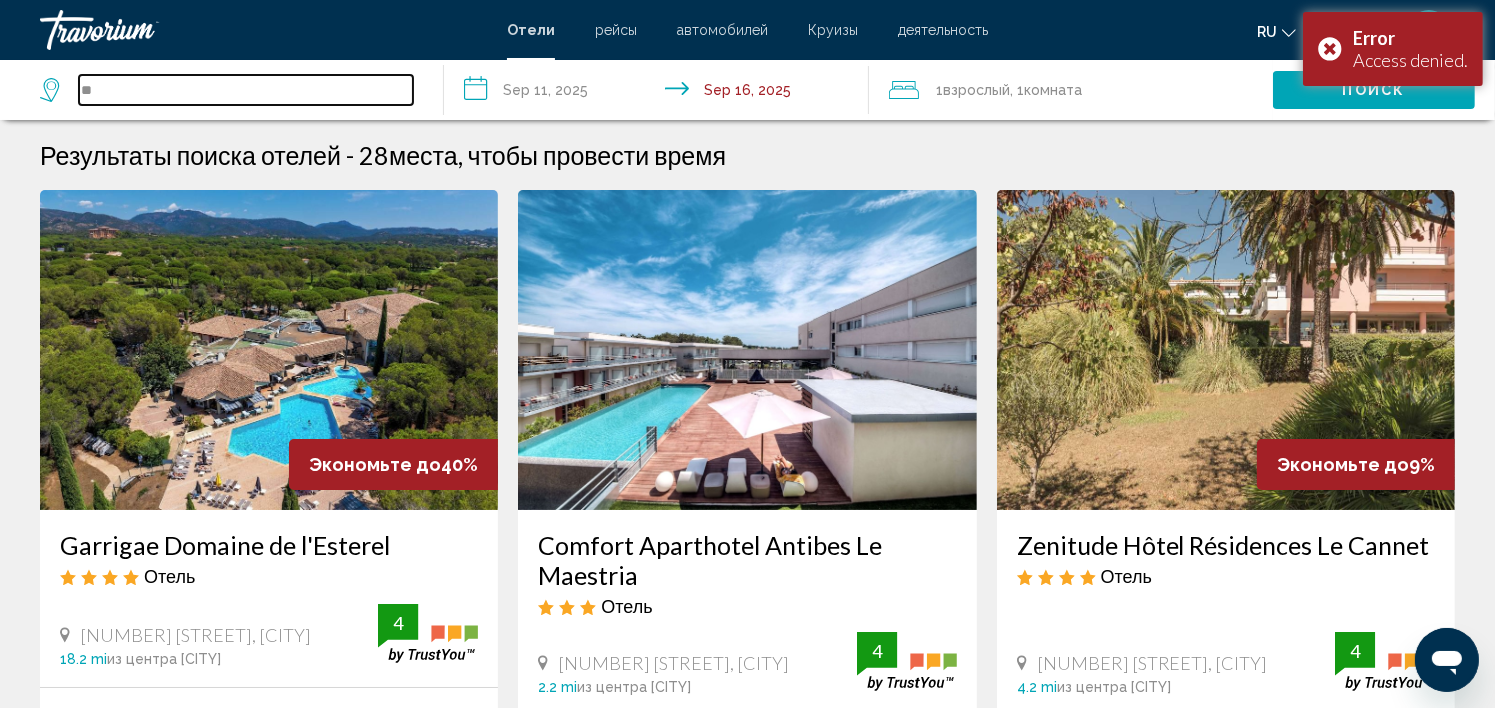 type on "*" 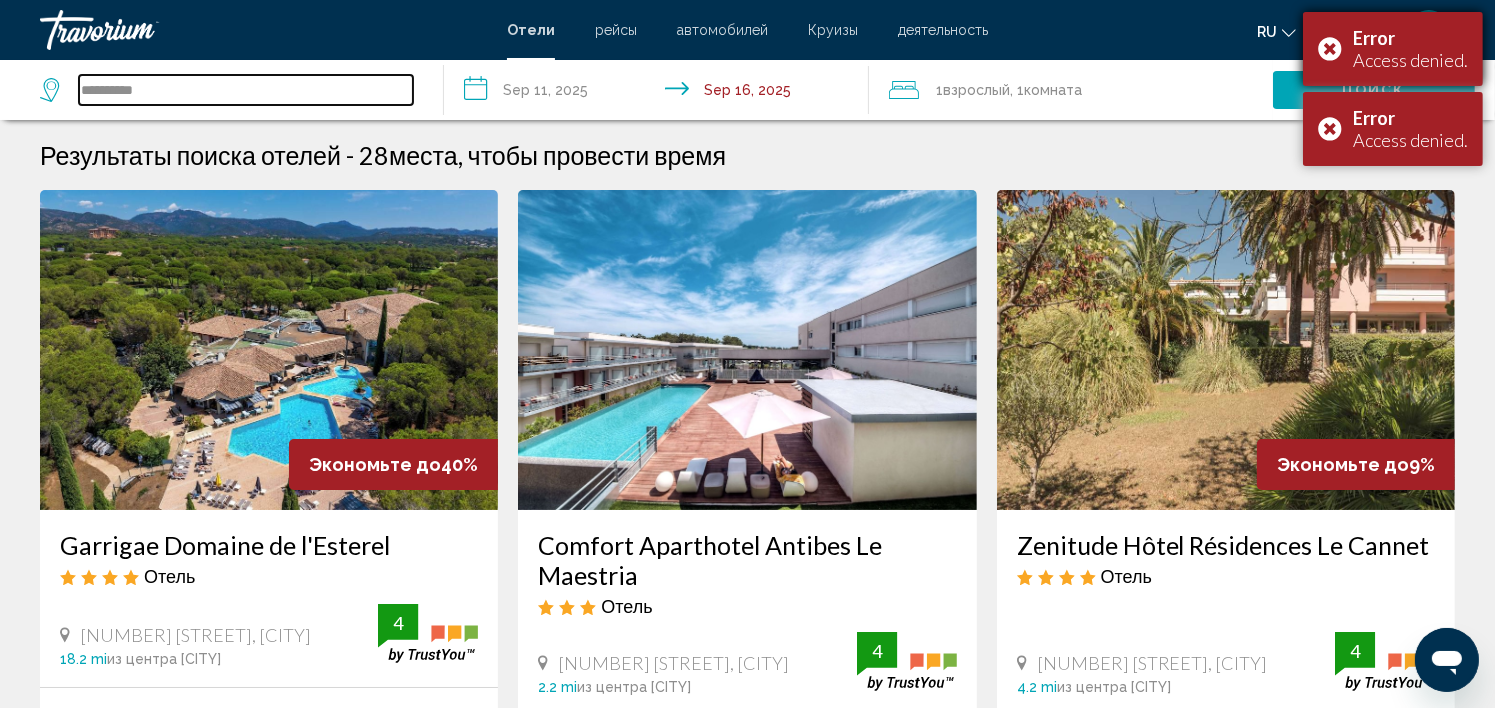 type on "**********" 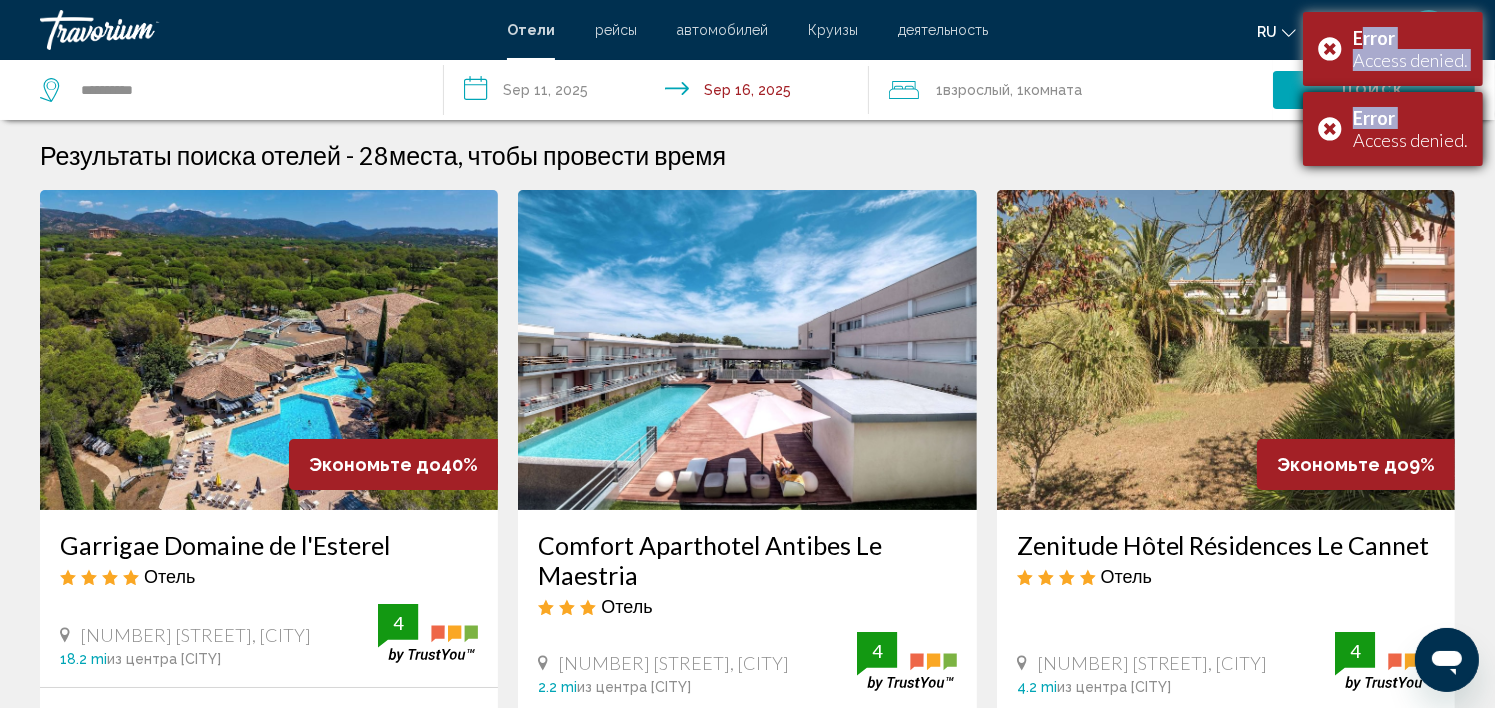 drag, startPoint x: 1340, startPoint y: 47, endPoint x: 1329, endPoint y: 133, distance: 86.70064 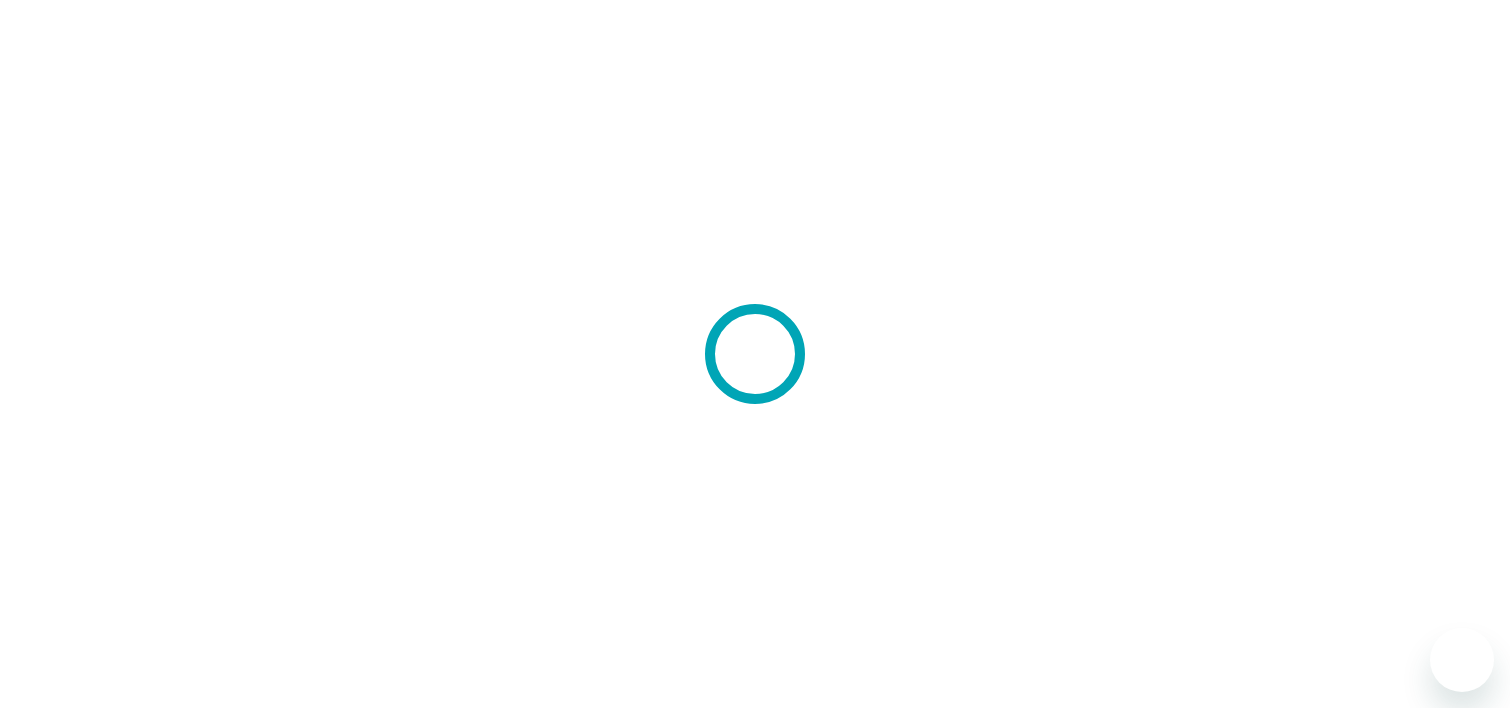 scroll, scrollTop: 0, scrollLeft: 0, axis: both 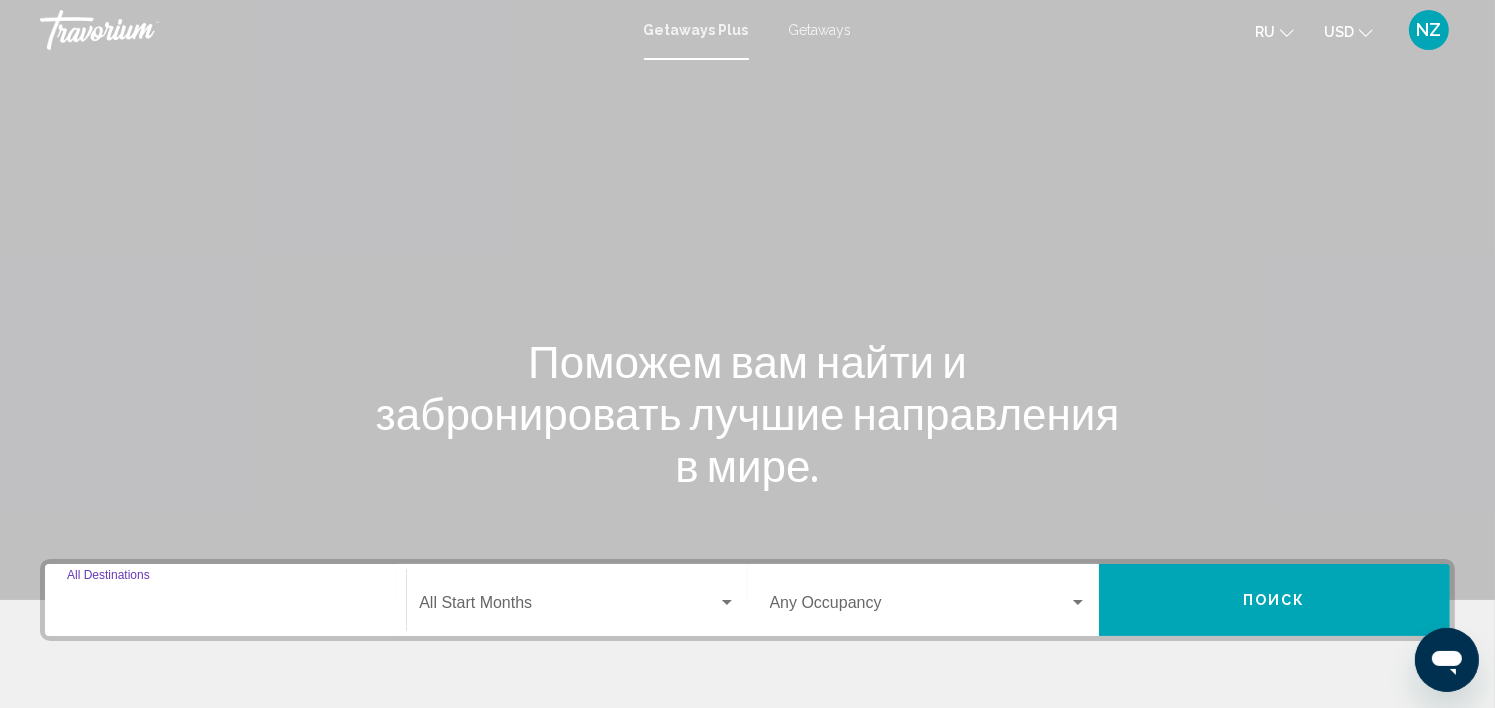 click on "Destination All Destinations" at bounding box center [225, 607] 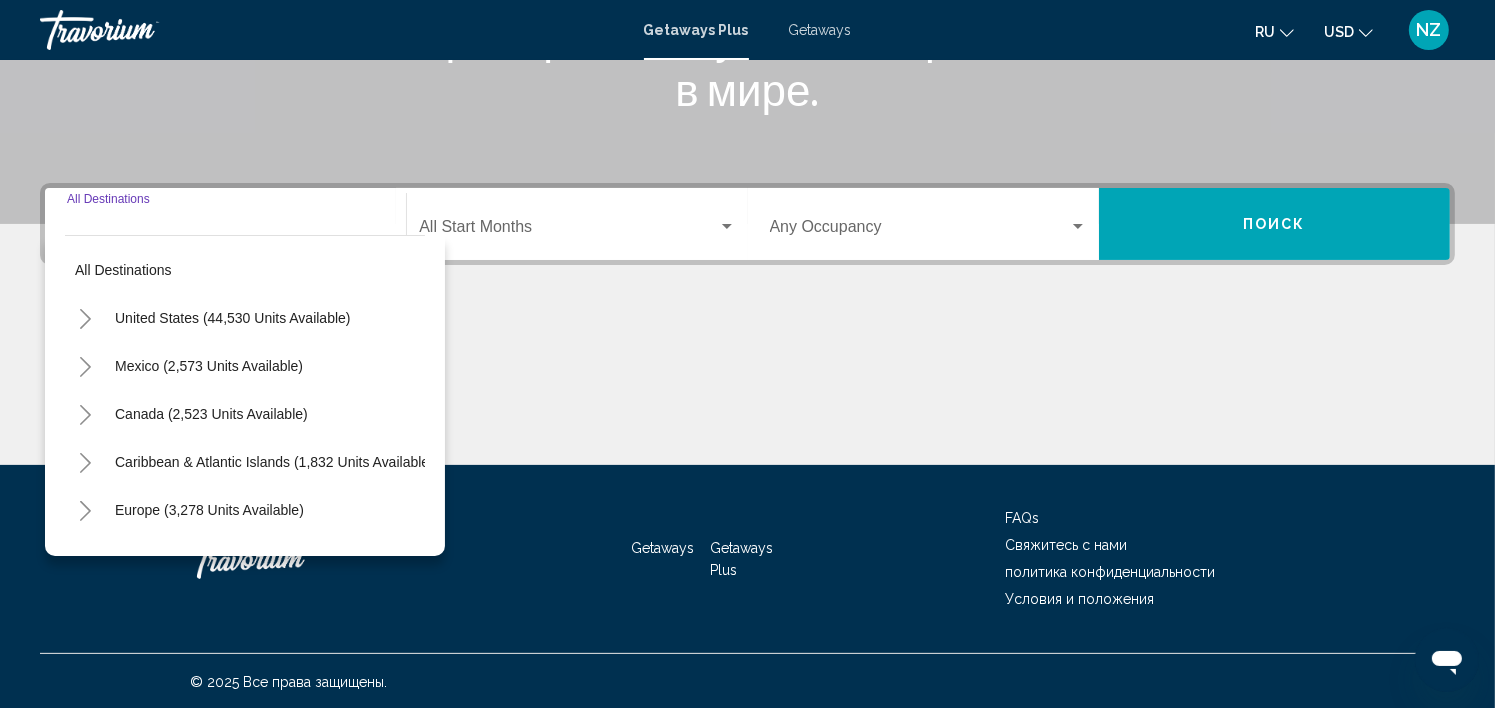 scroll, scrollTop: 377, scrollLeft: 0, axis: vertical 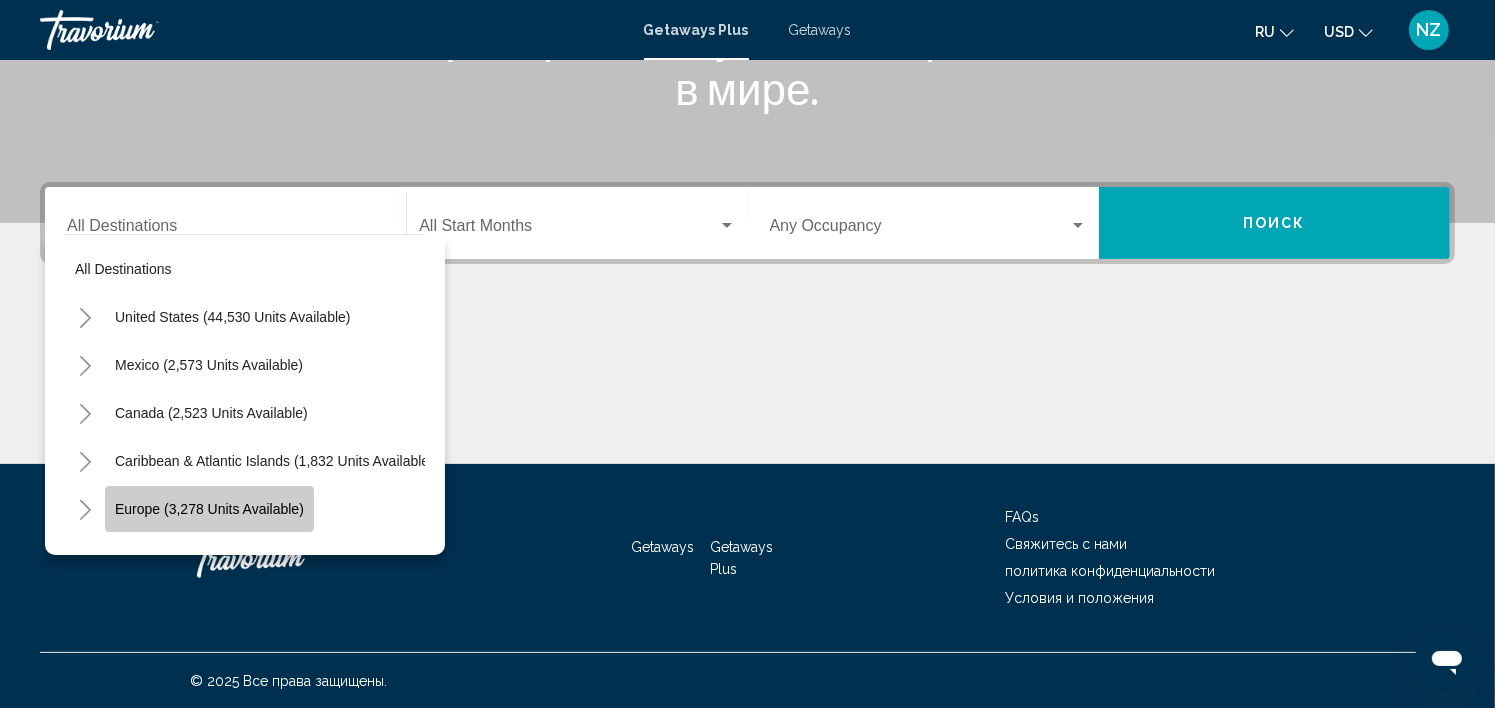 click on "Europe (3,278 units available)" 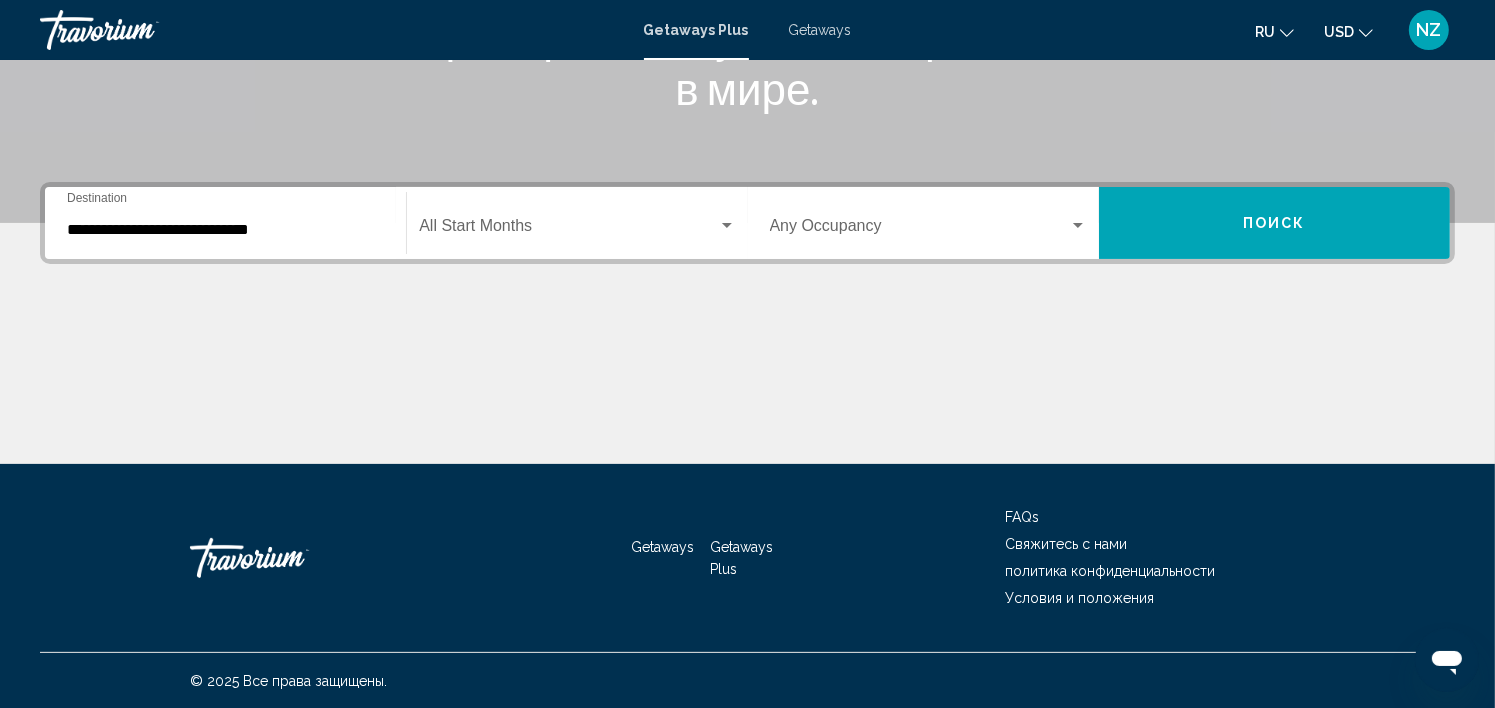 click on "**********" at bounding box center (225, 223) 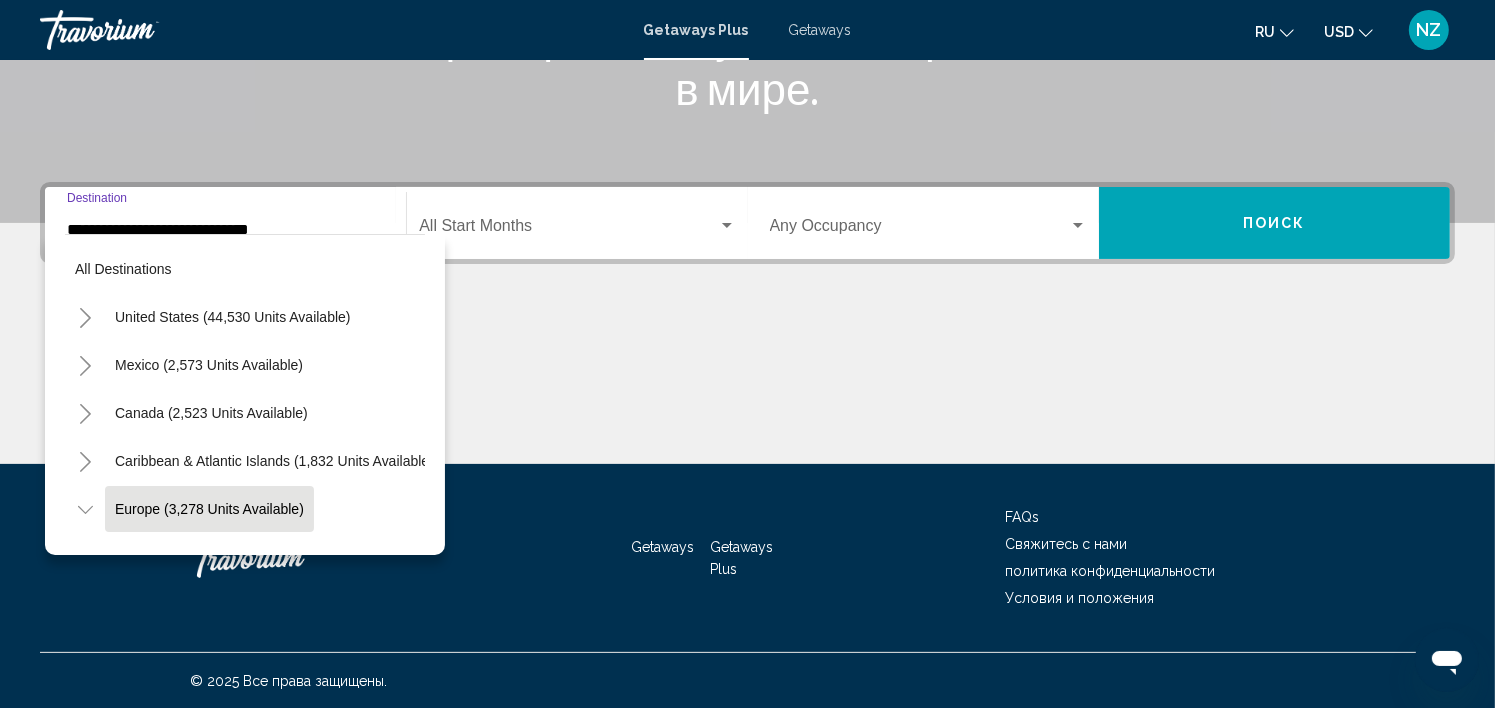 scroll, scrollTop: 126, scrollLeft: 0, axis: vertical 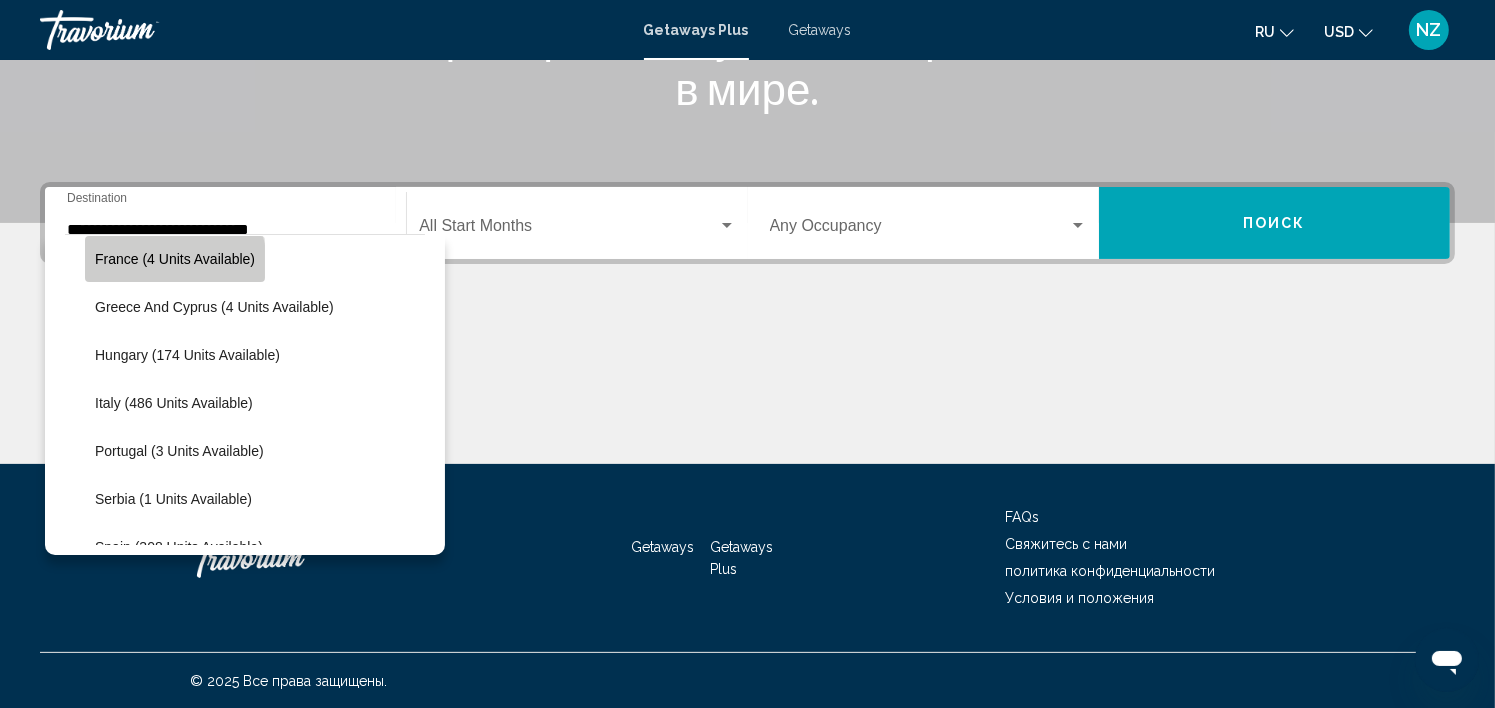 click on "France (4 units available)" 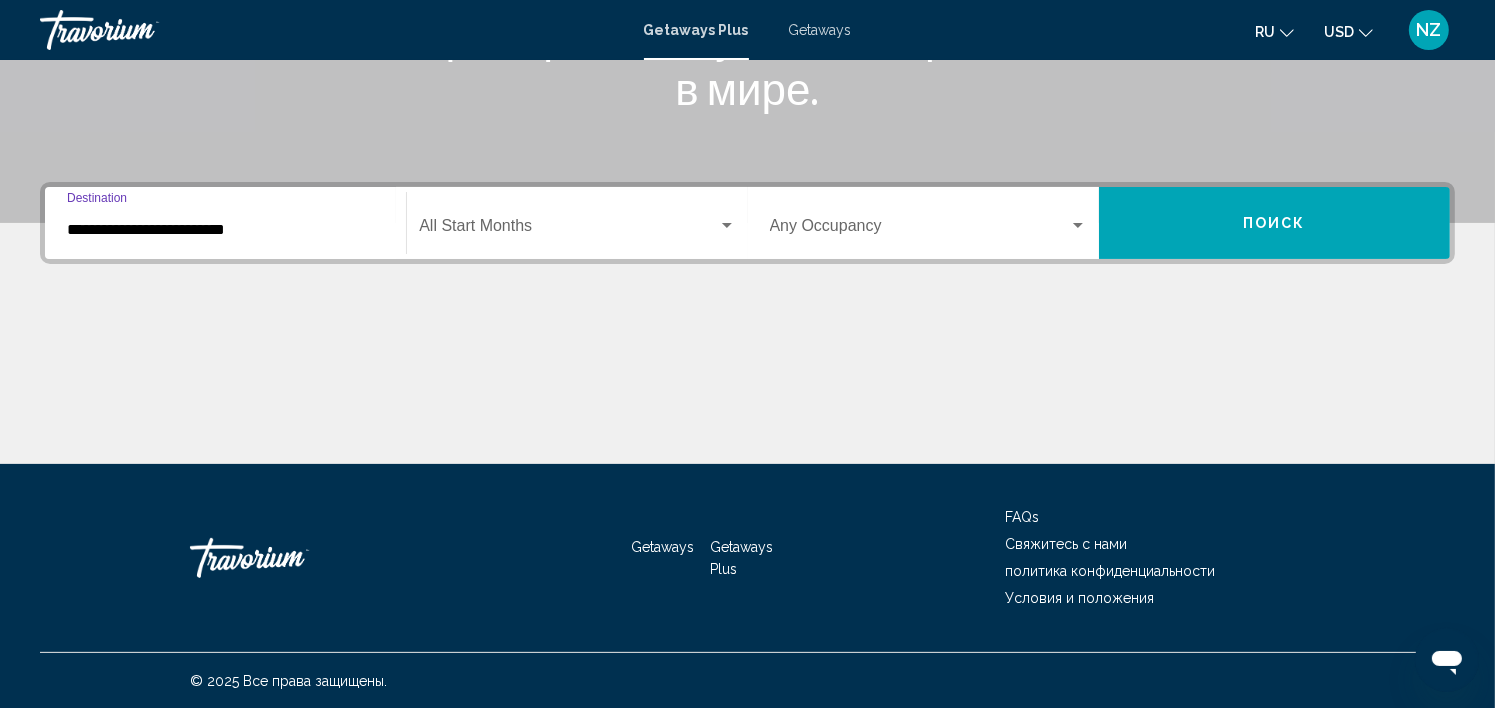 click on "**********" at bounding box center (225, 230) 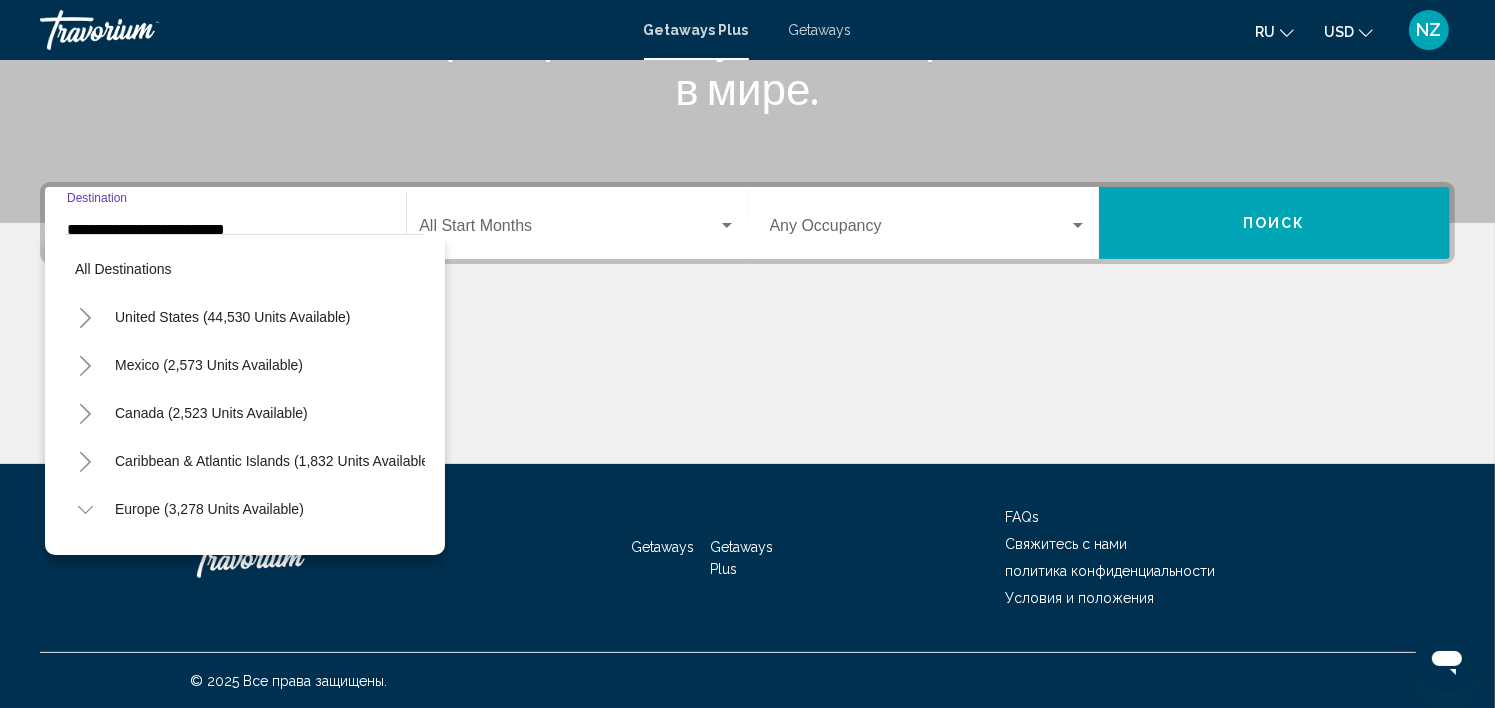 scroll, scrollTop: 414, scrollLeft: 0, axis: vertical 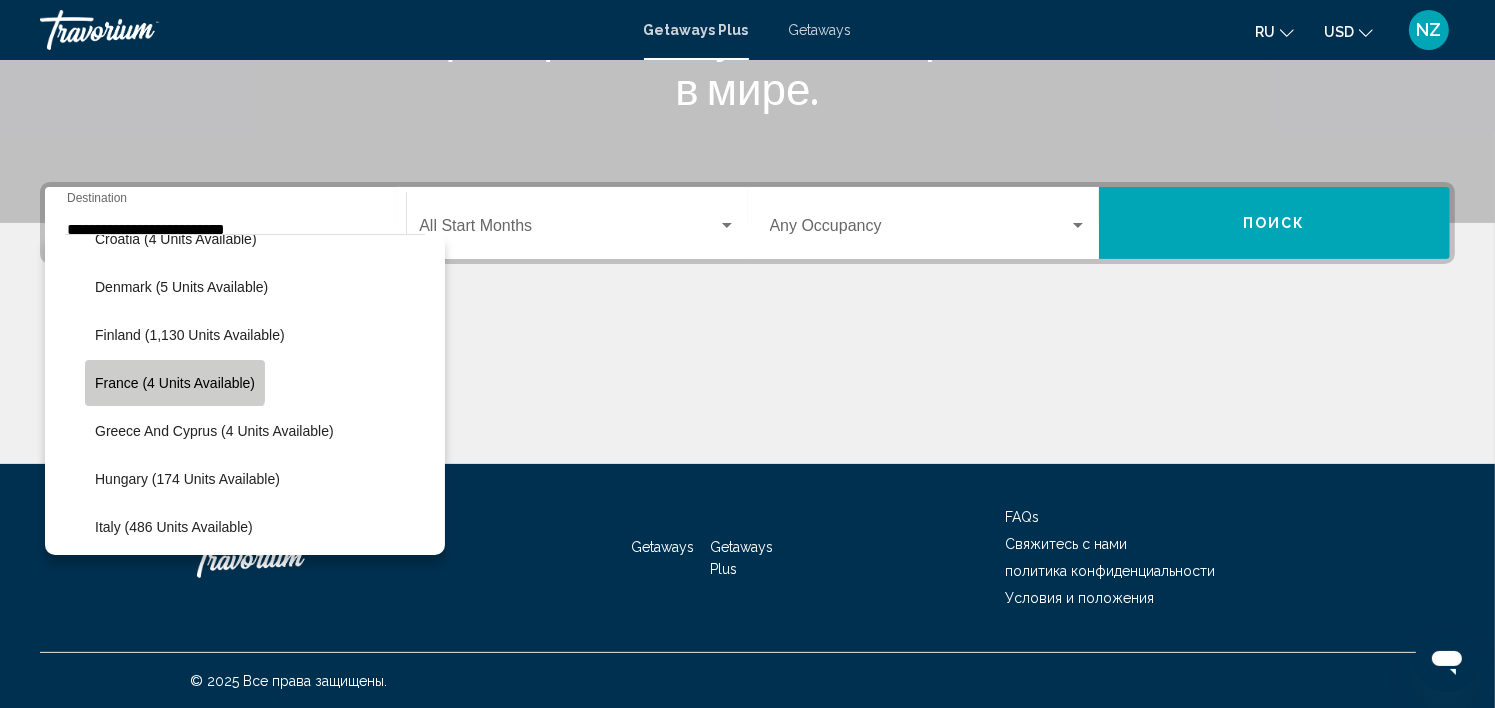 click on "France (4 units available)" 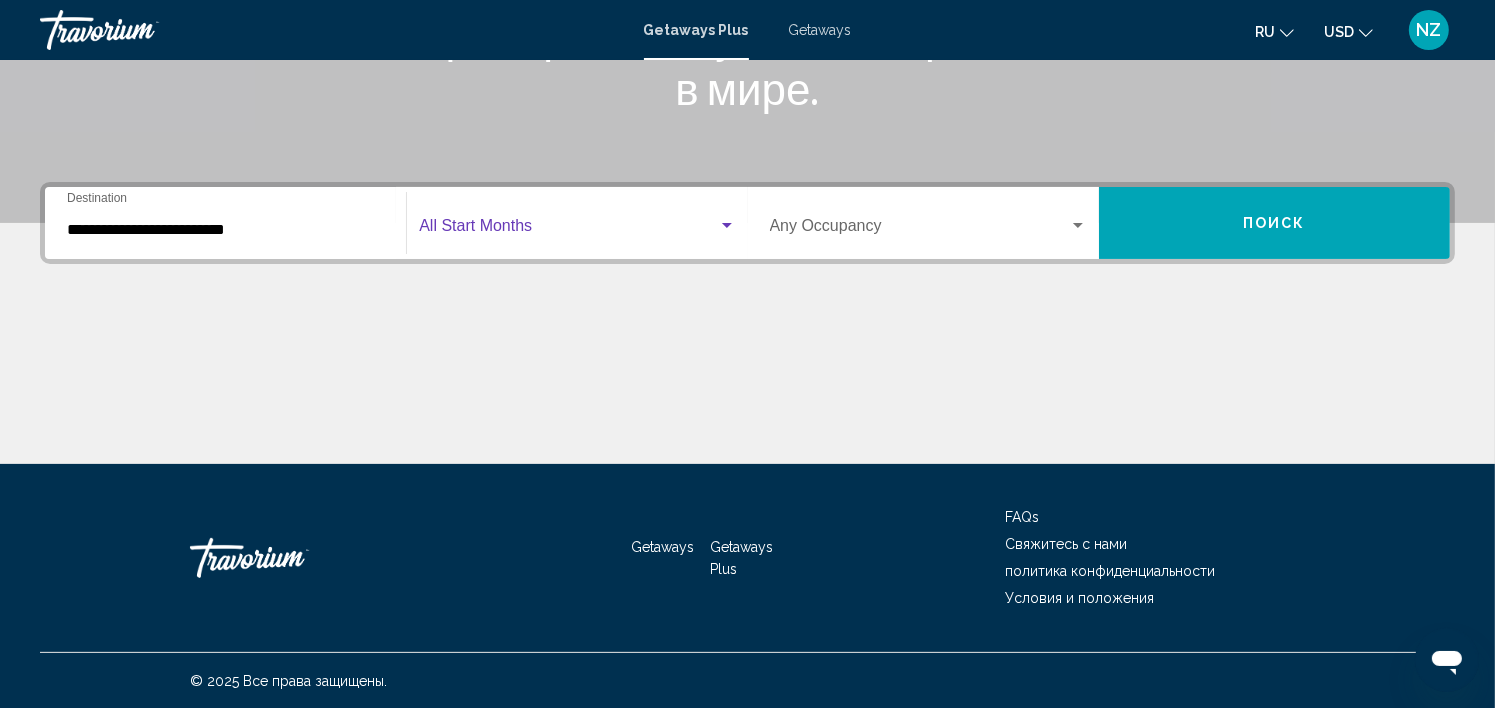 click at bounding box center (568, 230) 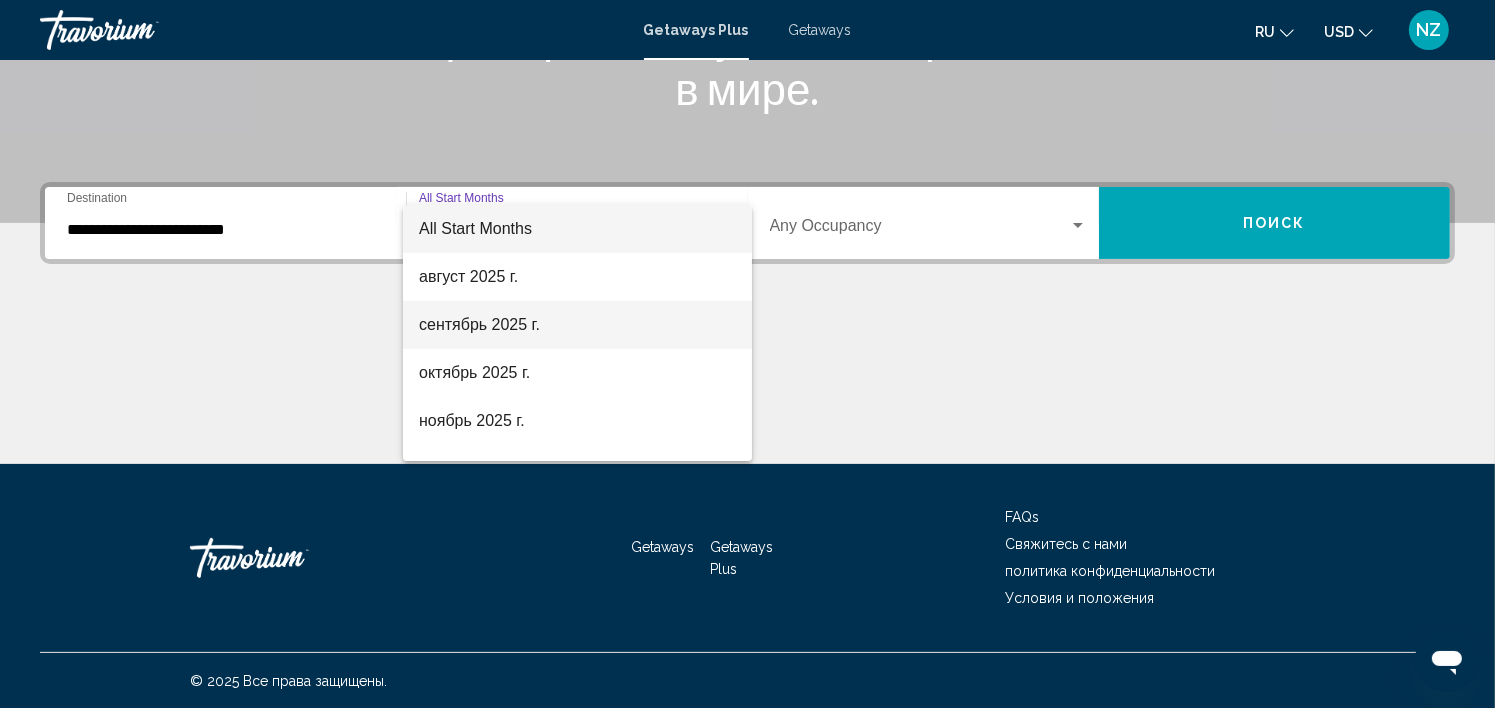 click on "сентябрь 2025 г." at bounding box center (577, 325) 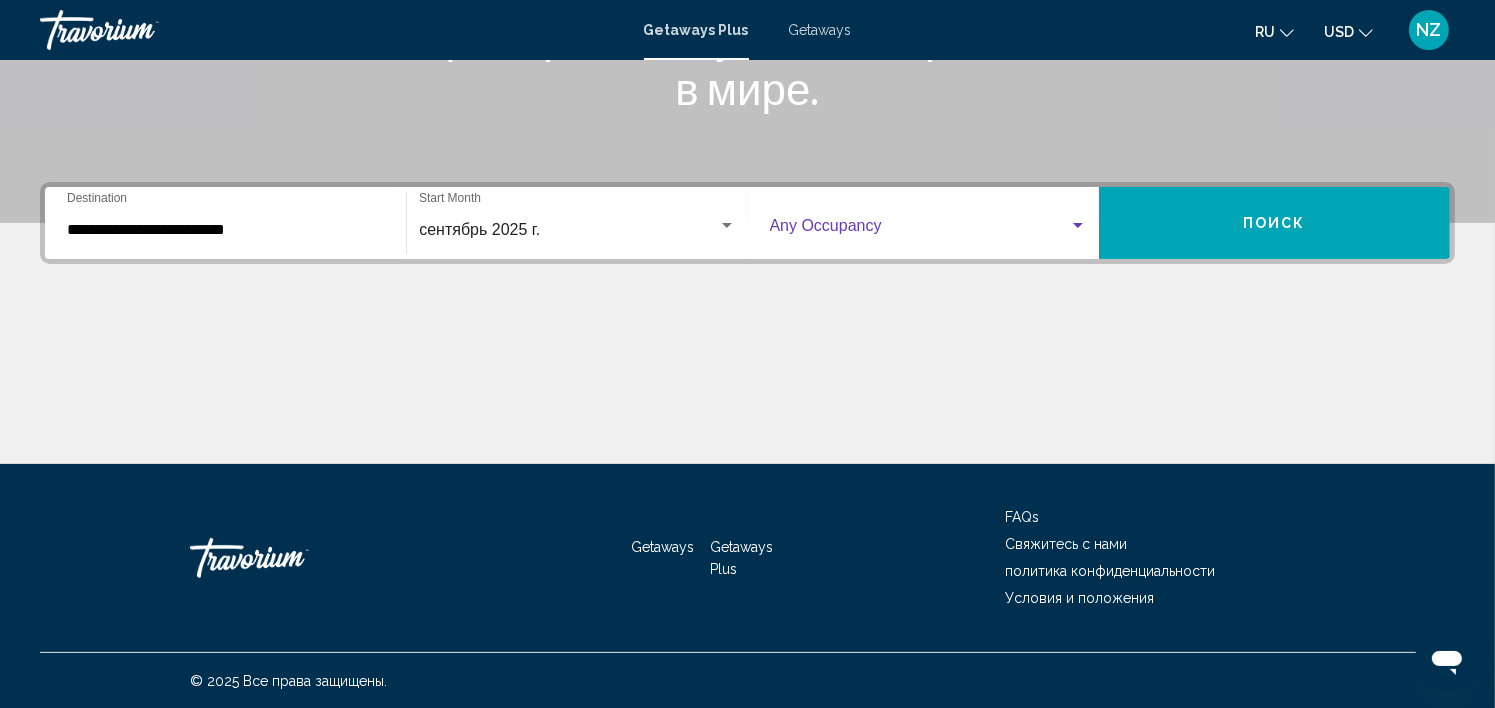 click at bounding box center [919, 230] 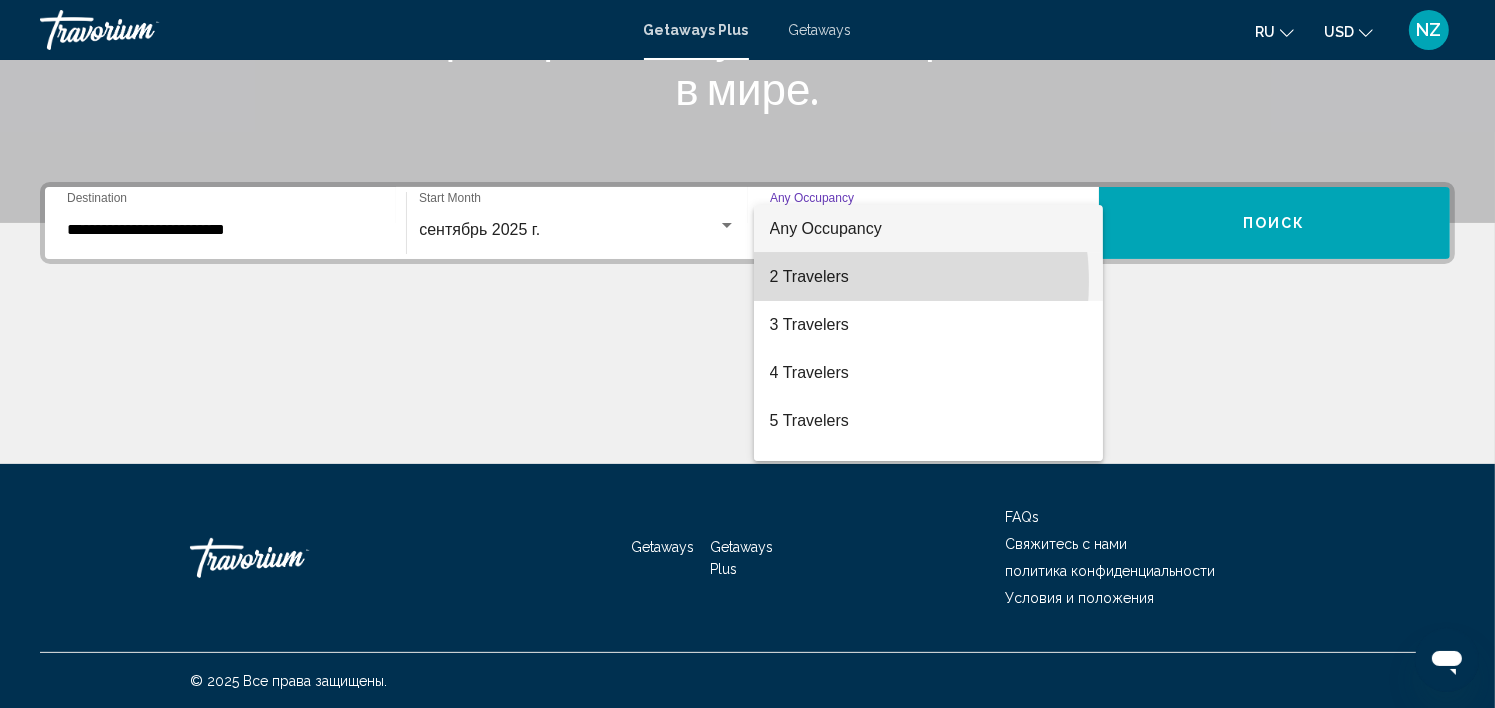 click on "2 Travelers" at bounding box center (928, 277) 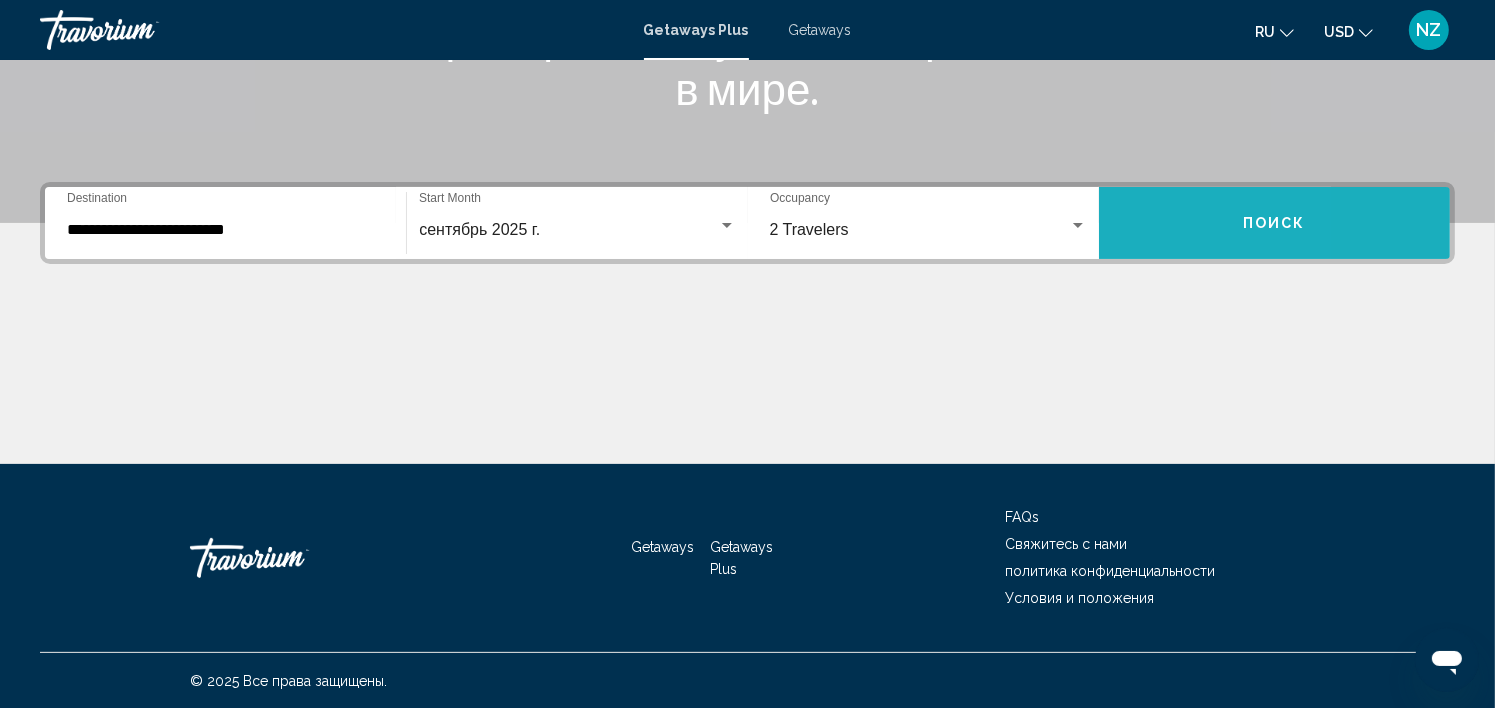 click on "Поиск" at bounding box center (1274, 223) 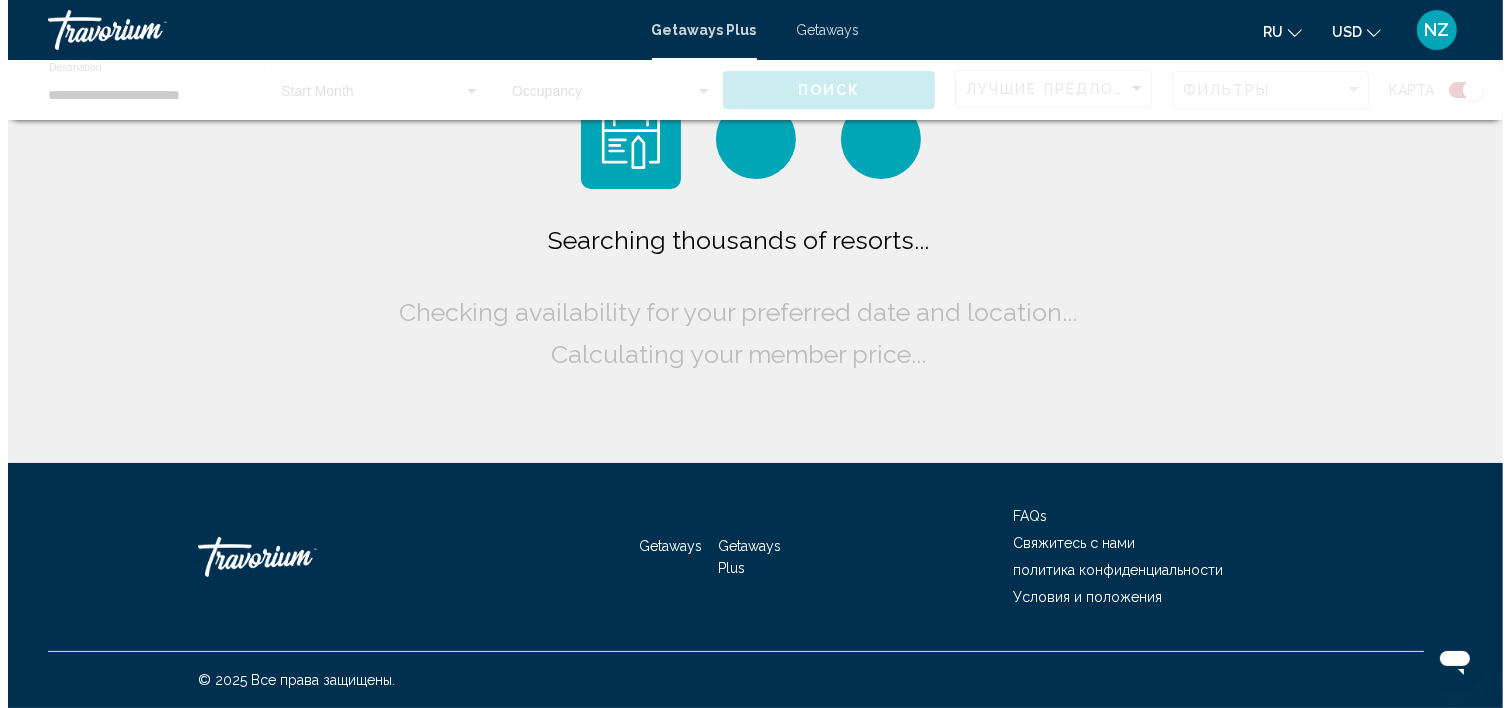 scroll, scrollTop: 0, scrollLeft: 0, axis: both 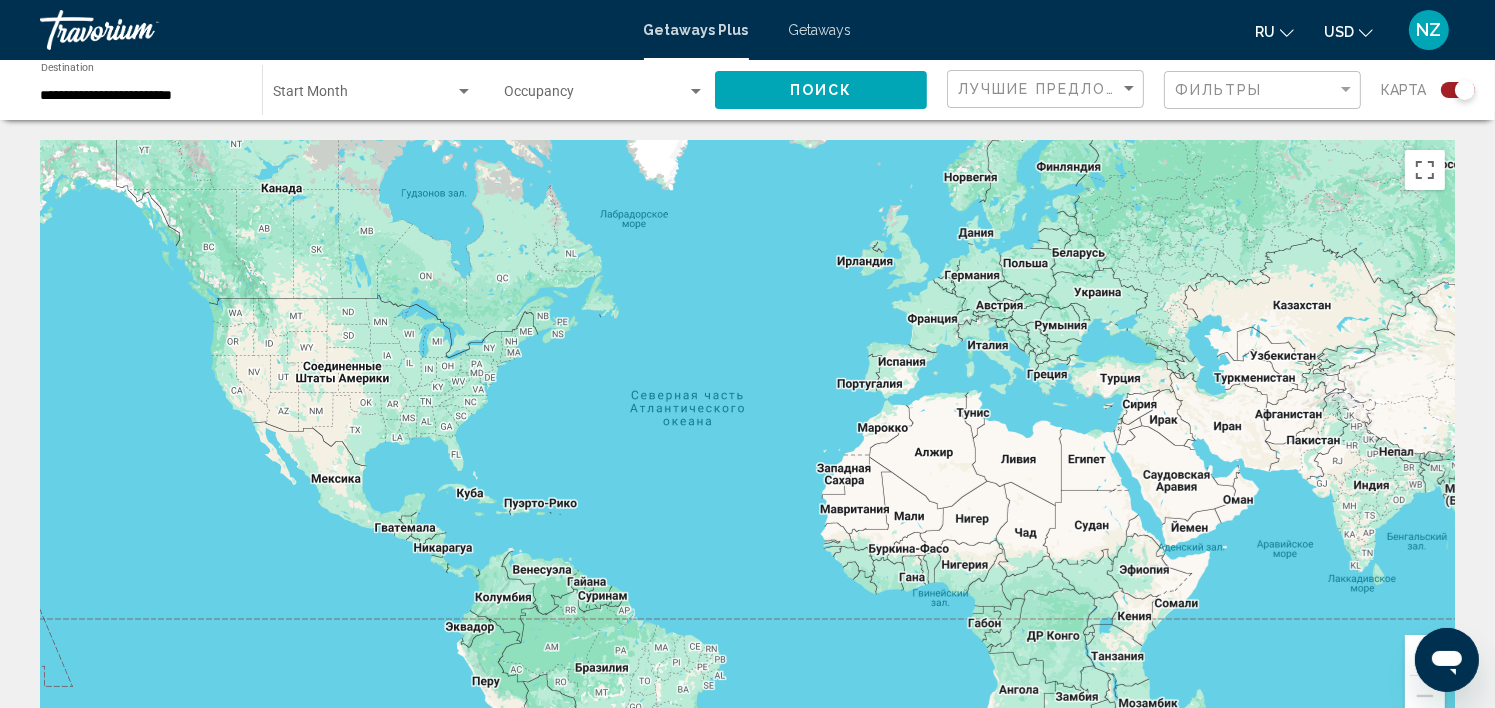 click 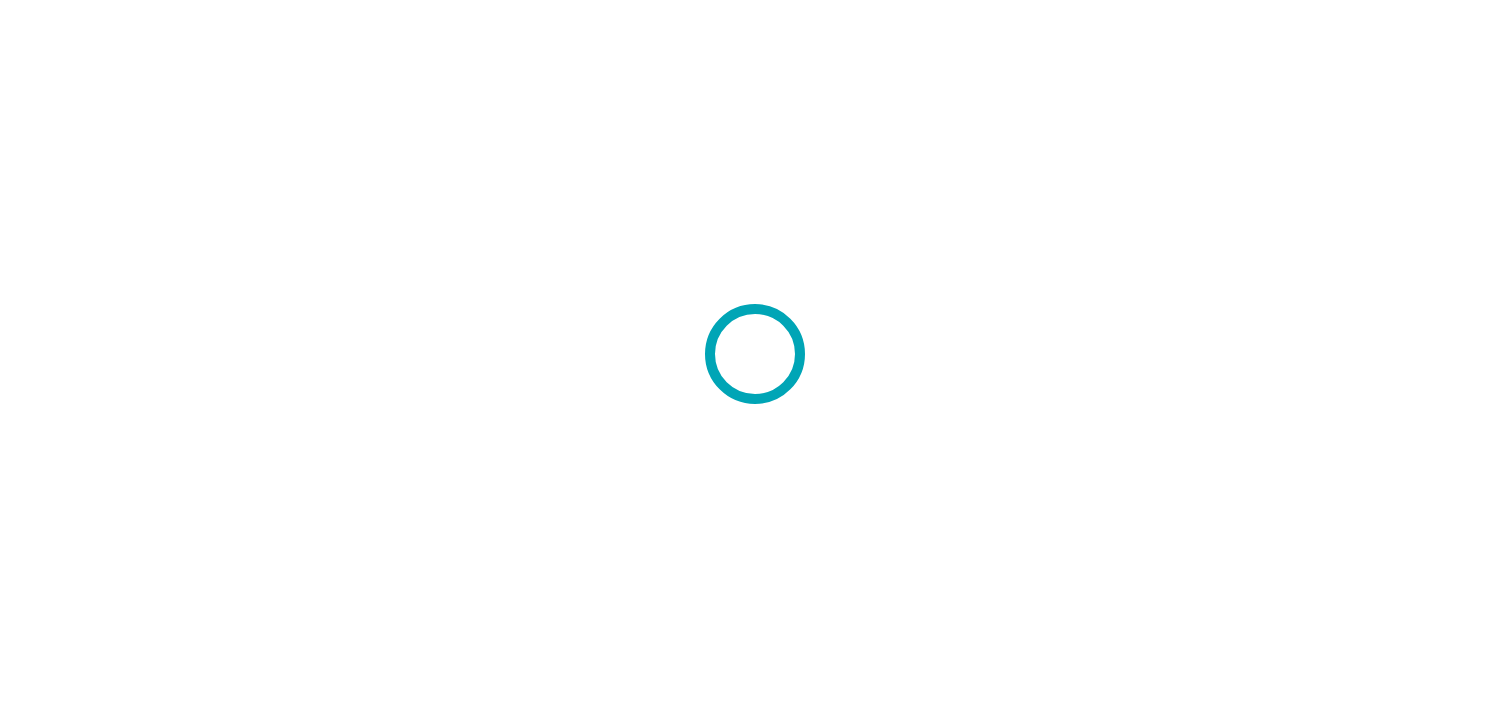 scroll, scrollTop: 0, scrollLeft: 0, axis: both 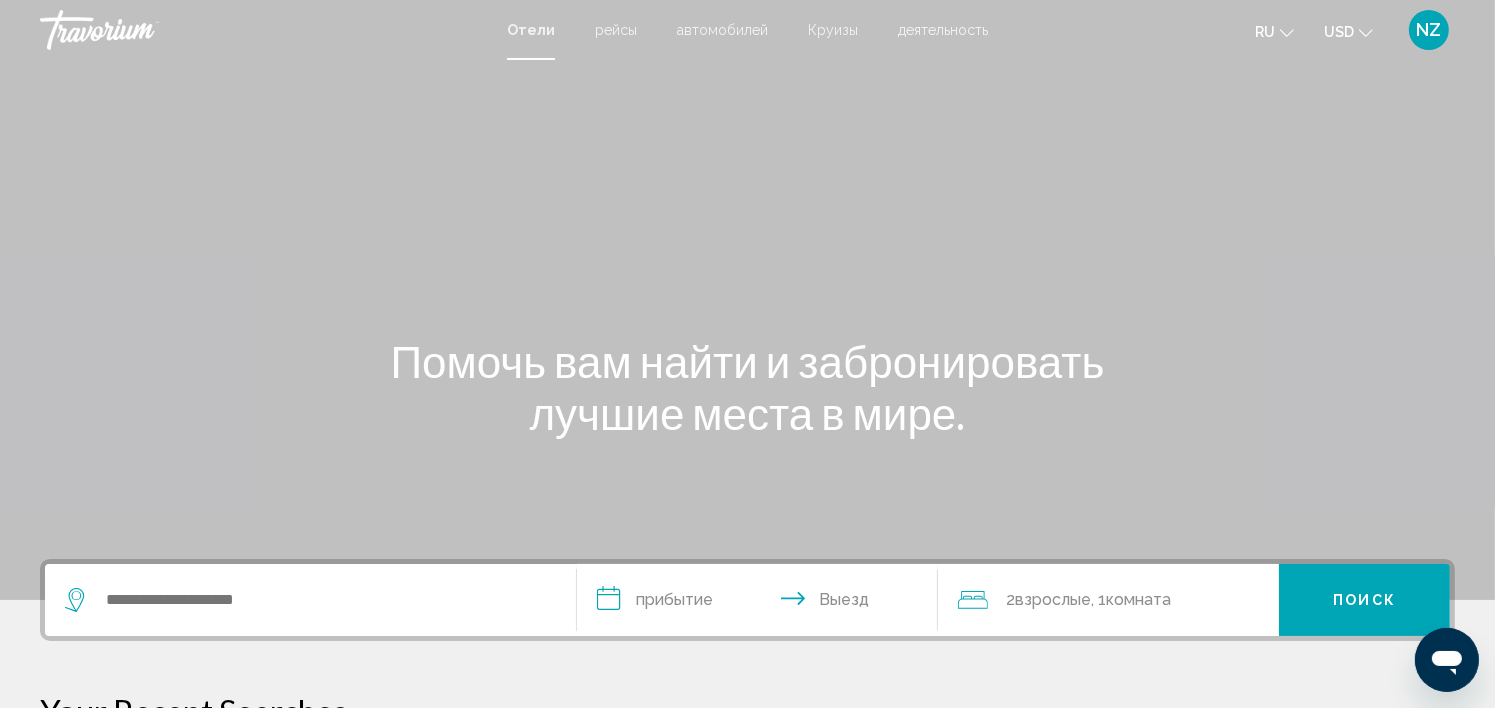 click at bounding box center (310, 600) 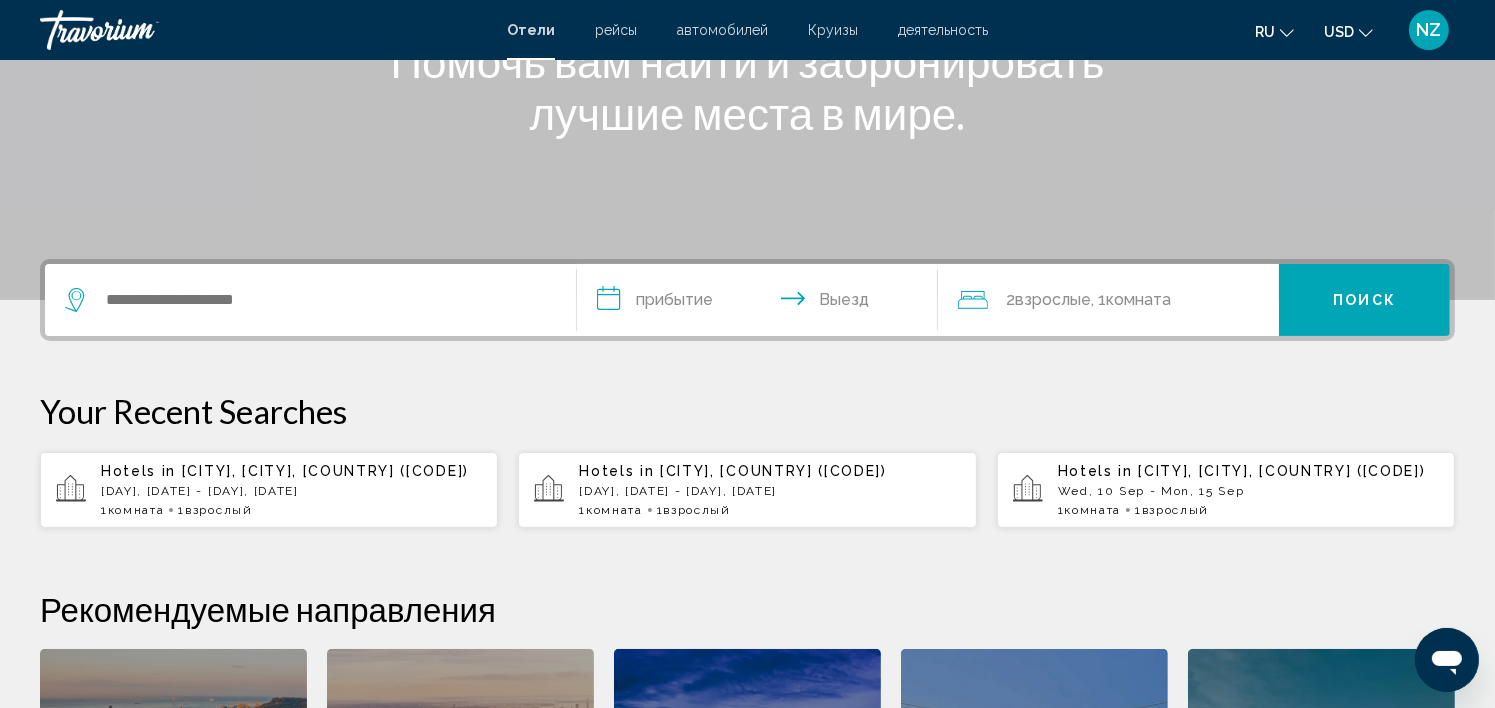 scroll, scrollTop: 493, scrollLeft: 0, axis: vertical 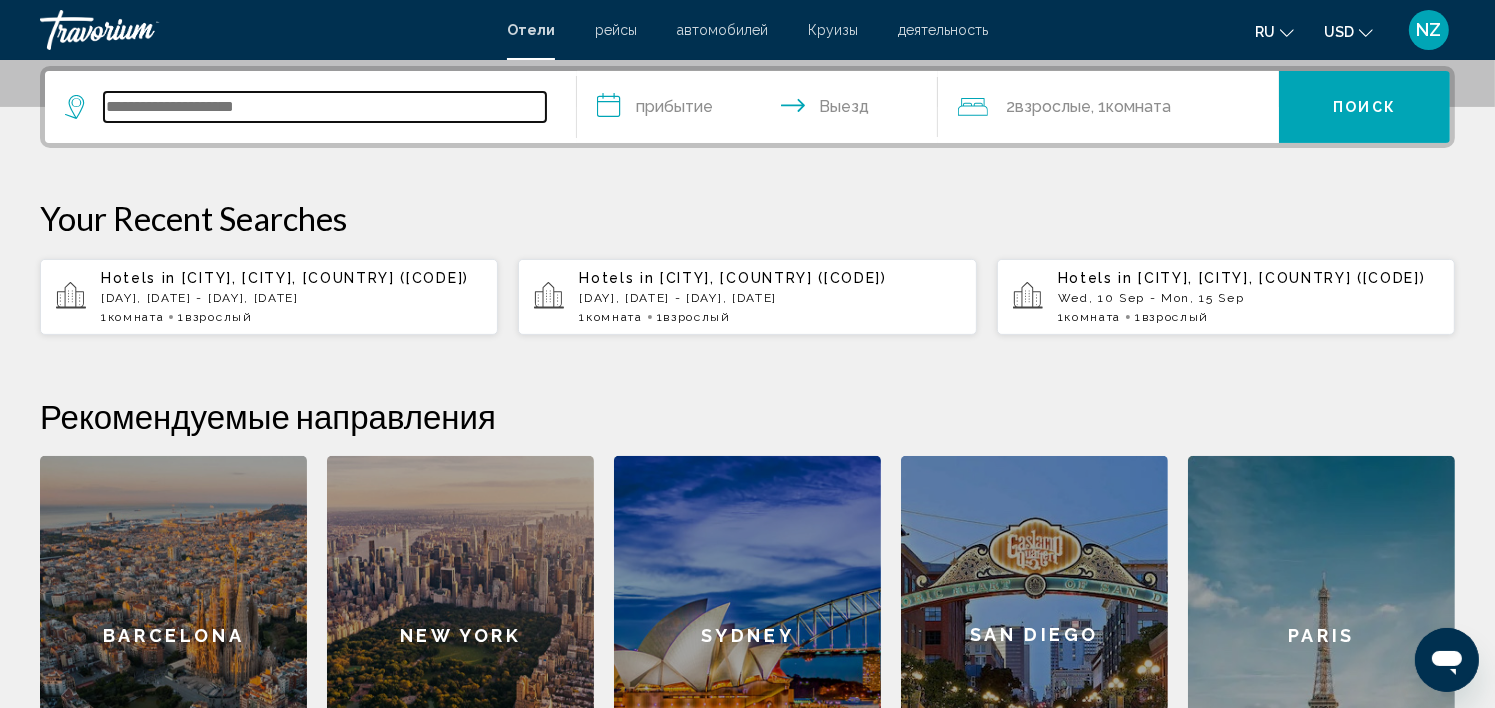 click at bounding box center (325, 107) 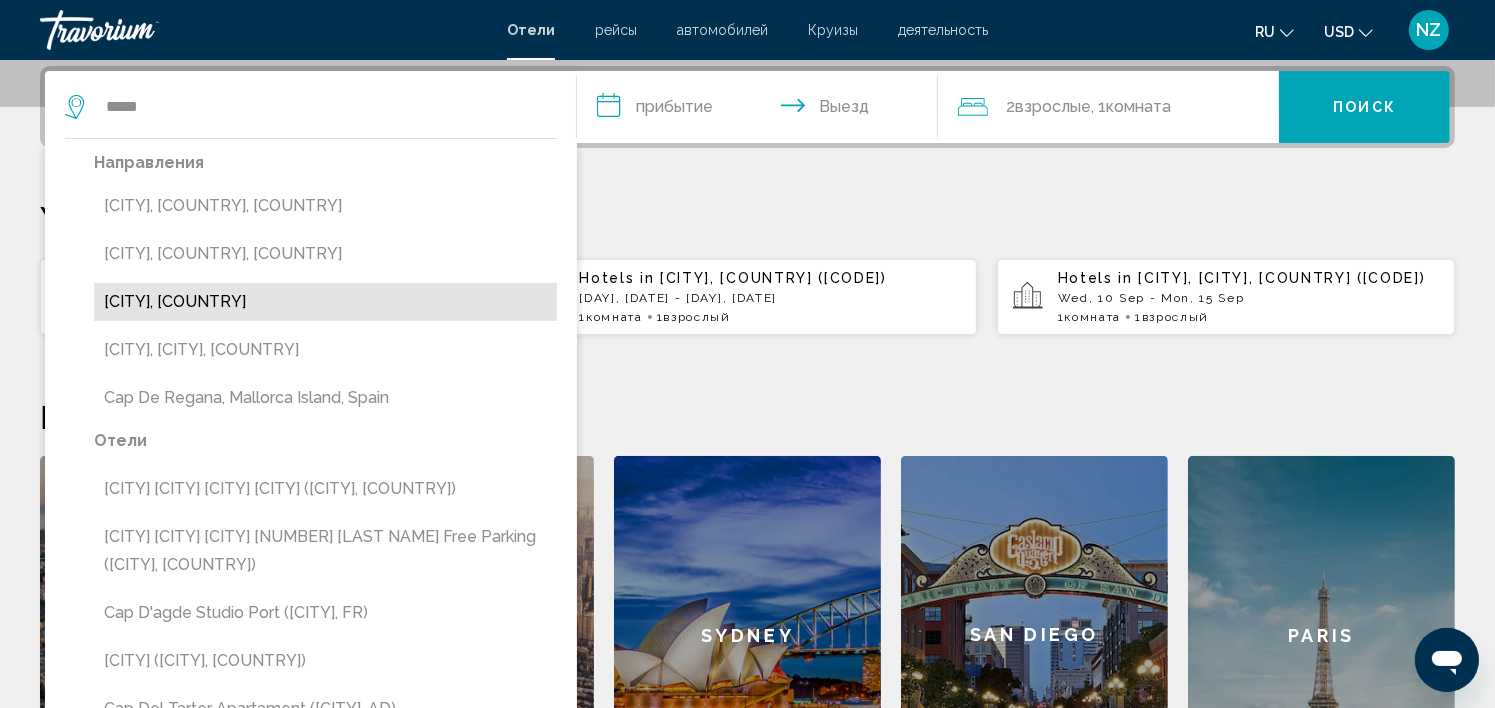 click on "[CITY], [COUNTRY]" at bounding box center [325, 302] 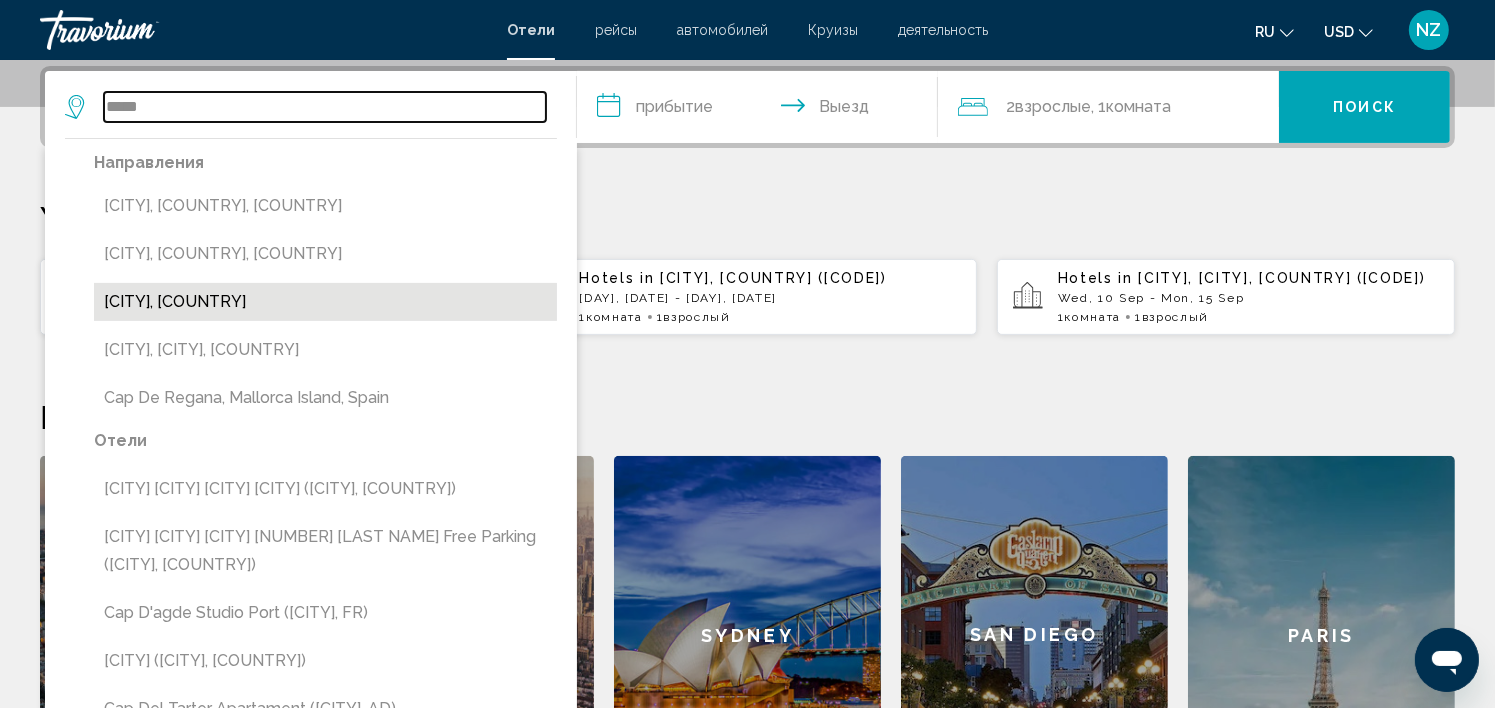 type on "**********" 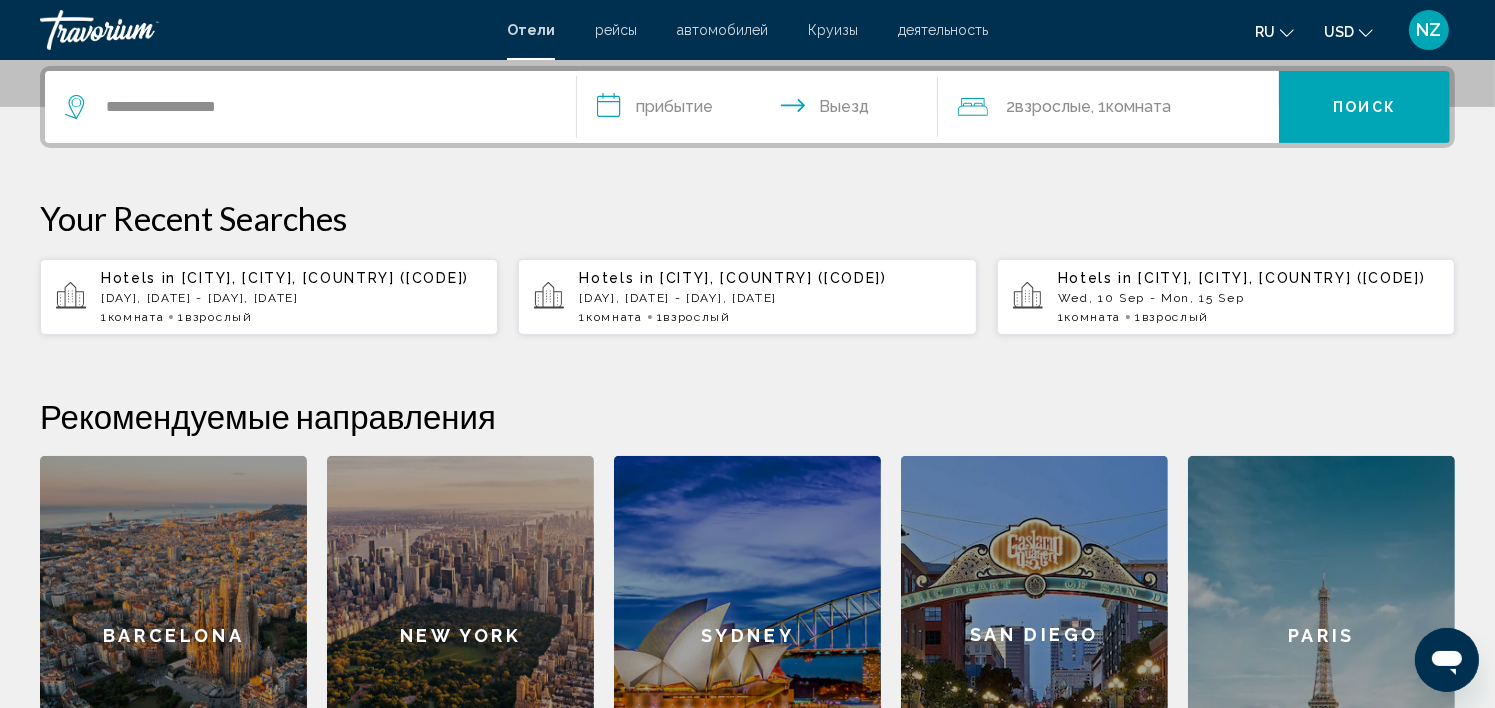click on "**********" at bounding box center (761, 110) 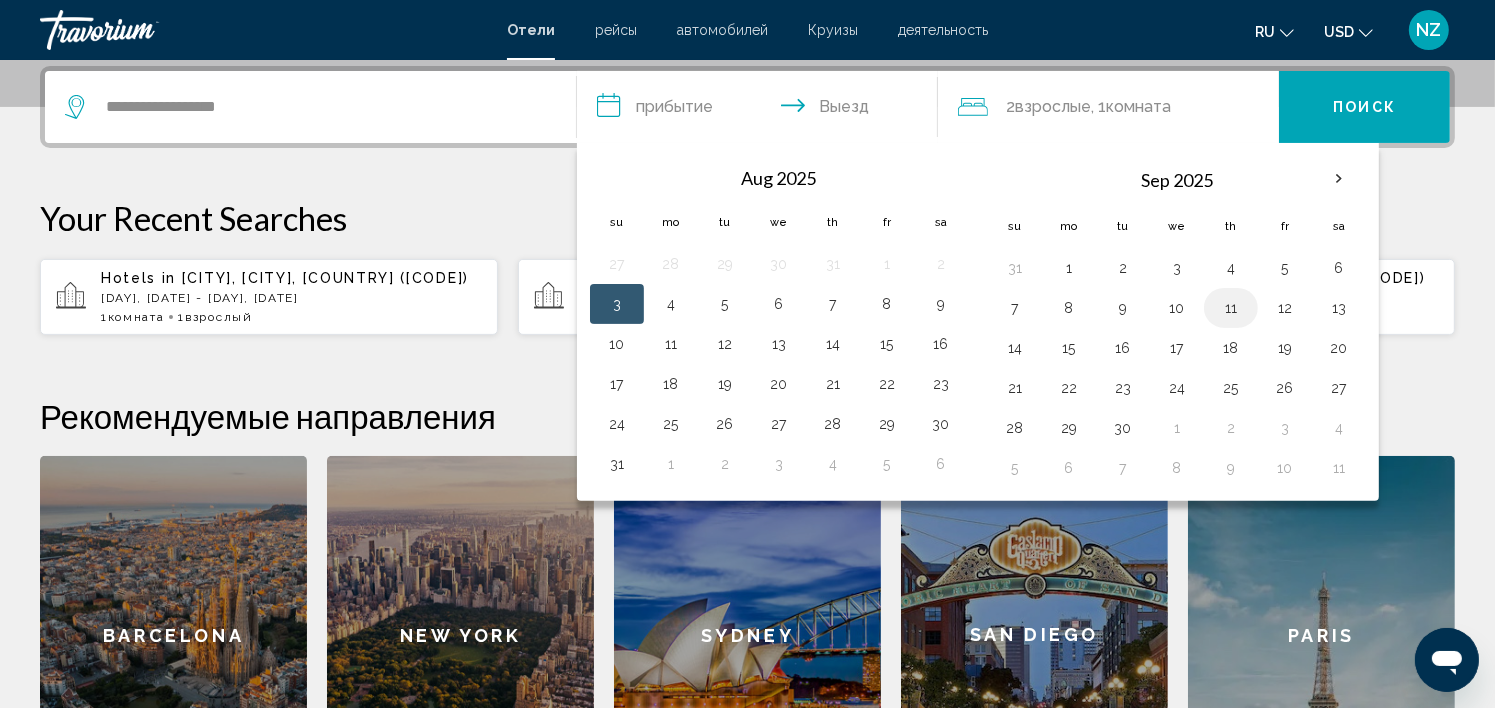 click on "11" at bounding box center [1231, 308] 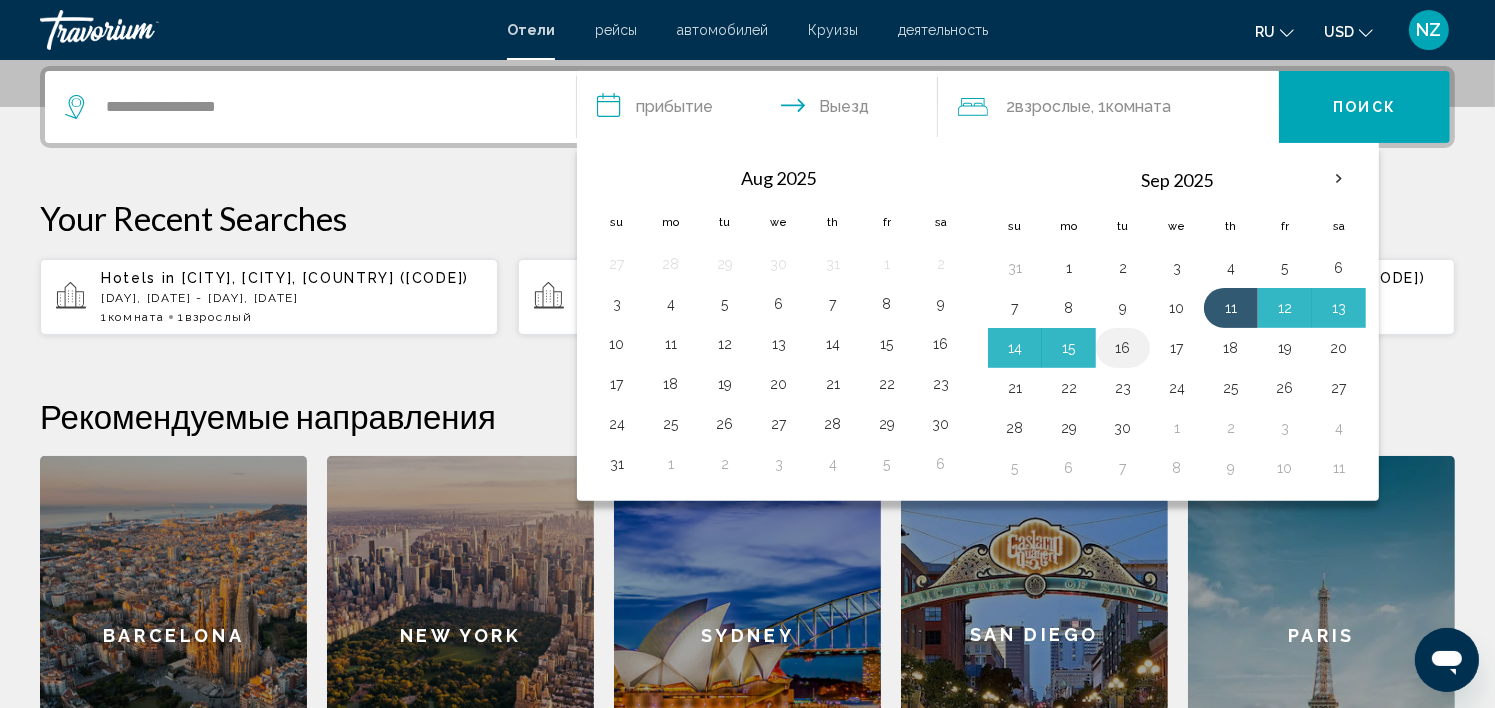 click on "16" at bounding box center (1123, 348) 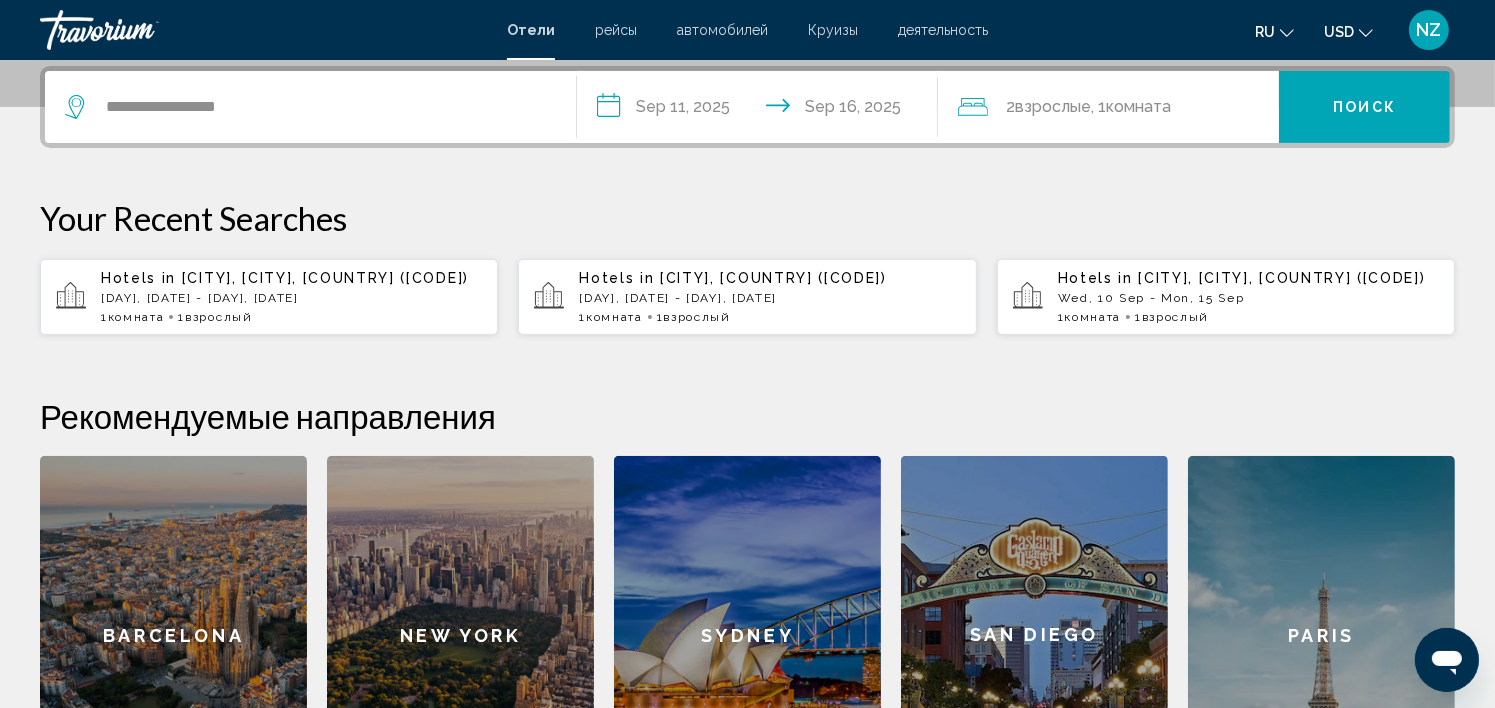 click on "Комната" 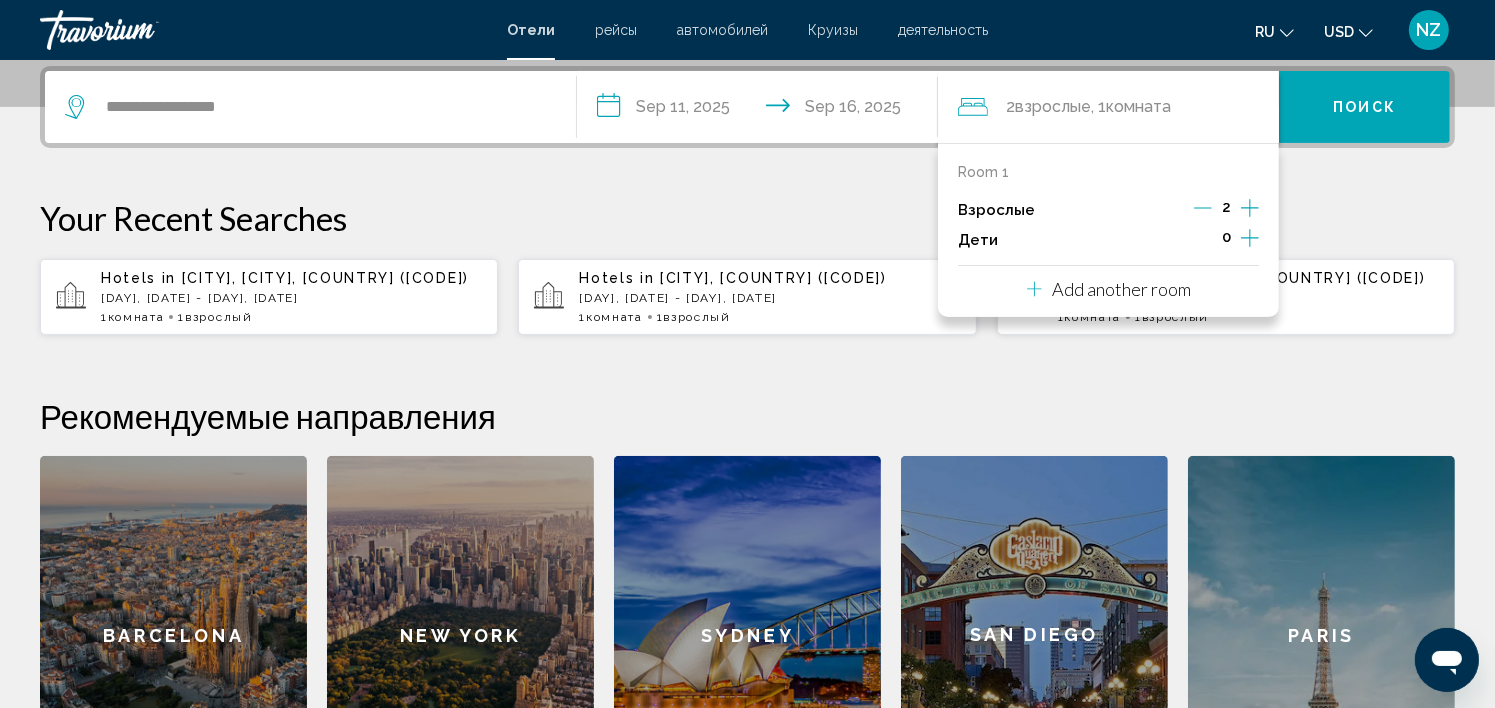 click 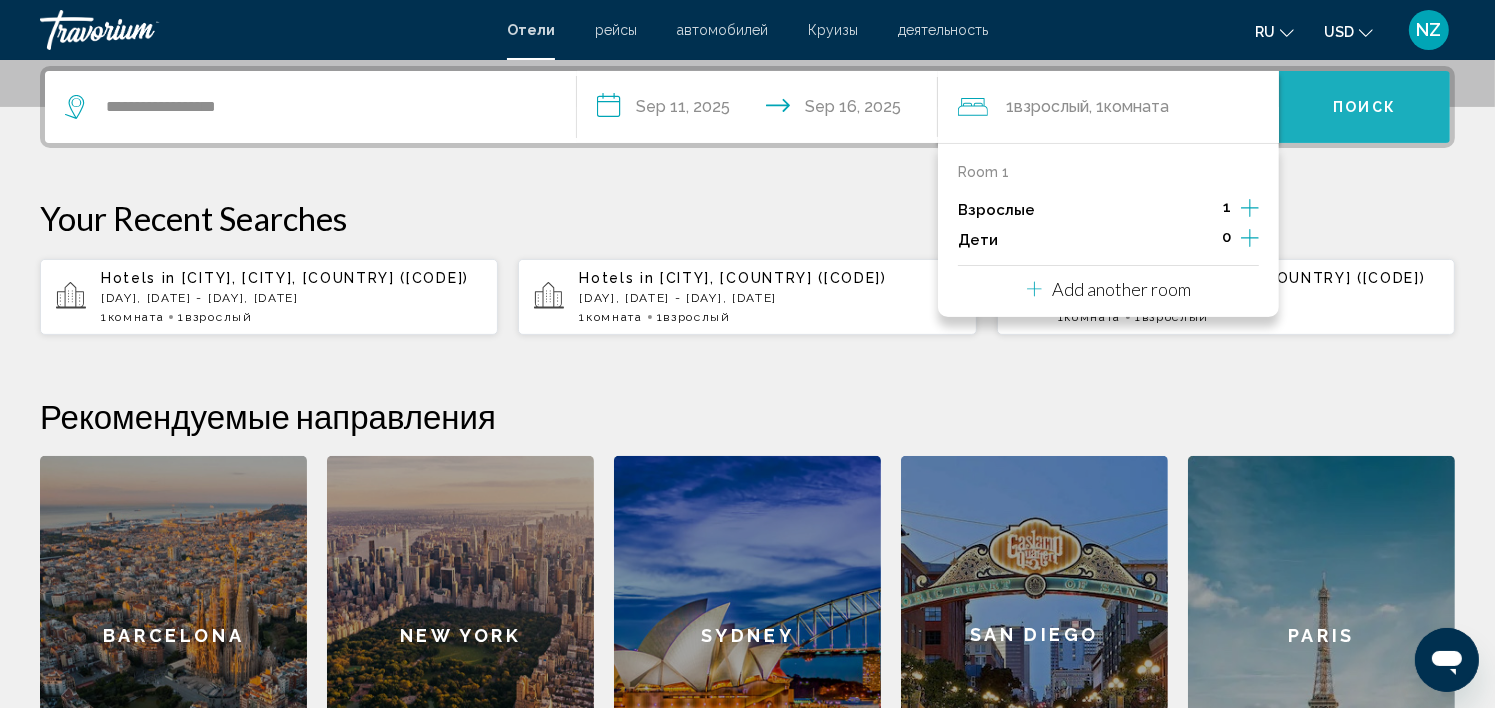 click on "Поиск" at bounding box center [1364, 108] 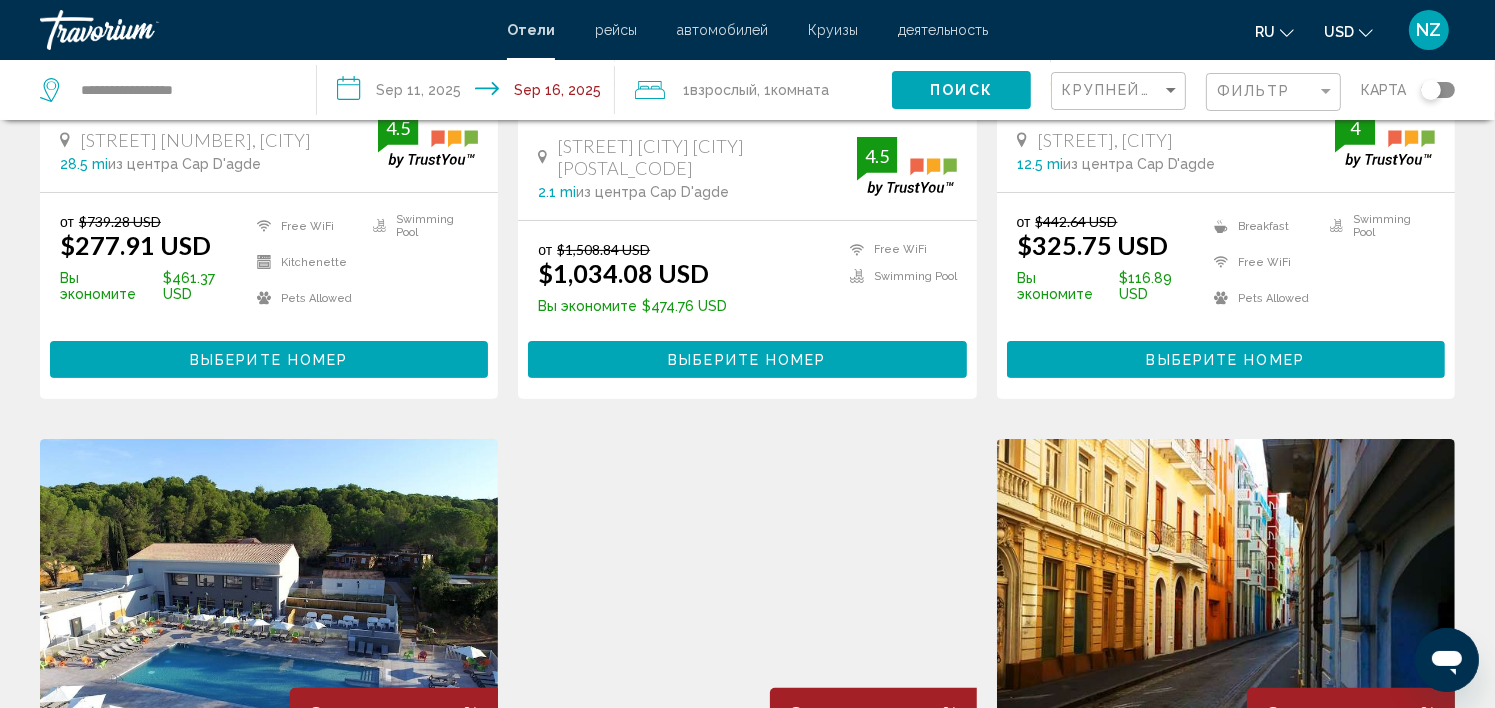 scroll, scrollTop: 0, scrollLeft: 0, axis: both 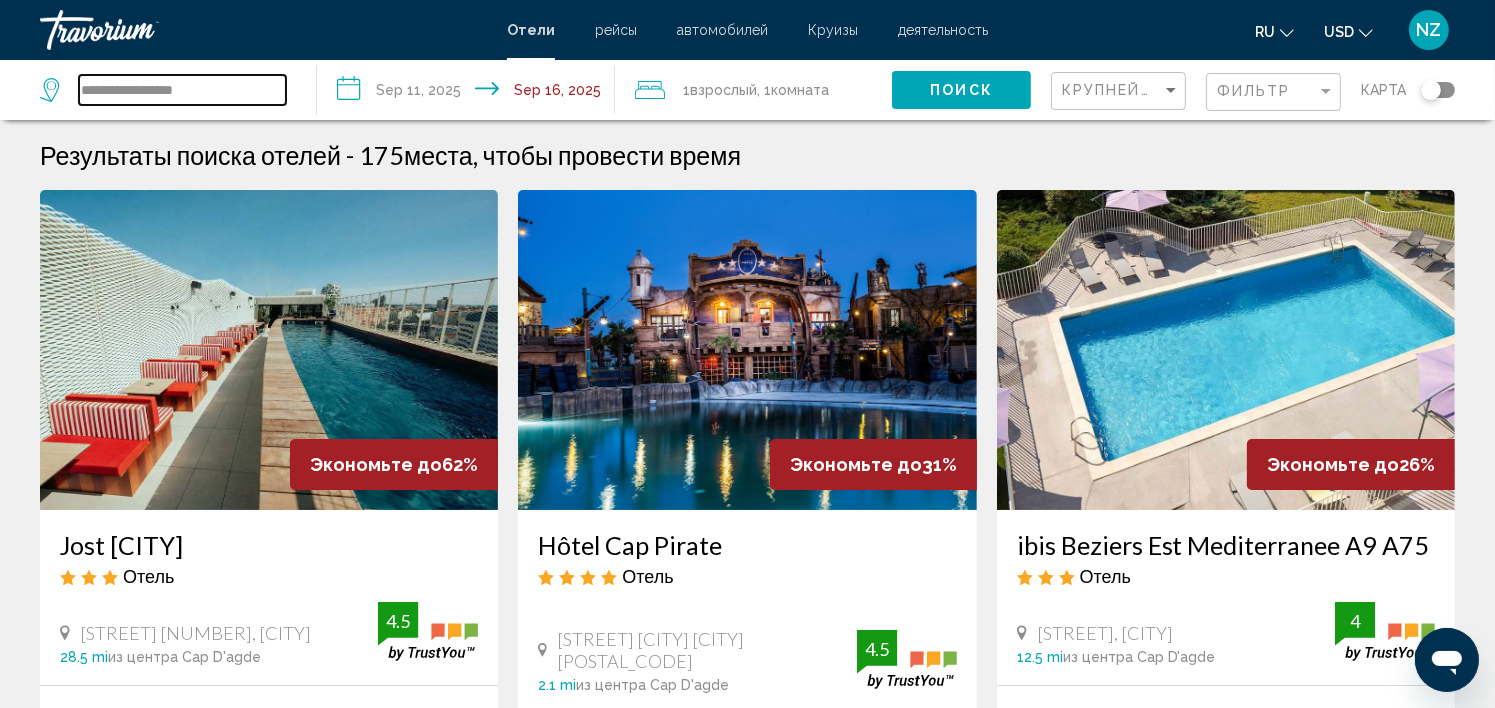 click on "**********" at bounding box center [182, 90] 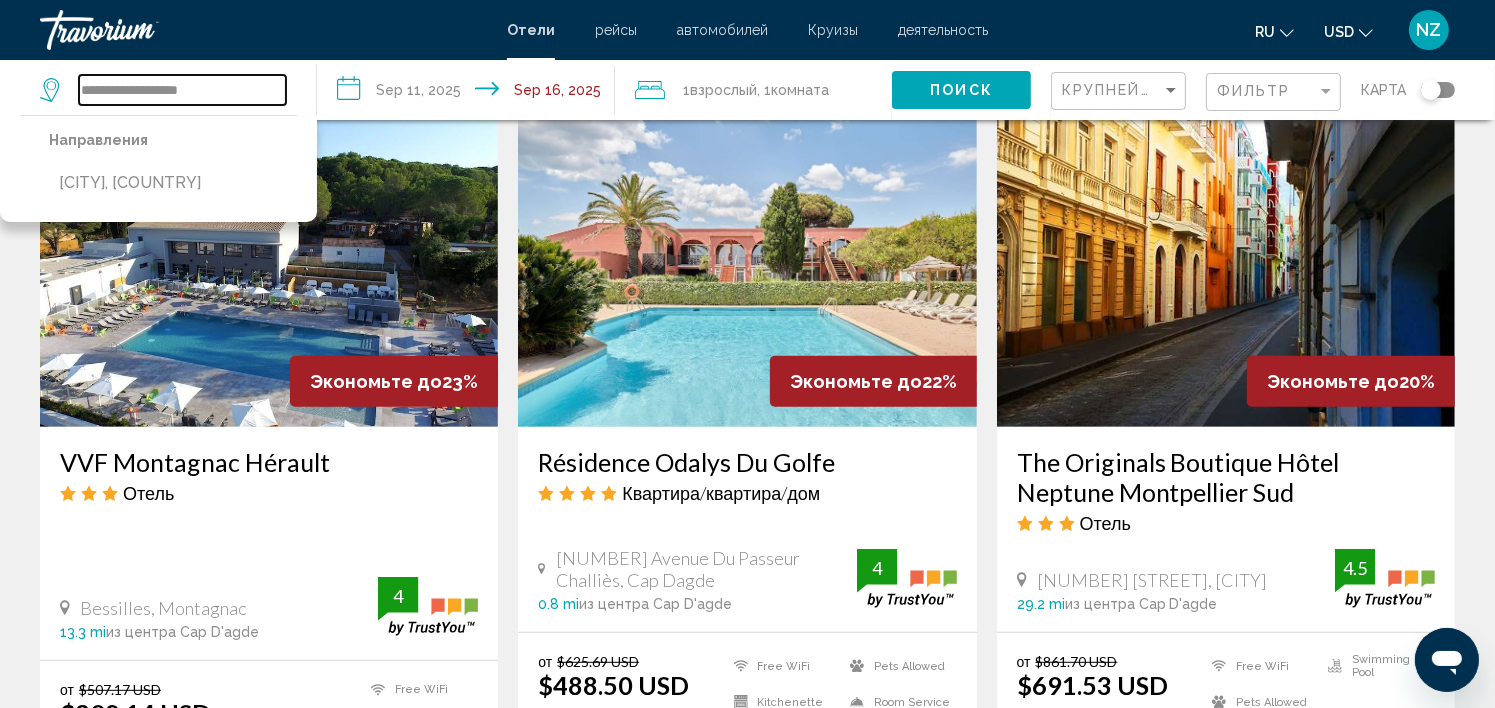 scroll, scrollTop: 833, scrollLeft: 0, axis: vertical 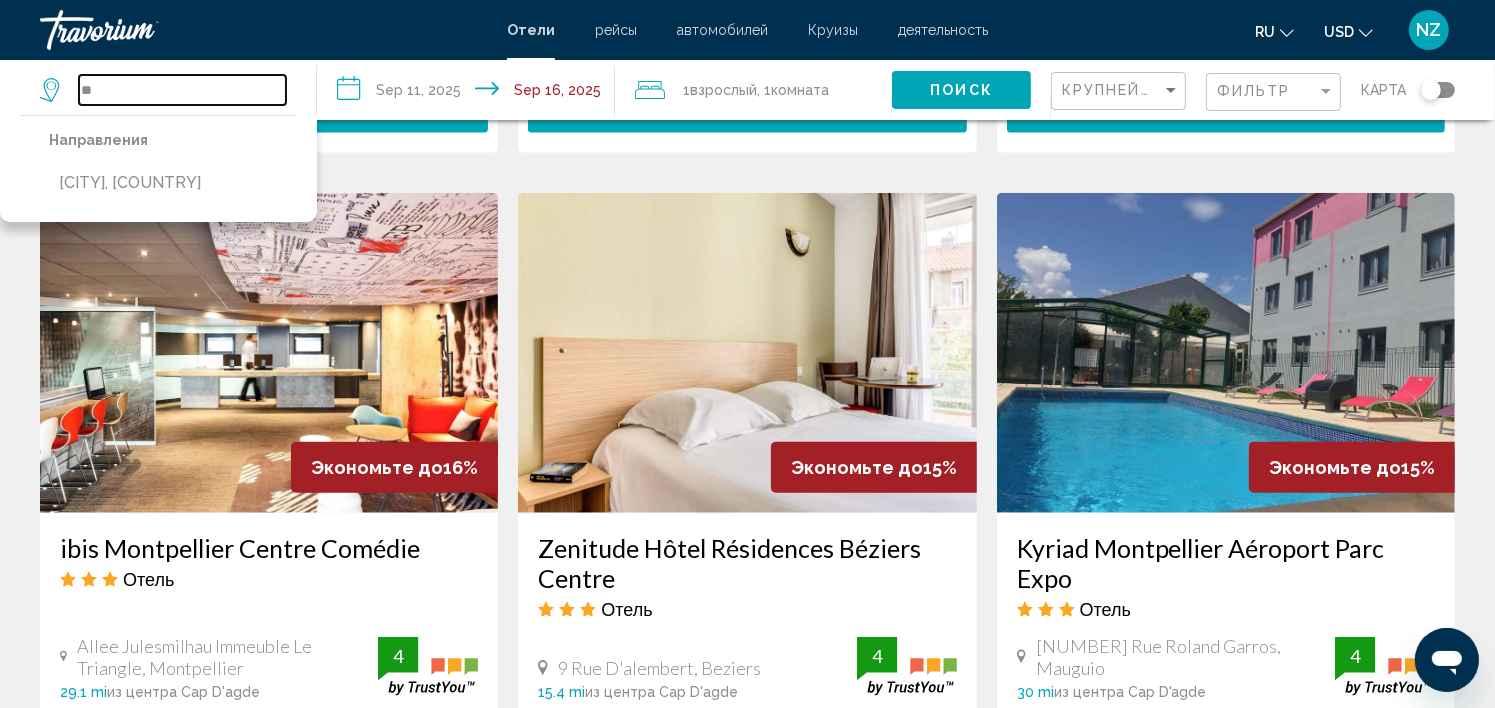 type on "*" 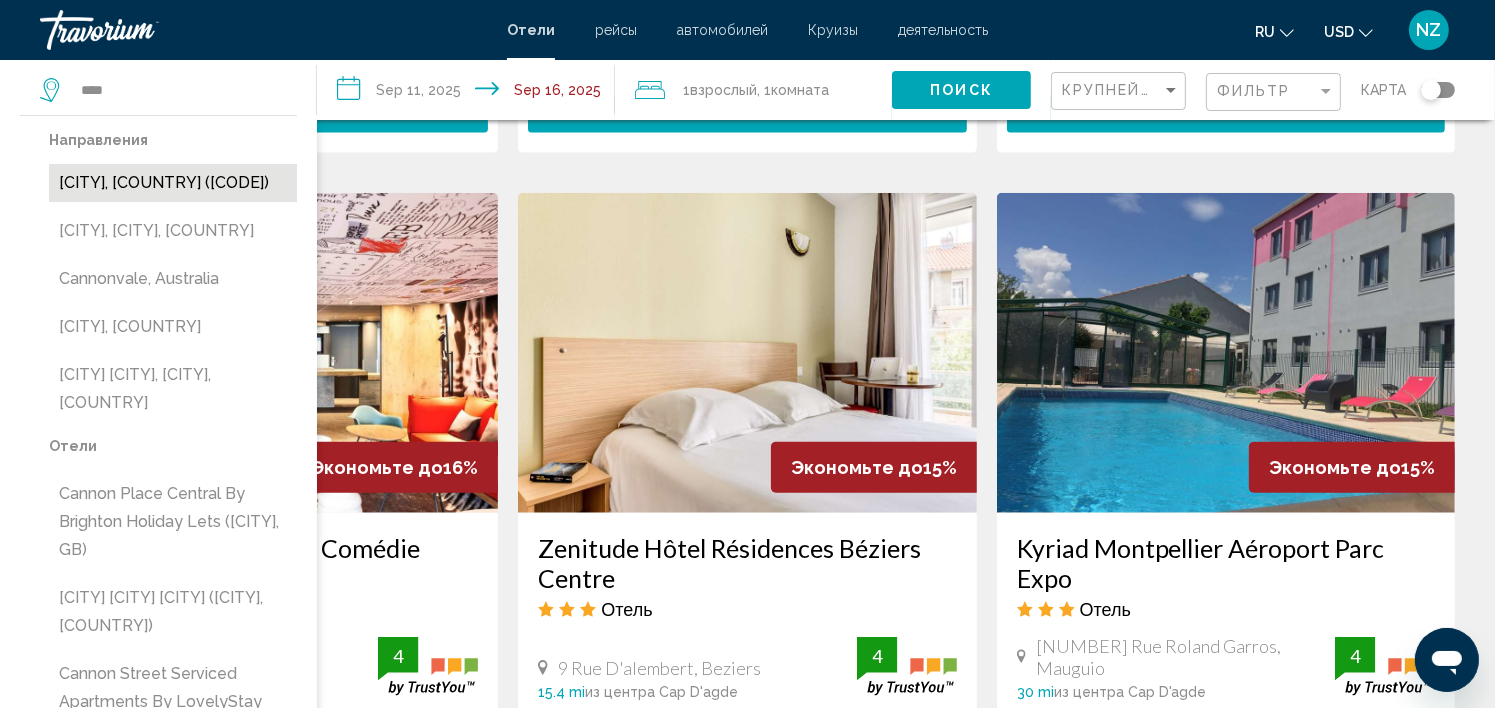 click on "[CITY], [COUNTRY] ([CODE])" at bounding box center [173, 183] 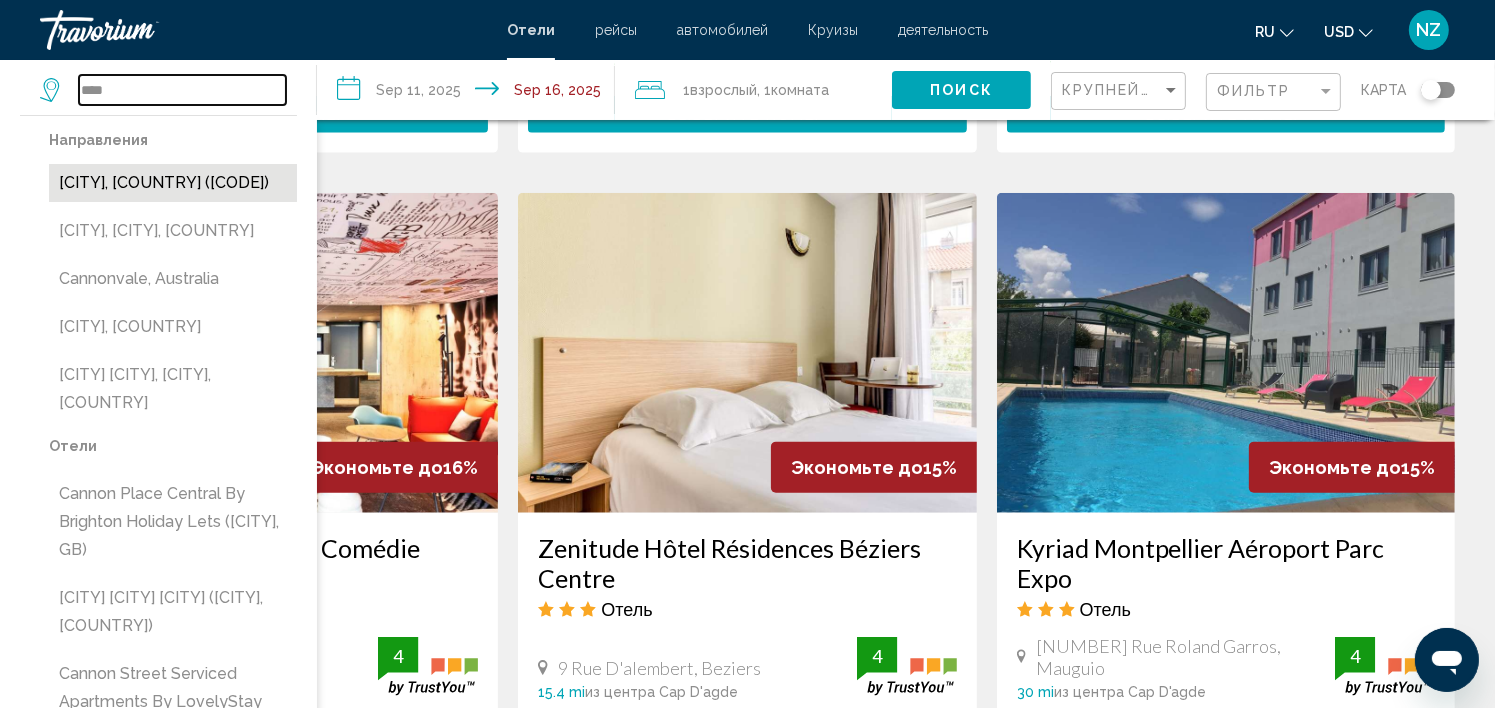 type on "**********" 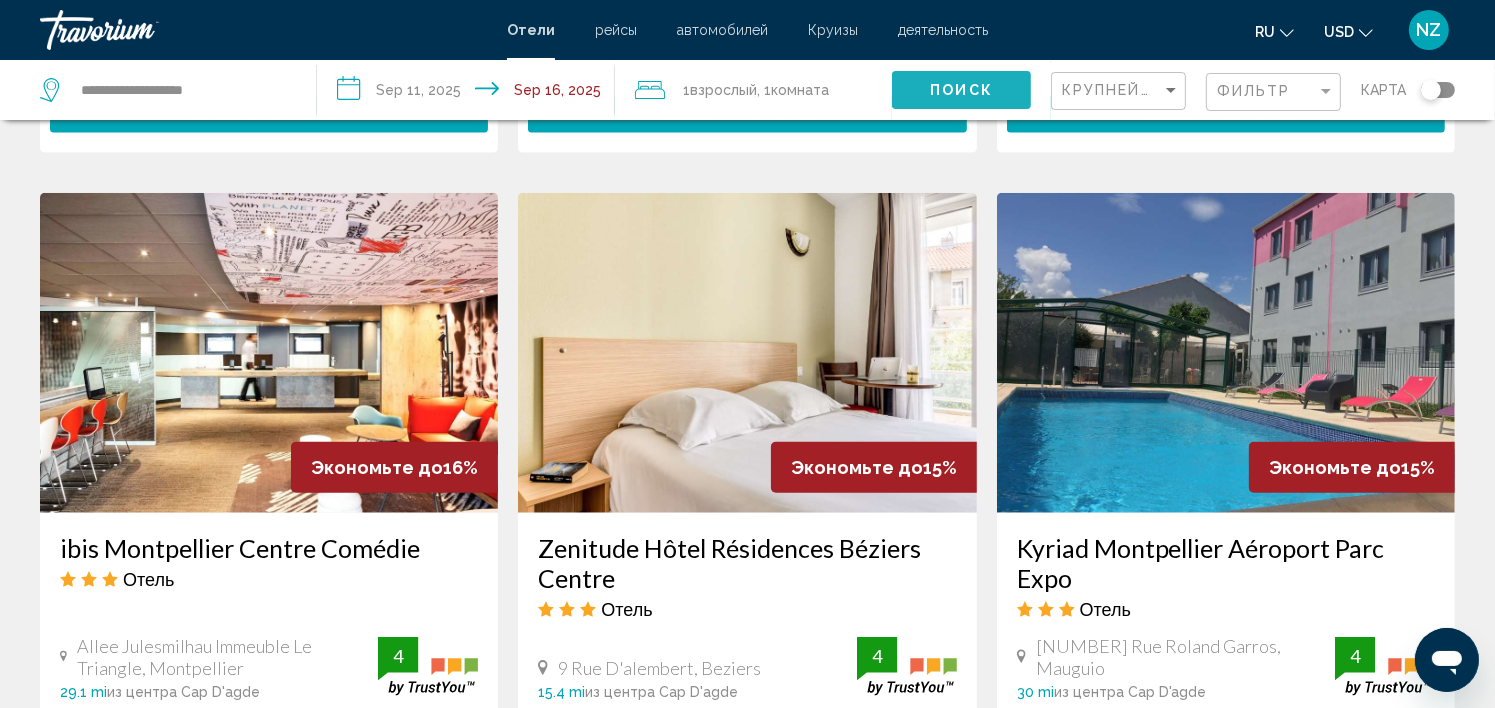 click on "Поиск" 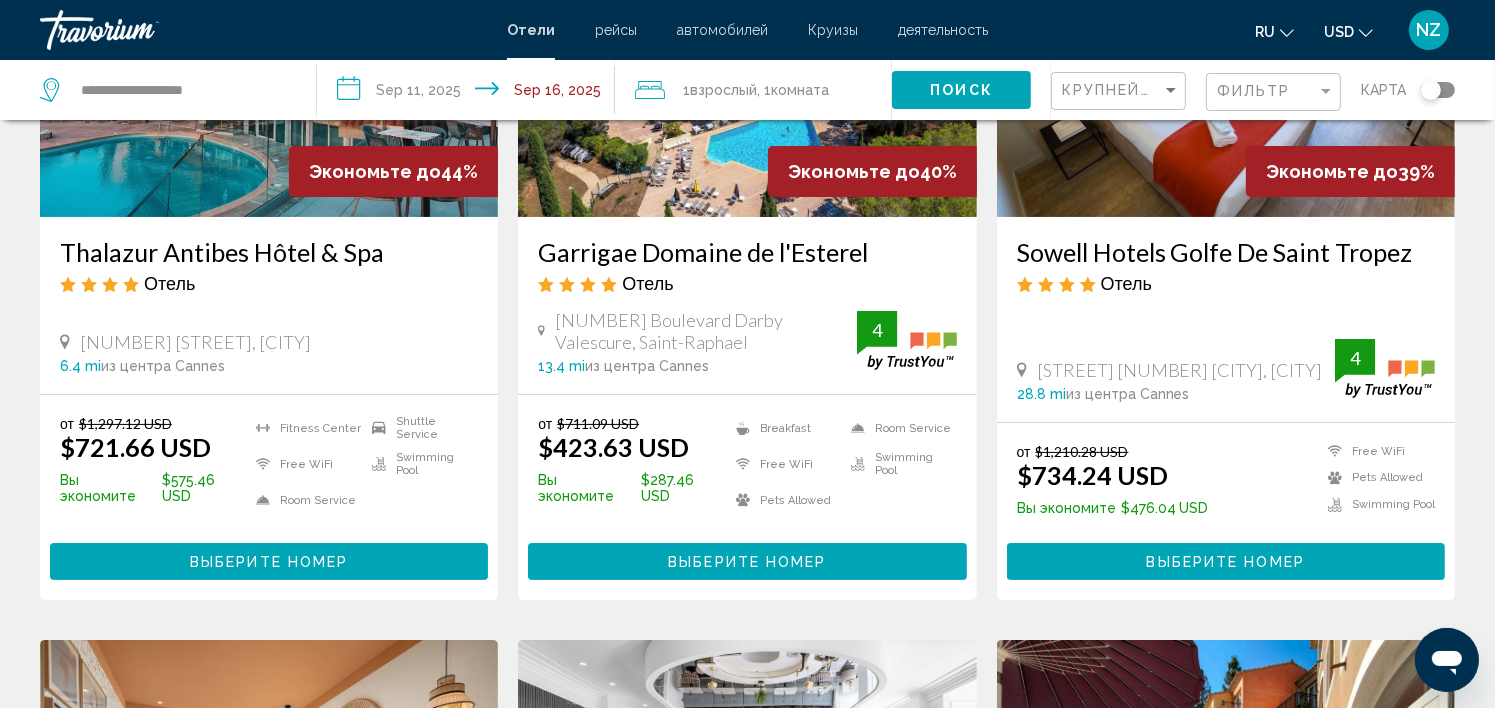 scroll, scrollTop: 298, scrollLeft: 0, axis: vertical 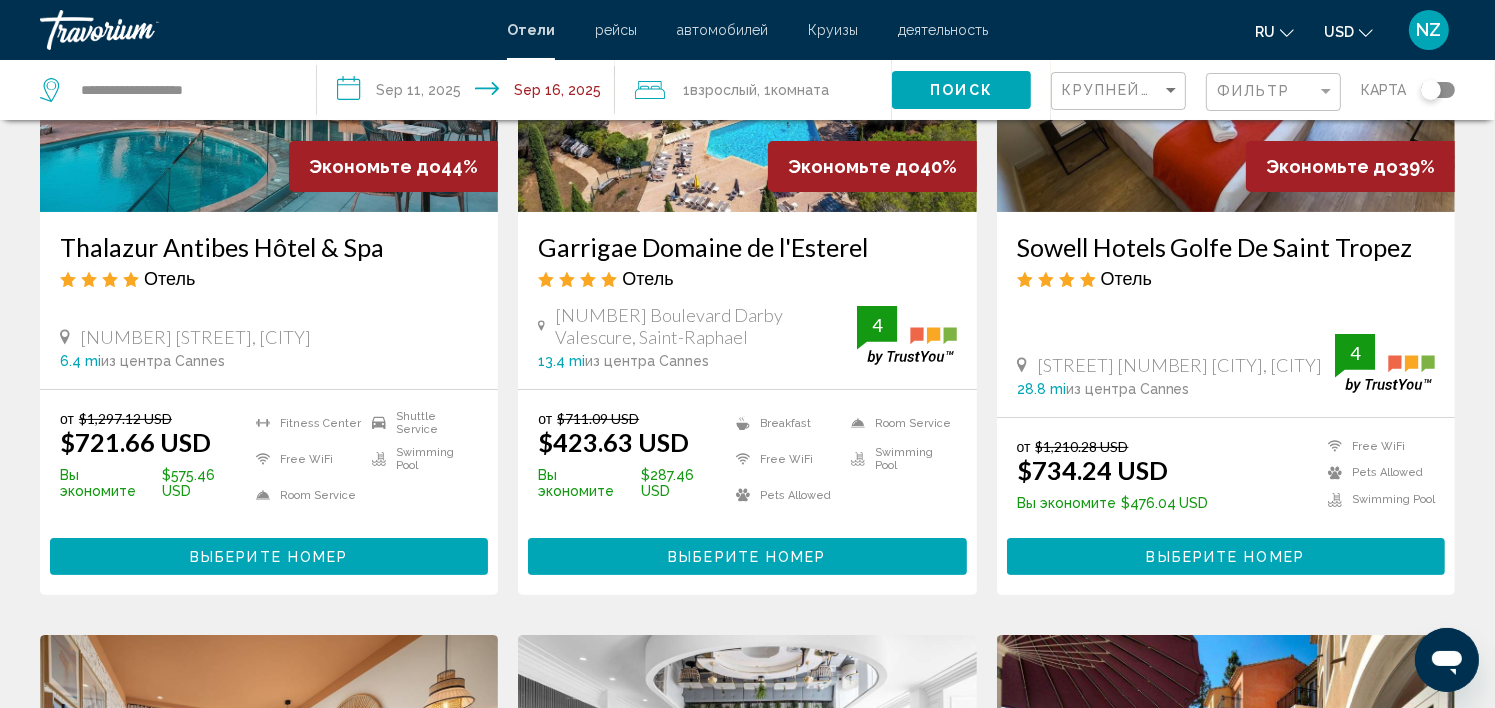 click on "Thalazur Antibes Hôtel & Spa" at bounding box center [269, 247] 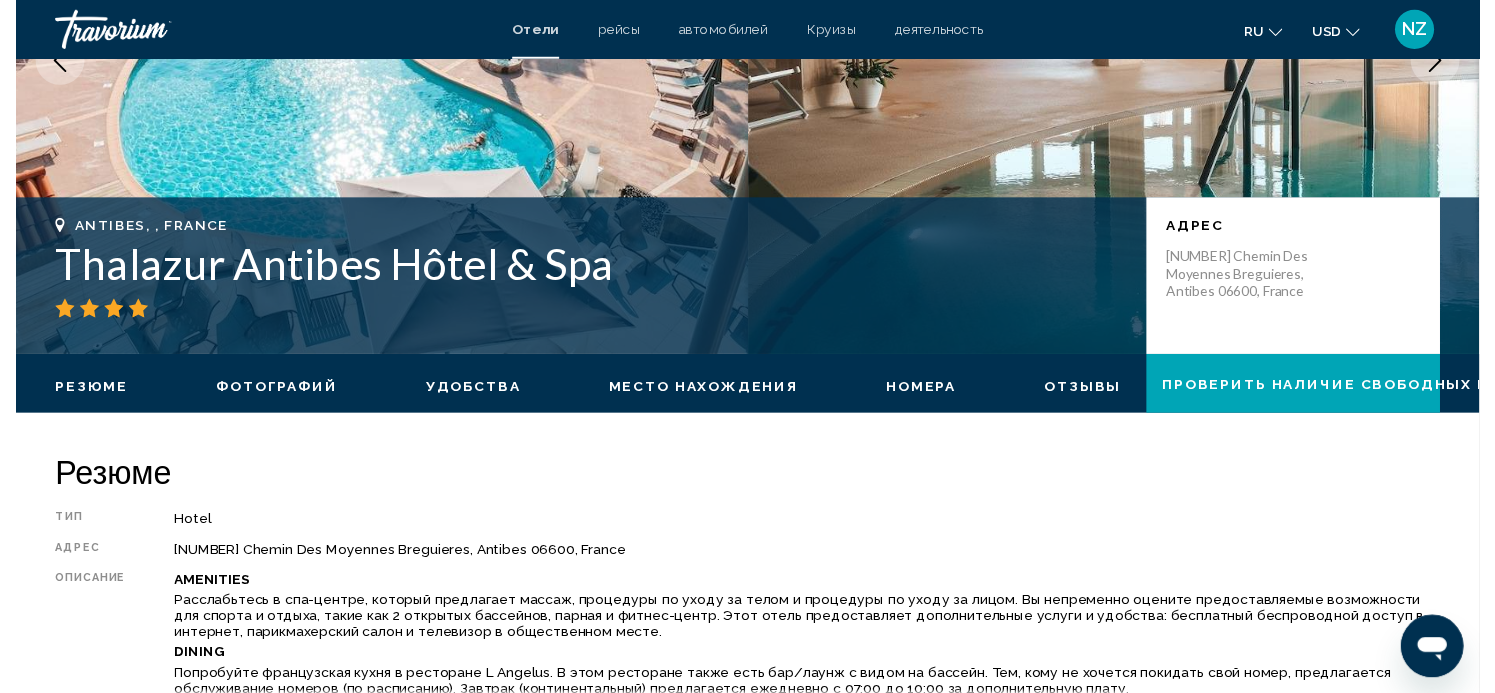 scroll, scrollTop: 6, scrollLeft: 0, axis: vertical 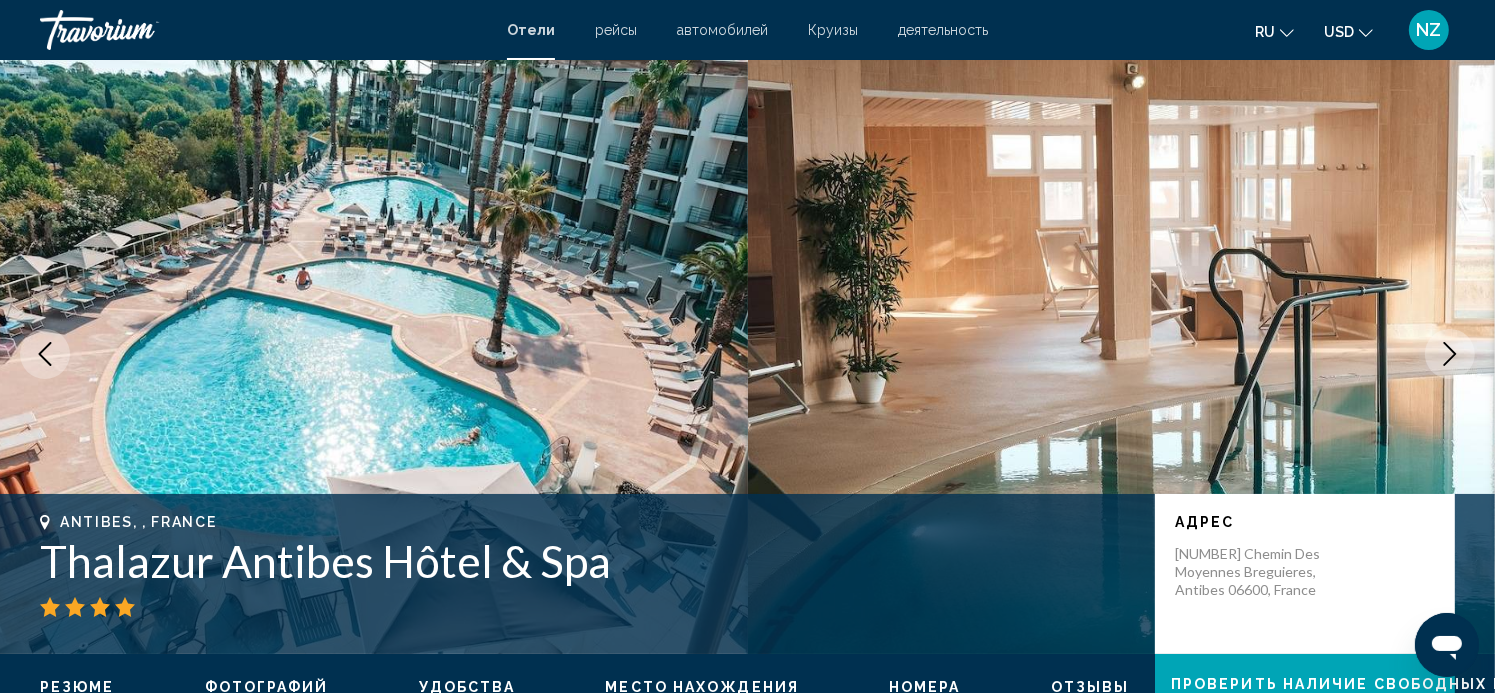 click on "Место нахождения" at bounding box center (702, 687) 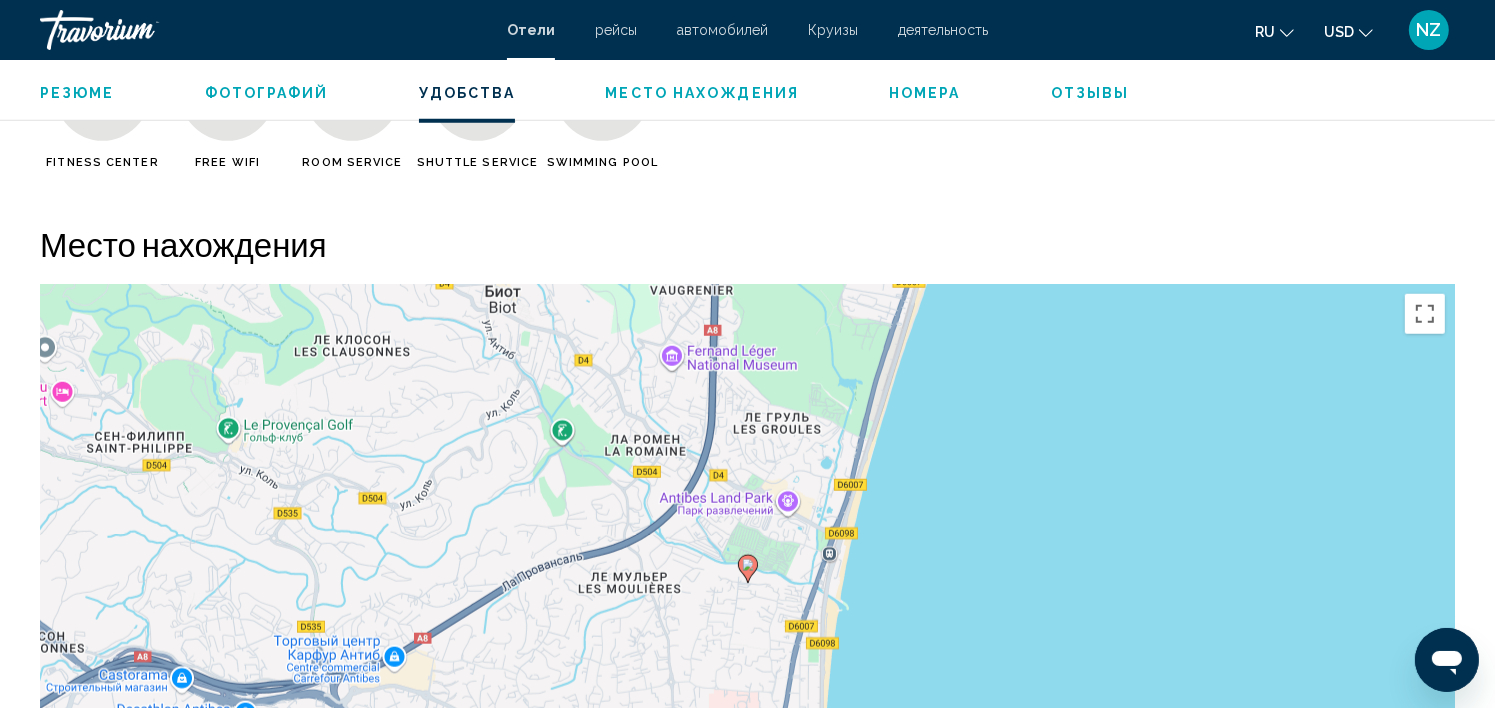 scroll, scrollTop: 1831, scrollLeft: 0, axis: vertical 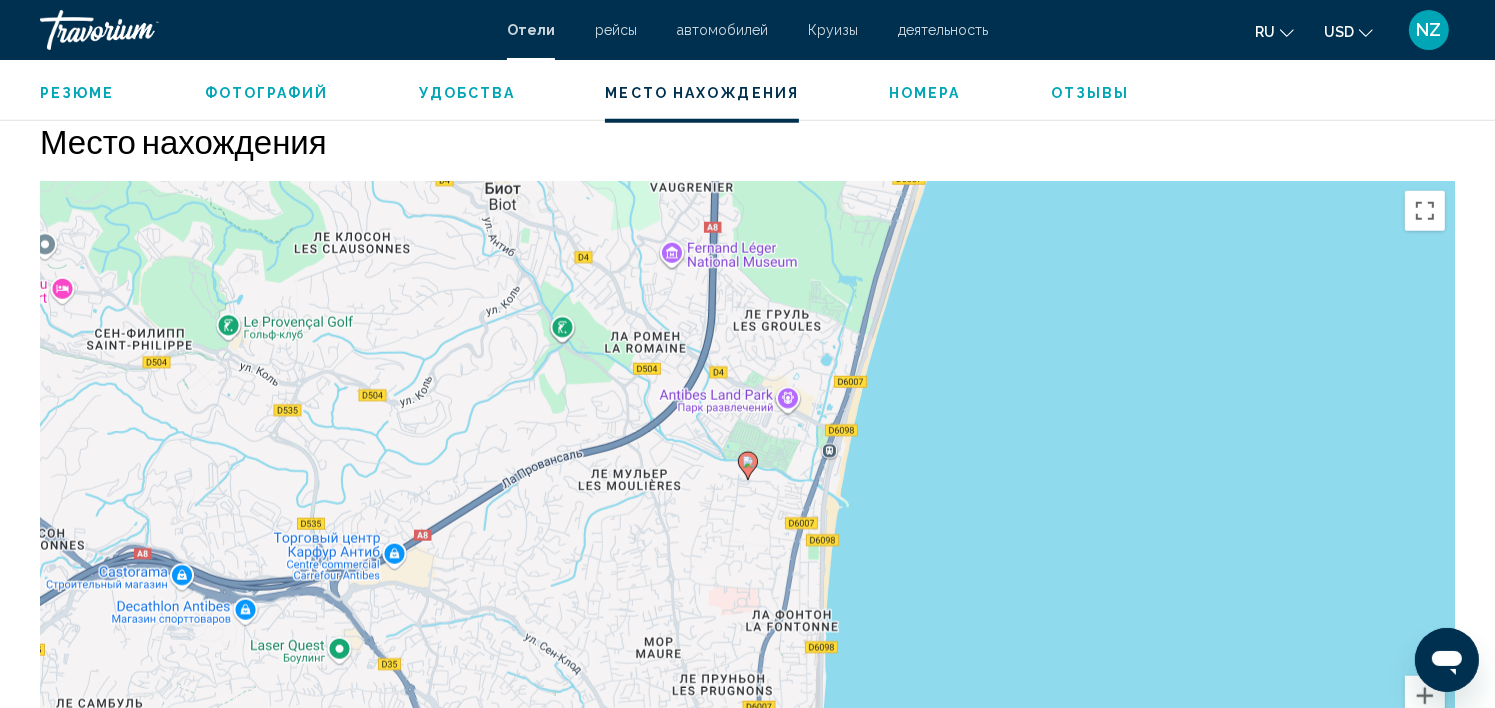 click on "Номера" at bounding box center [925, 93] 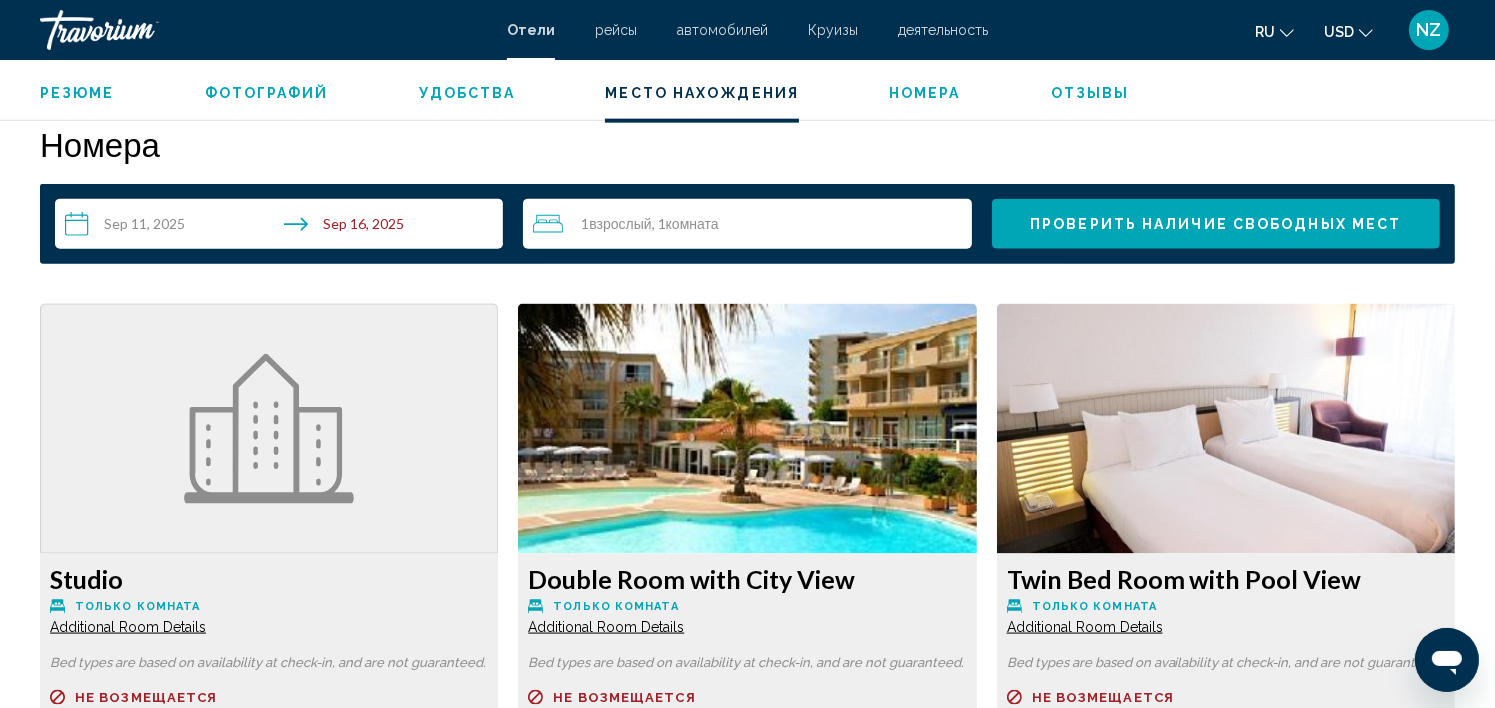 scroll, scrollTop: 2532, scrollLeft: 0, axis: vertical 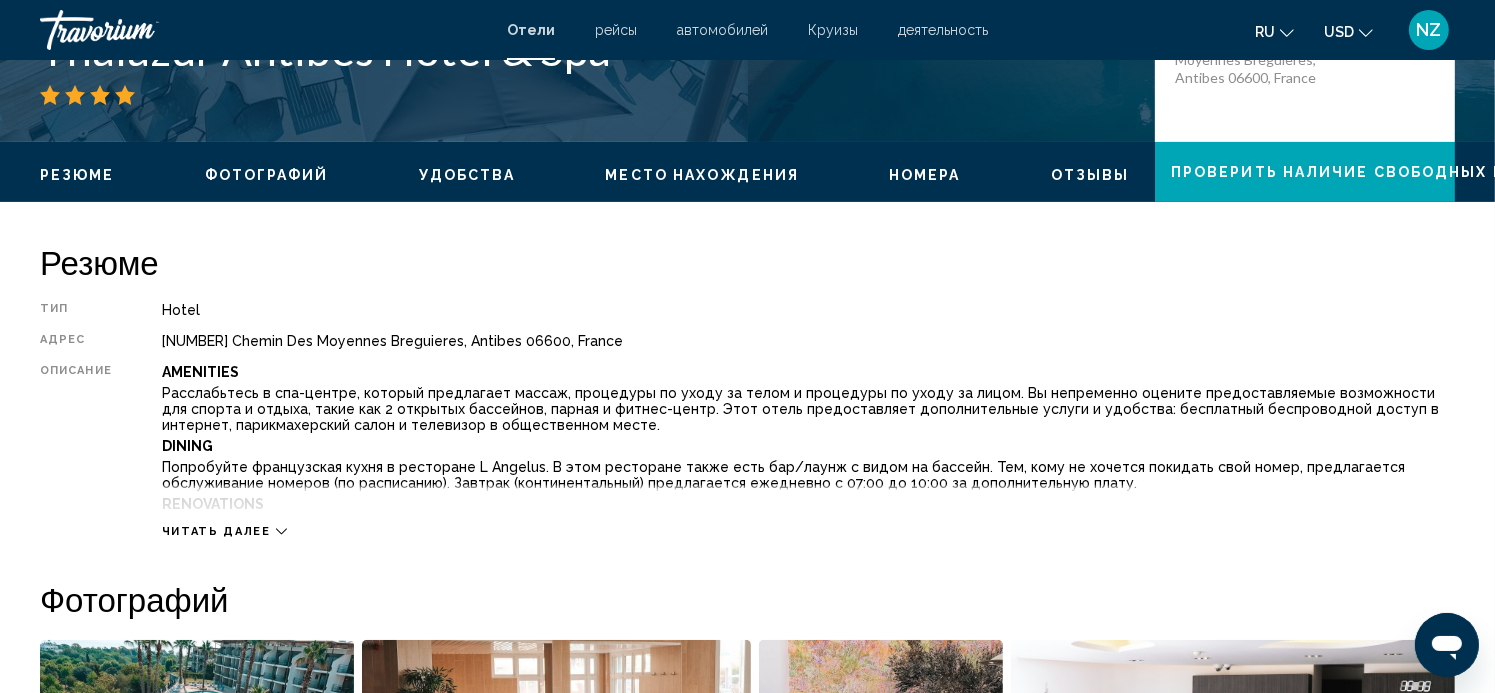 click on "Резюме" at bounding box center [77, 175] 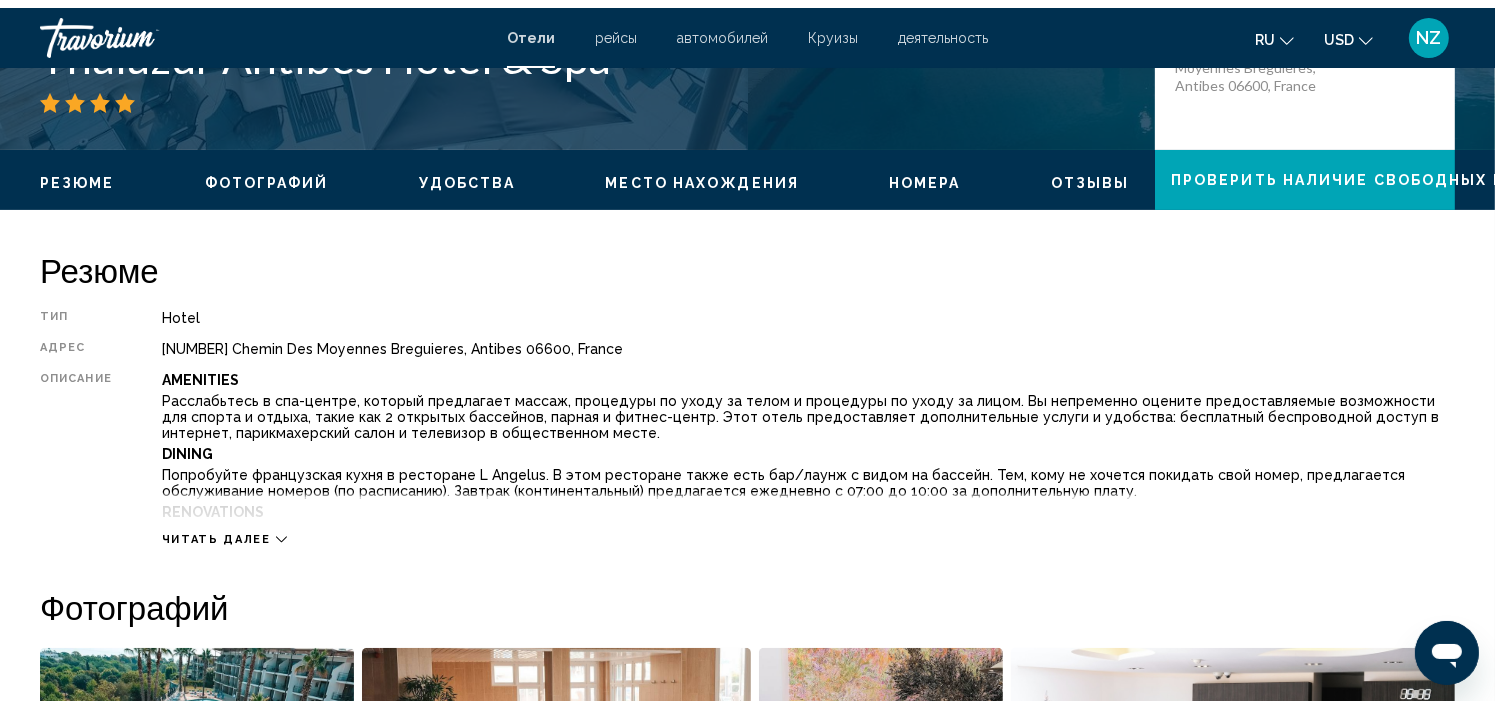 scroll, scrollTop: 640, scrollLeft: 0, axis: vertical 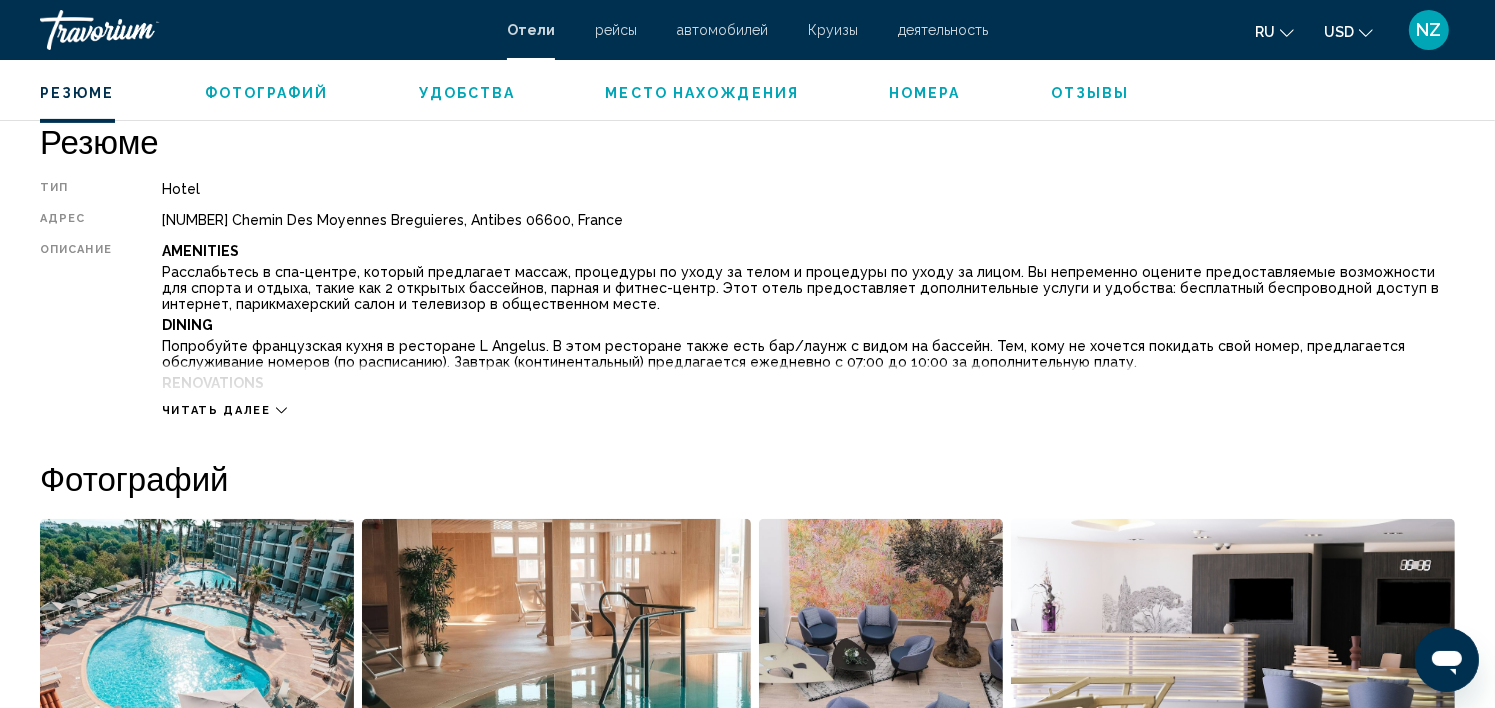 click on "Фотографий" at bounding box center [267, 93] 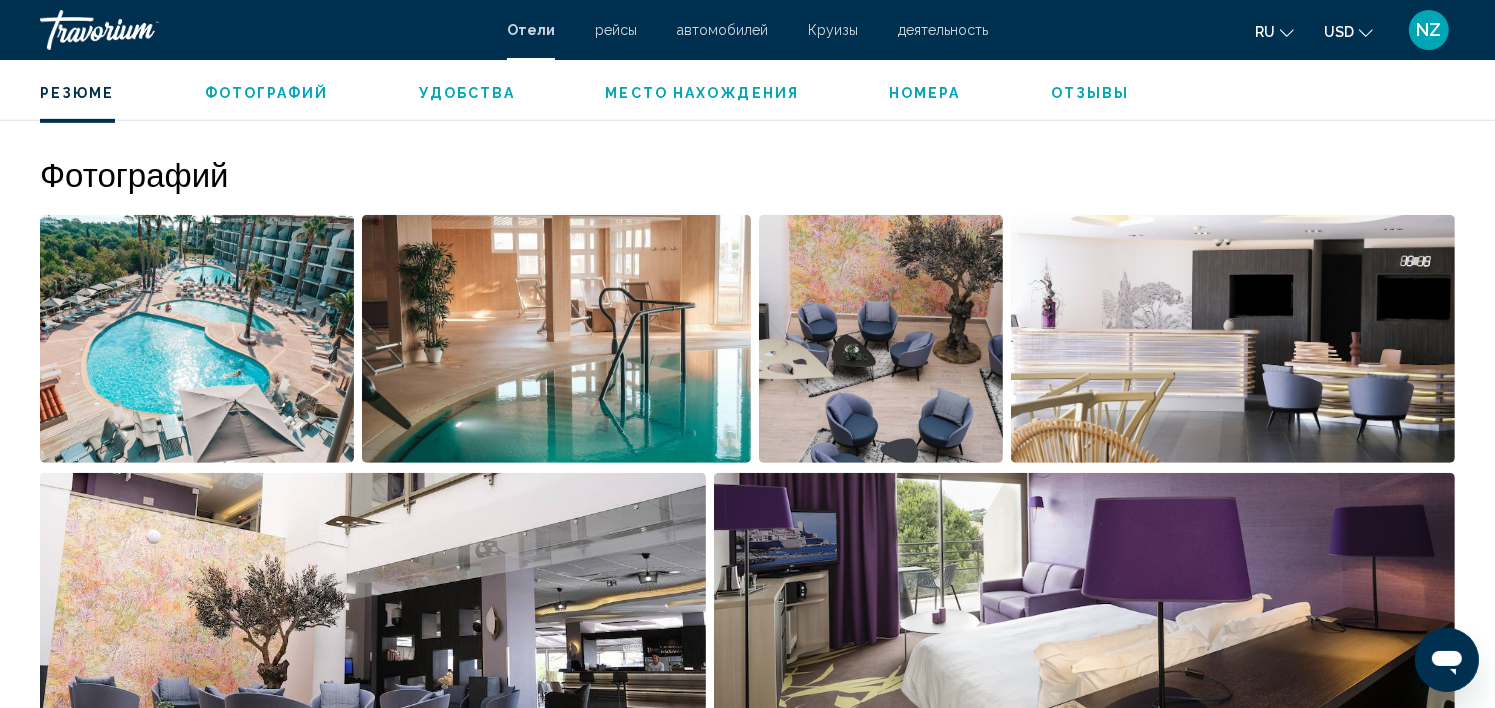 scroll, scrollTop: 977, scrollLeft: 0, axis: vertical 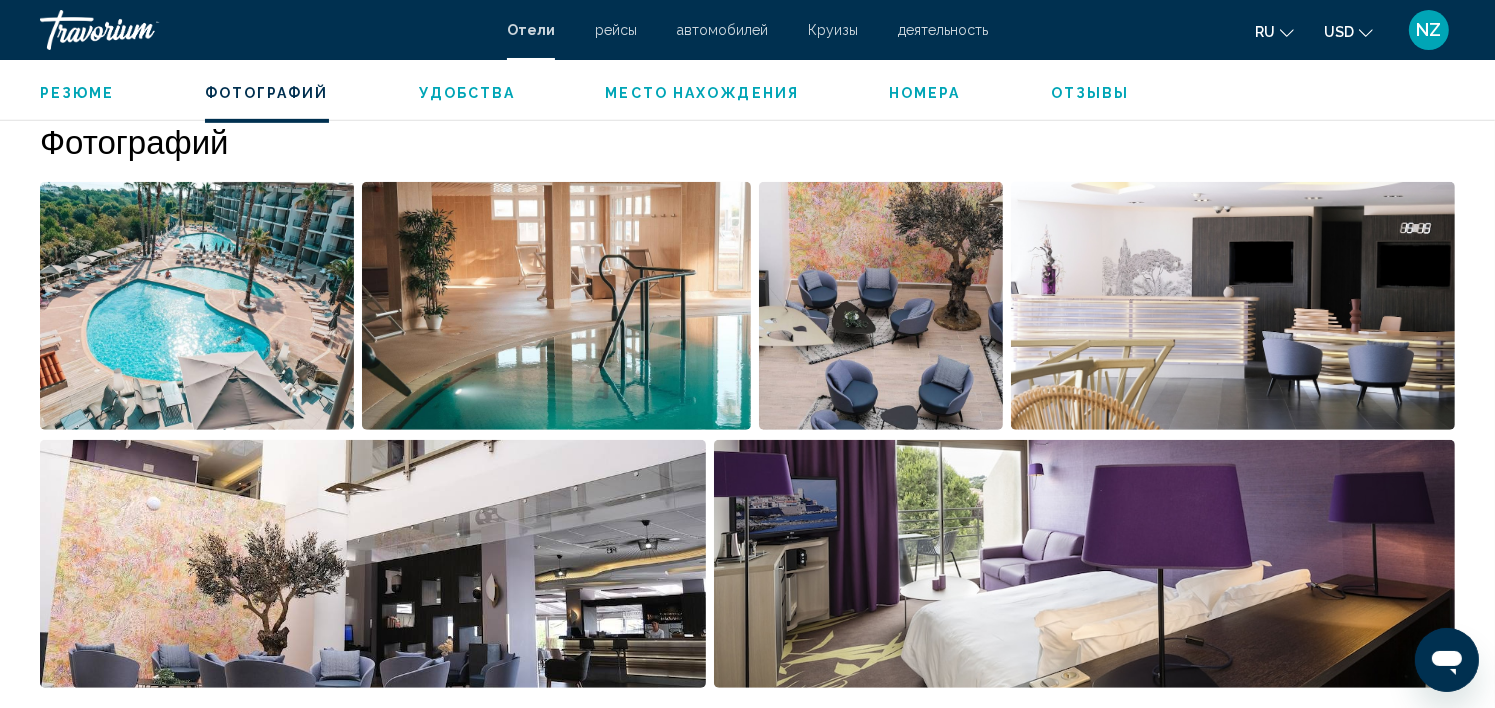 click on "Отзывы" at bounding box center [1090, 93] 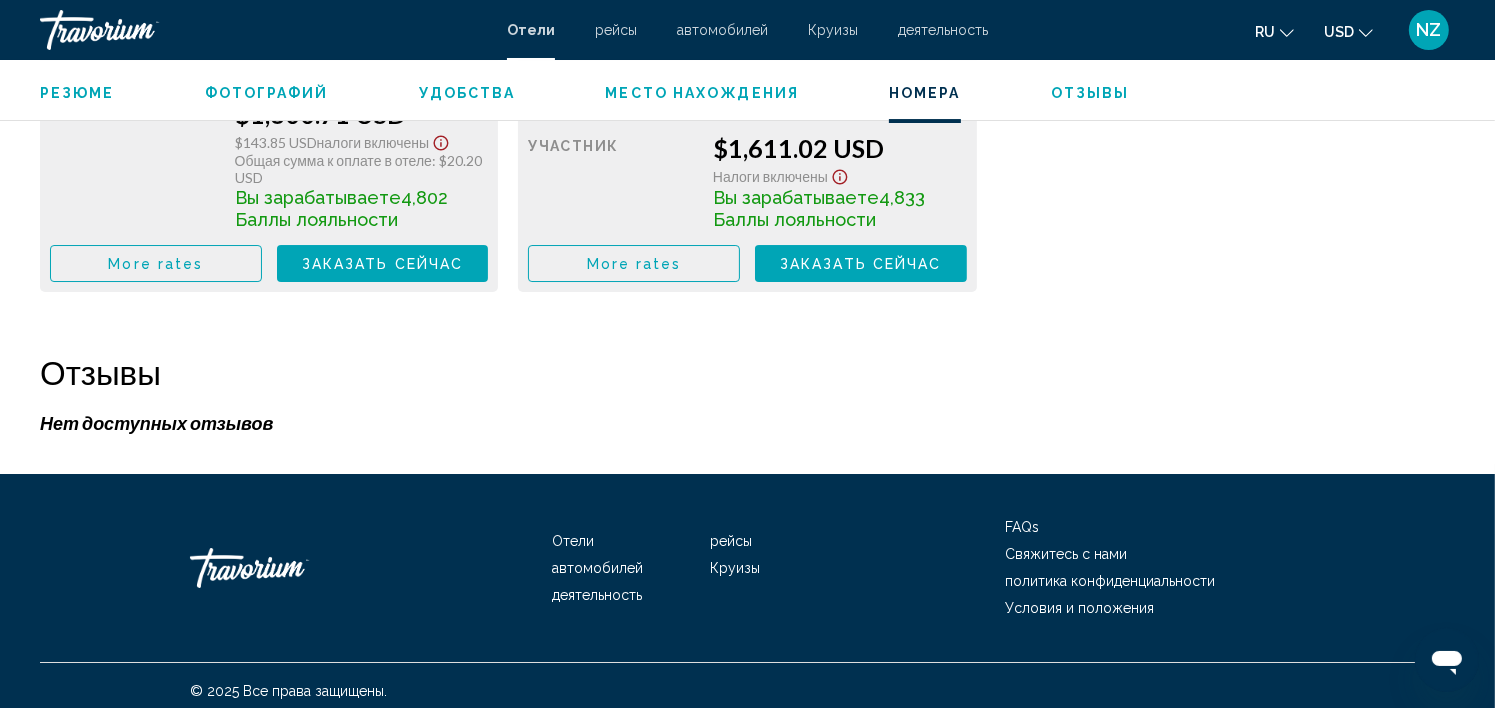scroll, scrollTop: 6913, scrollLeft: 0, axis: vertical 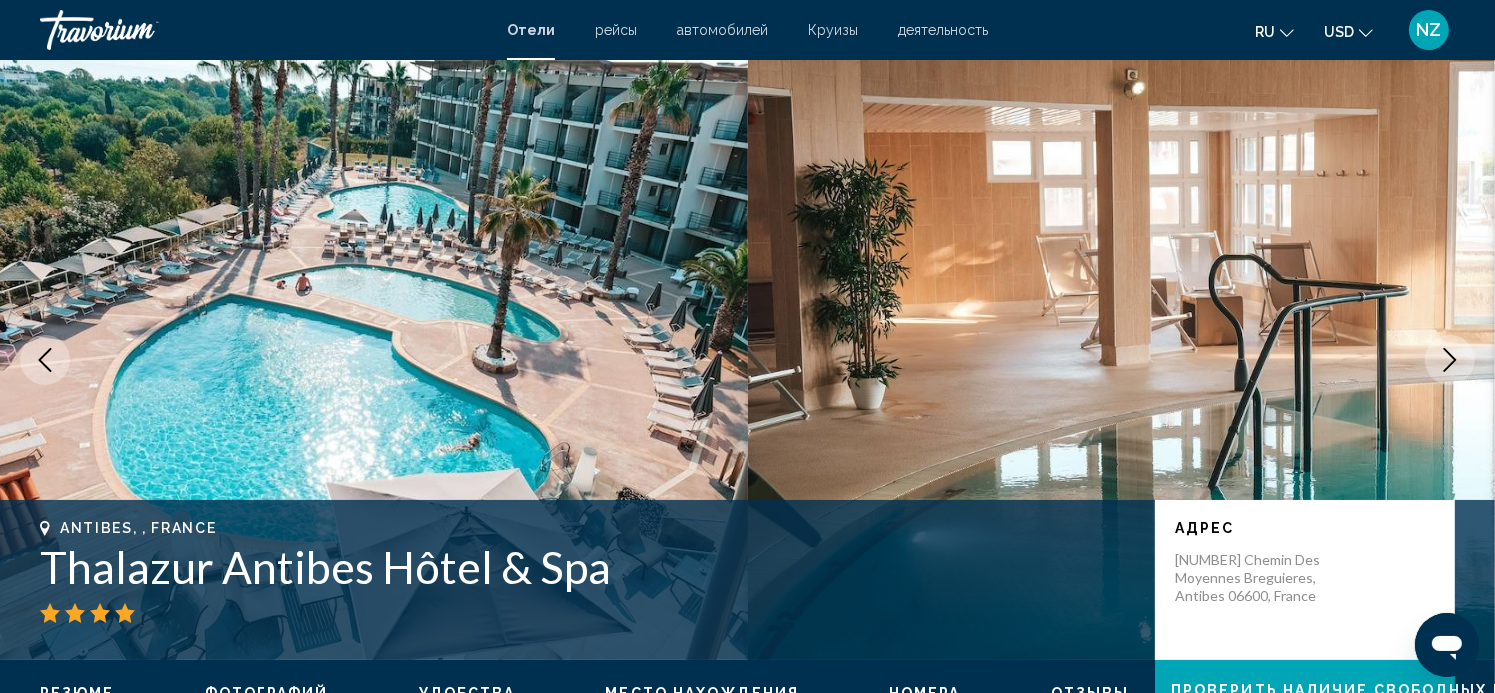 click 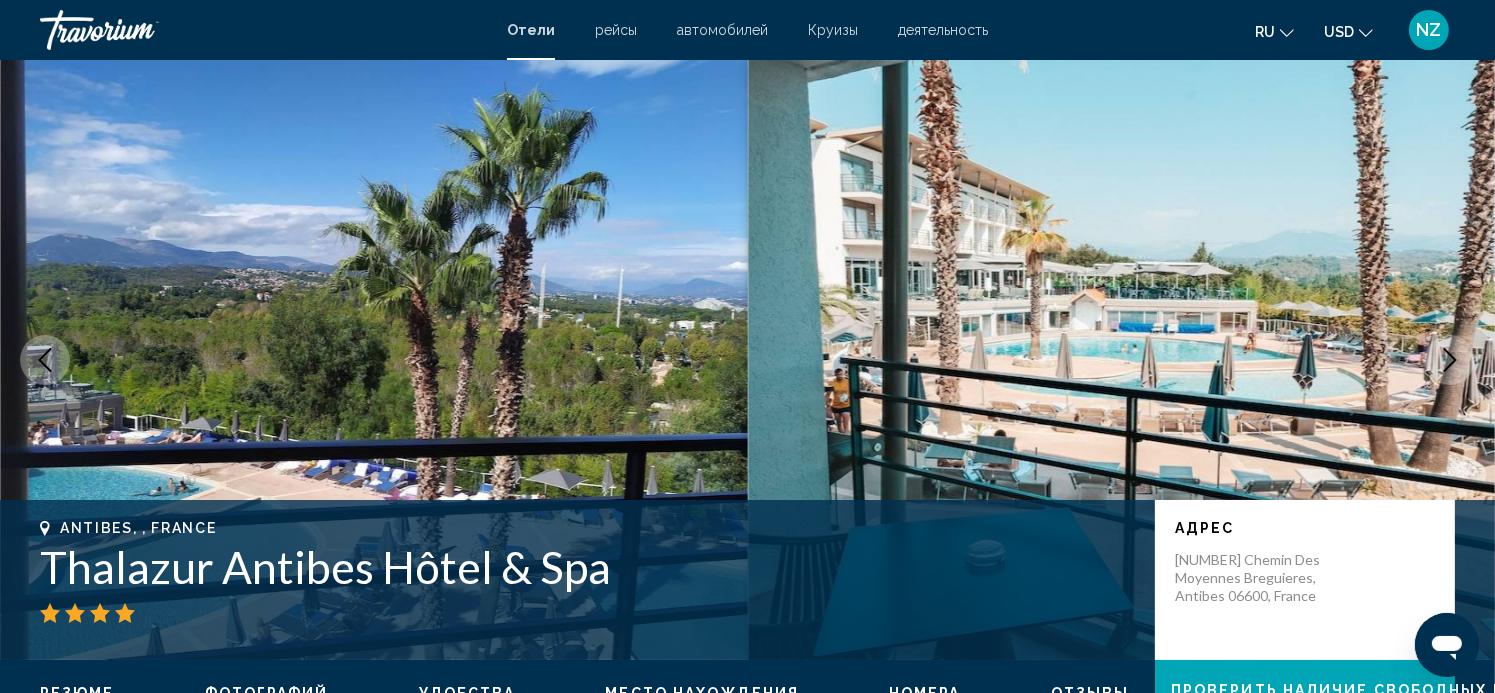 click 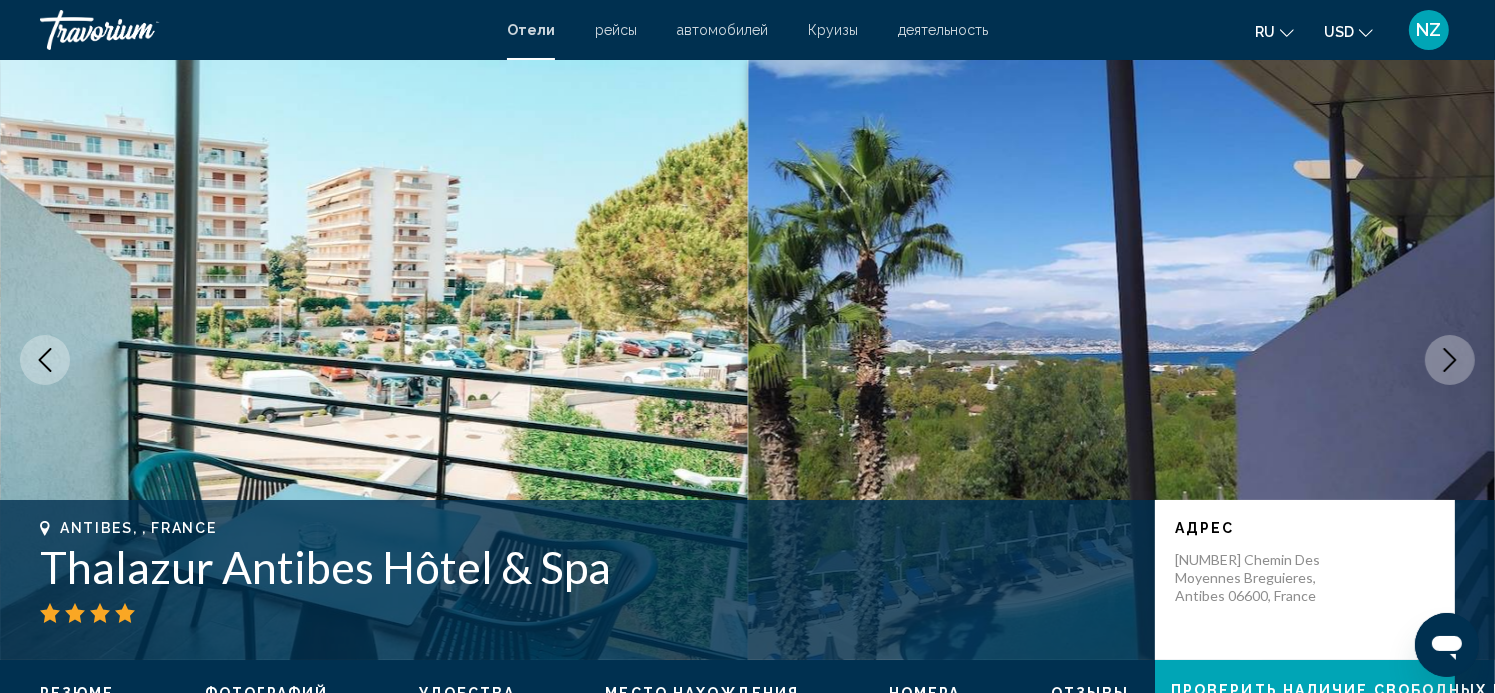 click 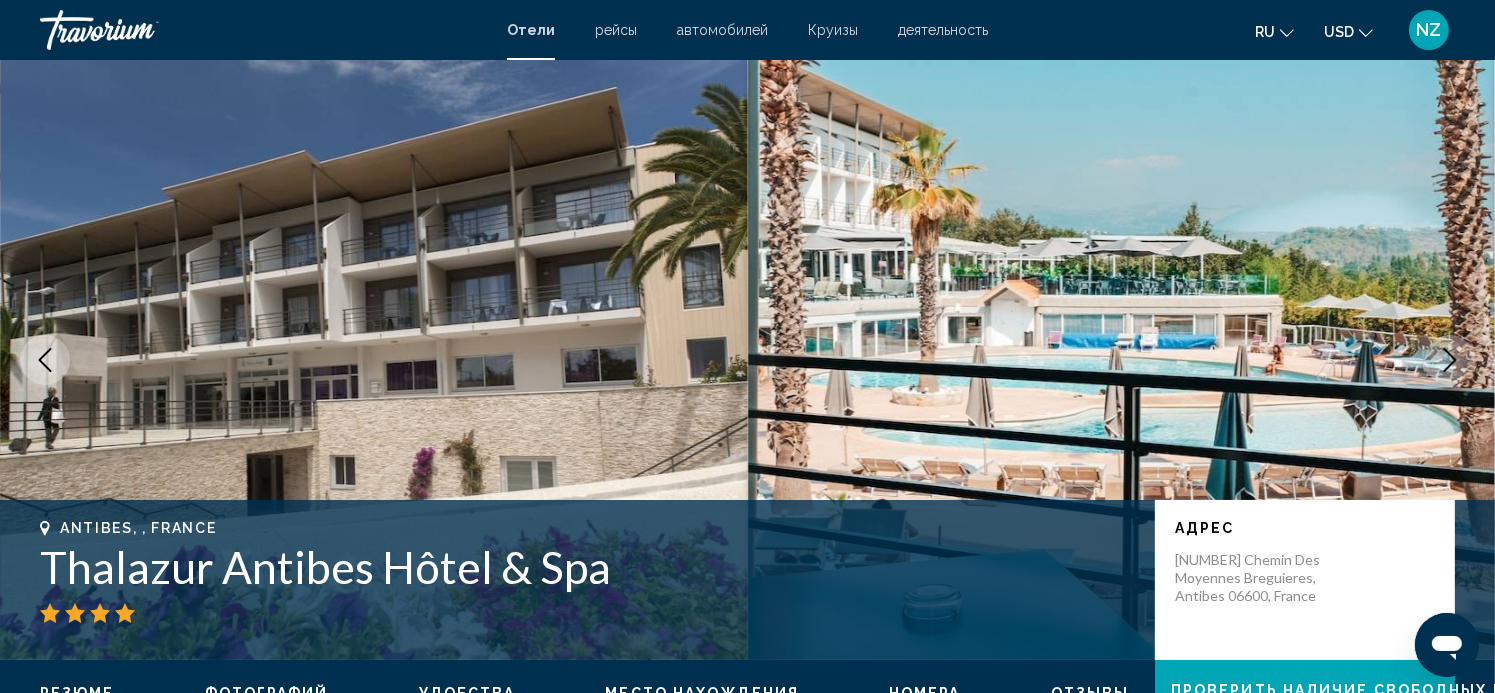 click 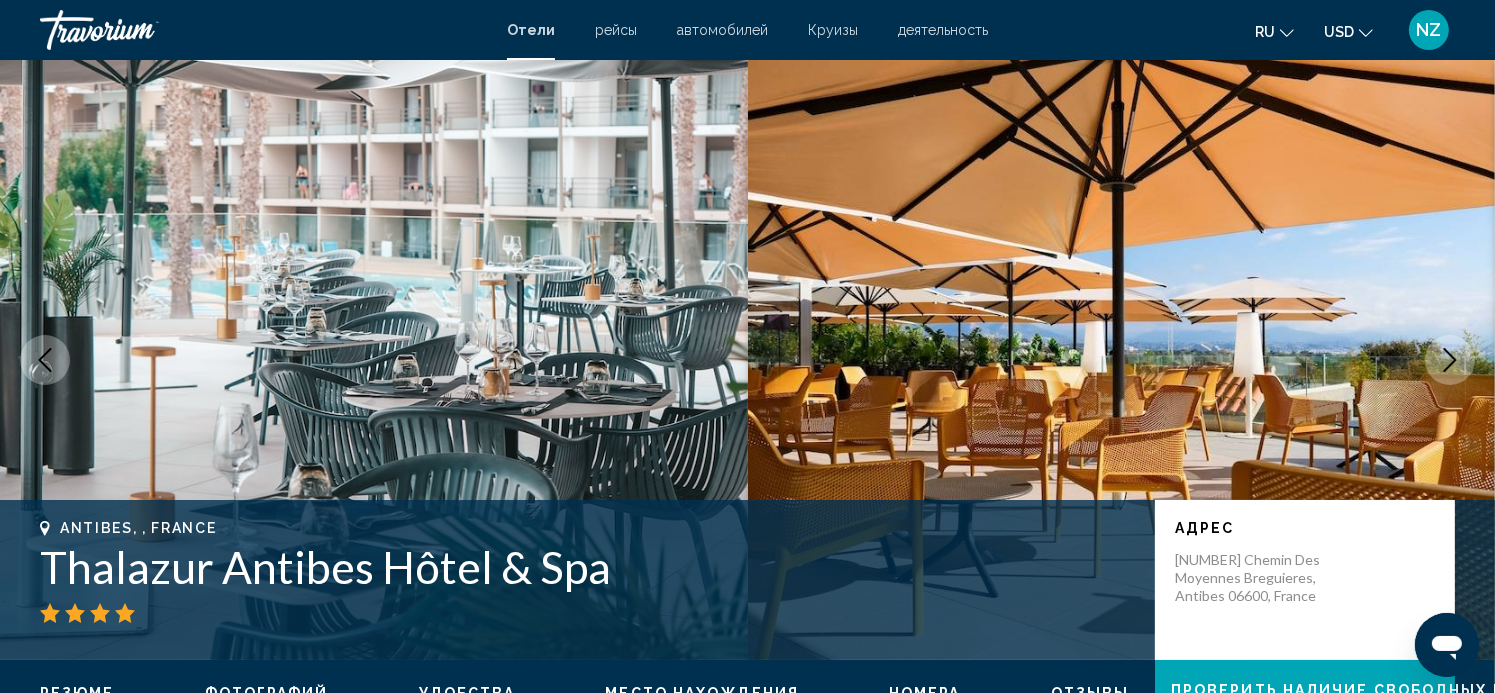 click 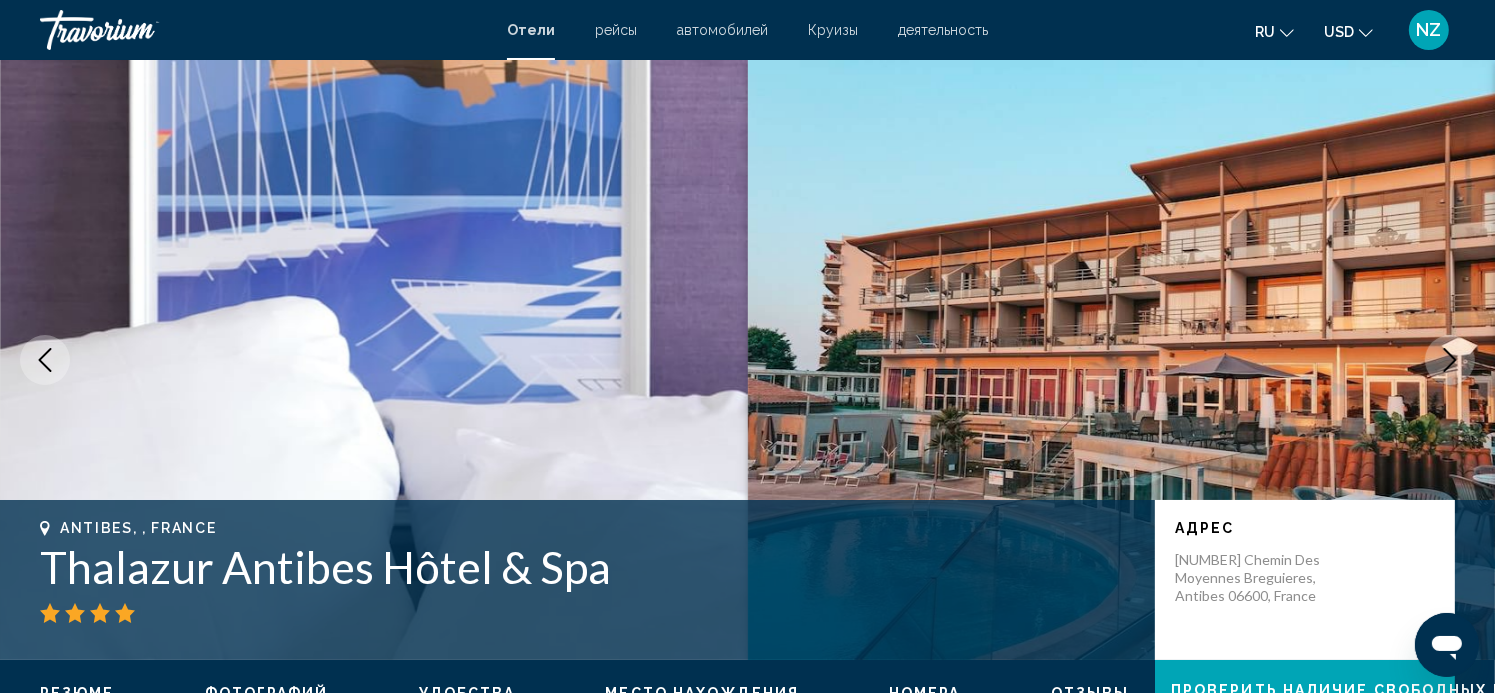 click on "Отели" at bounding box center [531, 30] 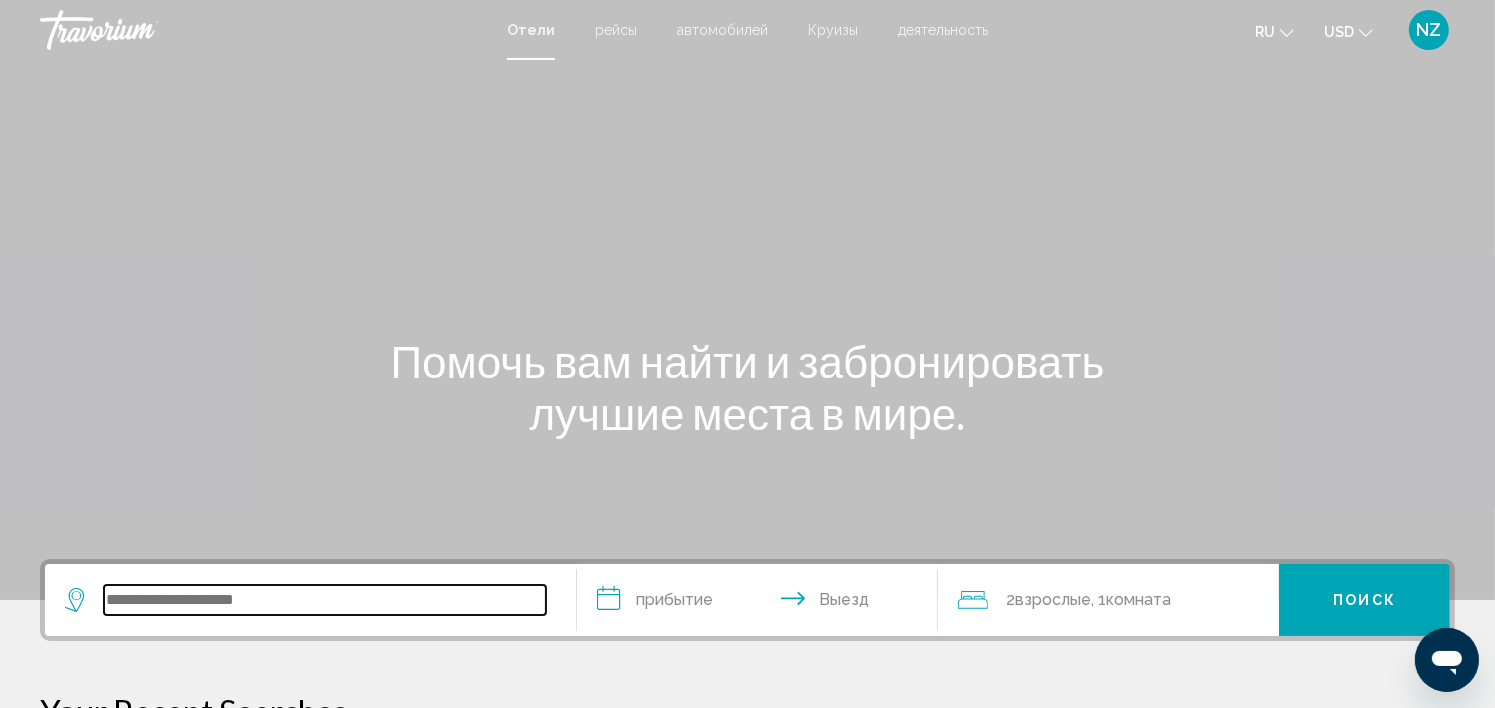 click at bounding box center [325, 600] 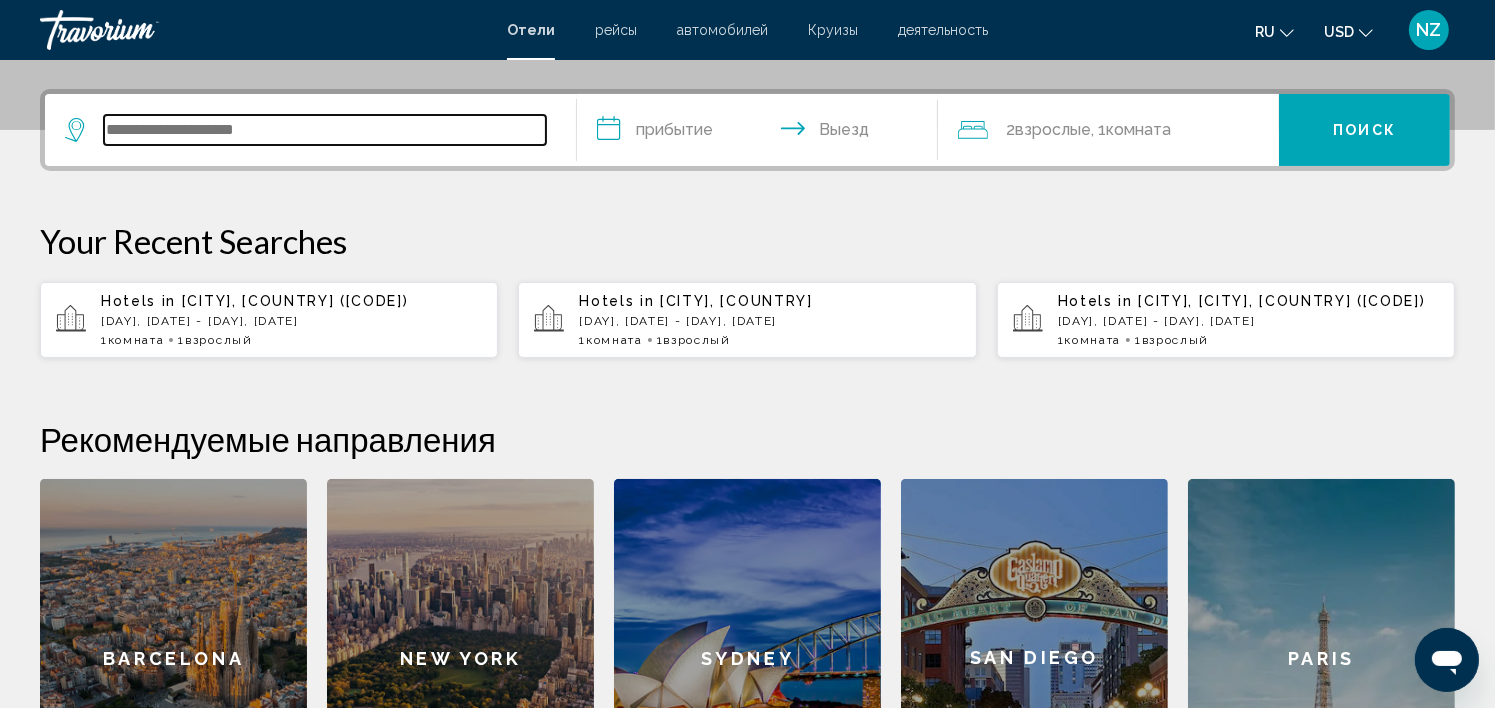 scroll, scrollTop: 493, scrollLeft: 0, axis: vertical 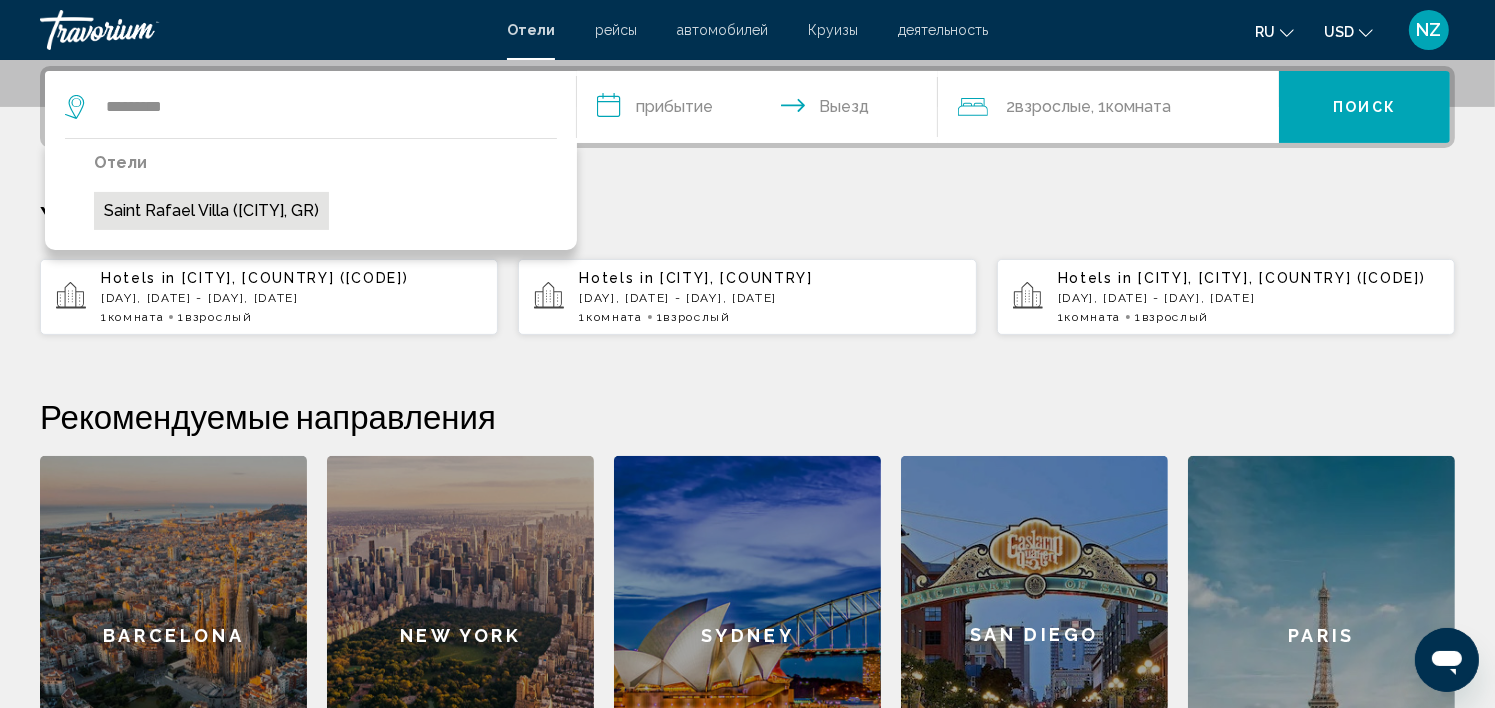 click on "Saint Rafael Villa ([CITY], GR)" at bounding box center (211, 211) 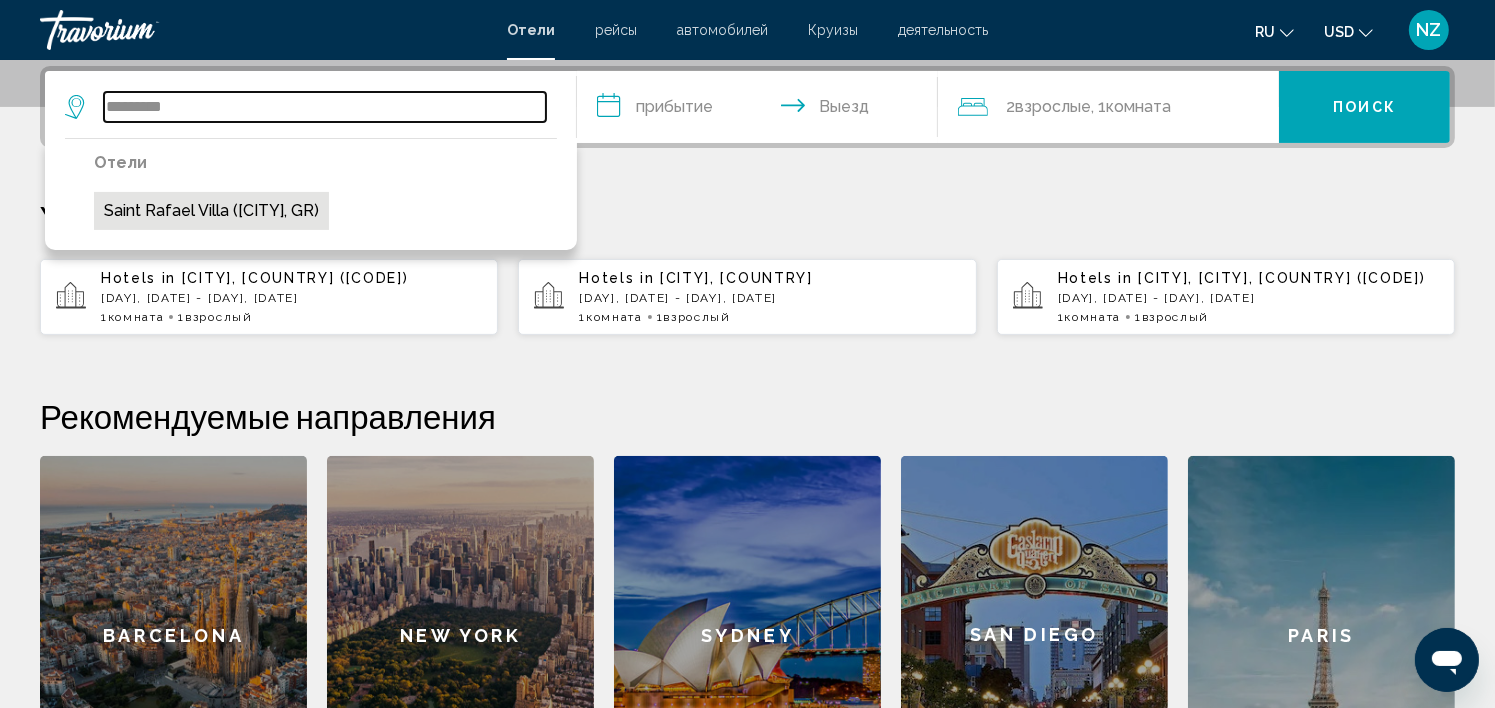 type on "**********" 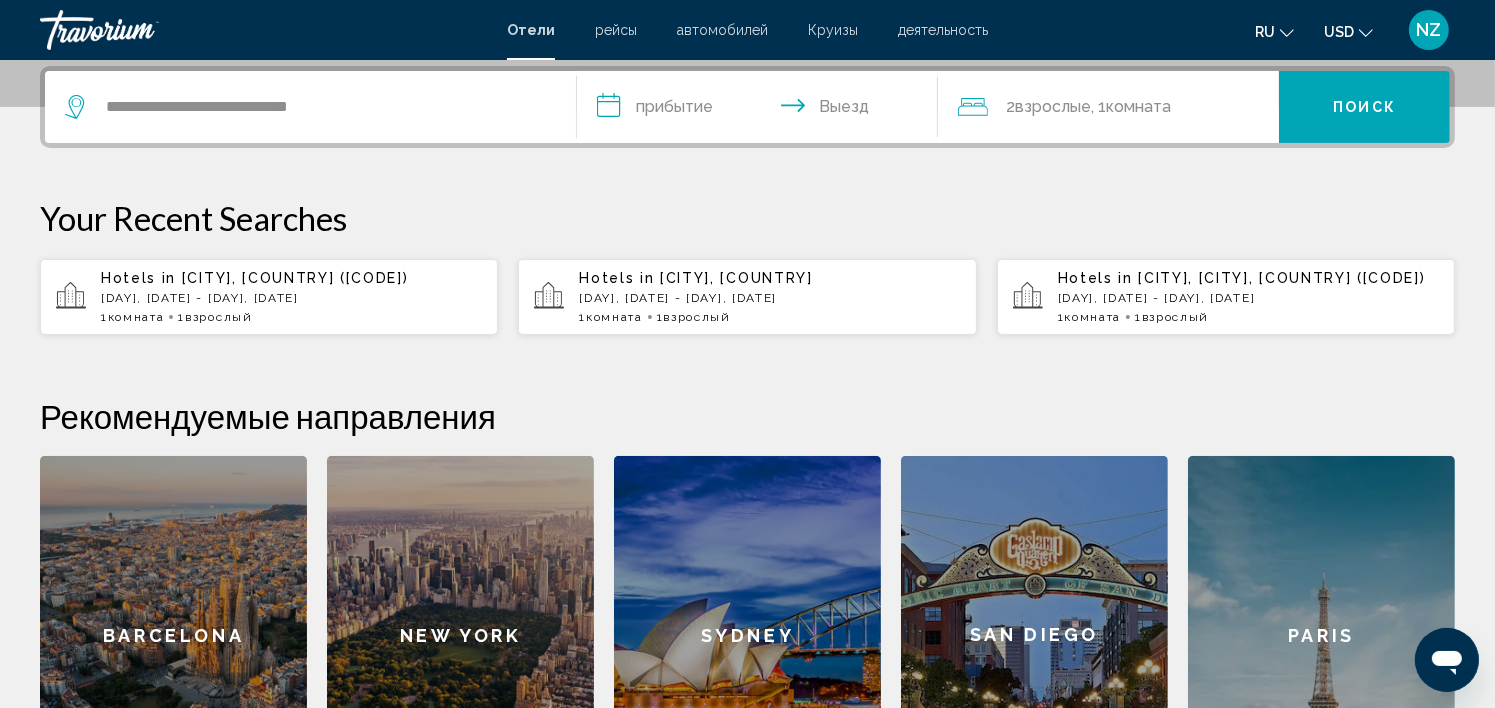 click on "**********" at bounding box center (761, 110) 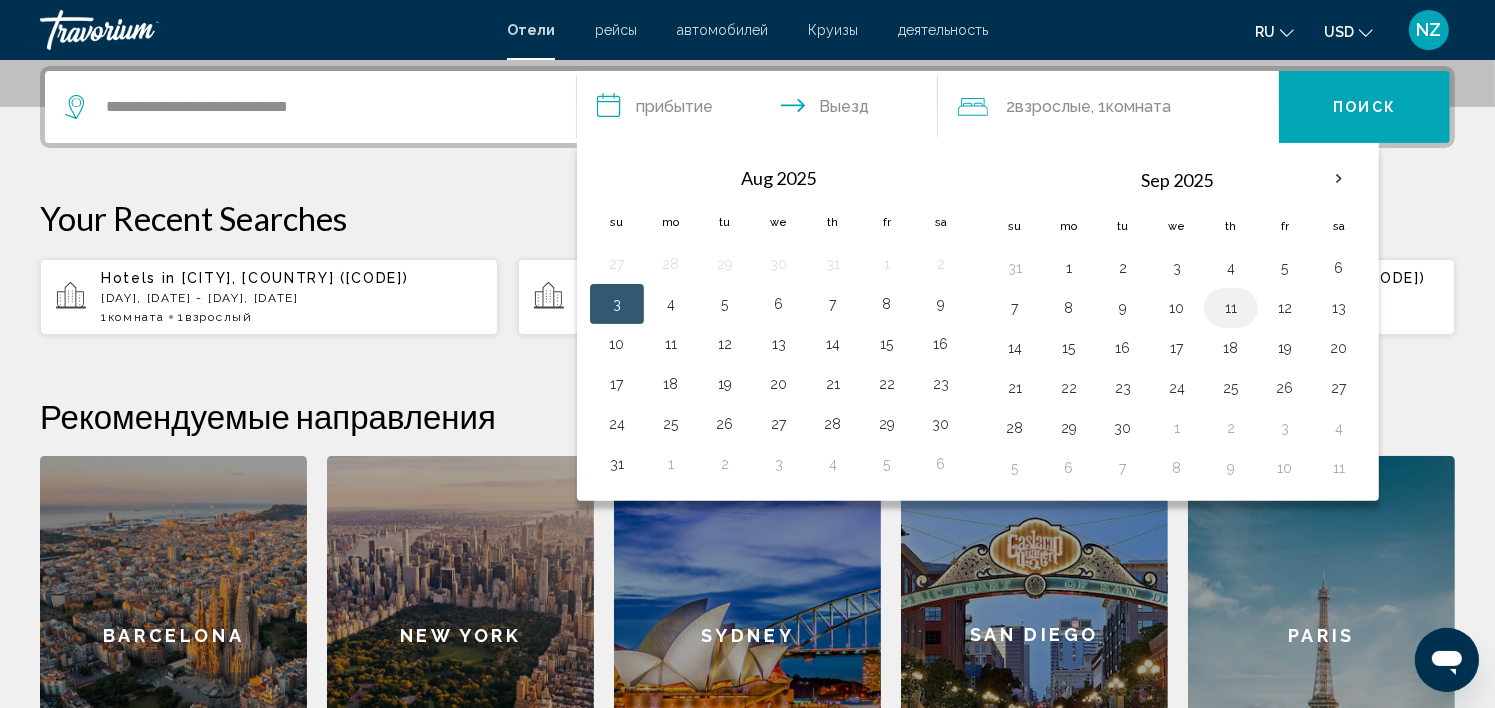click on "11" at bounding box center (1231, 308) 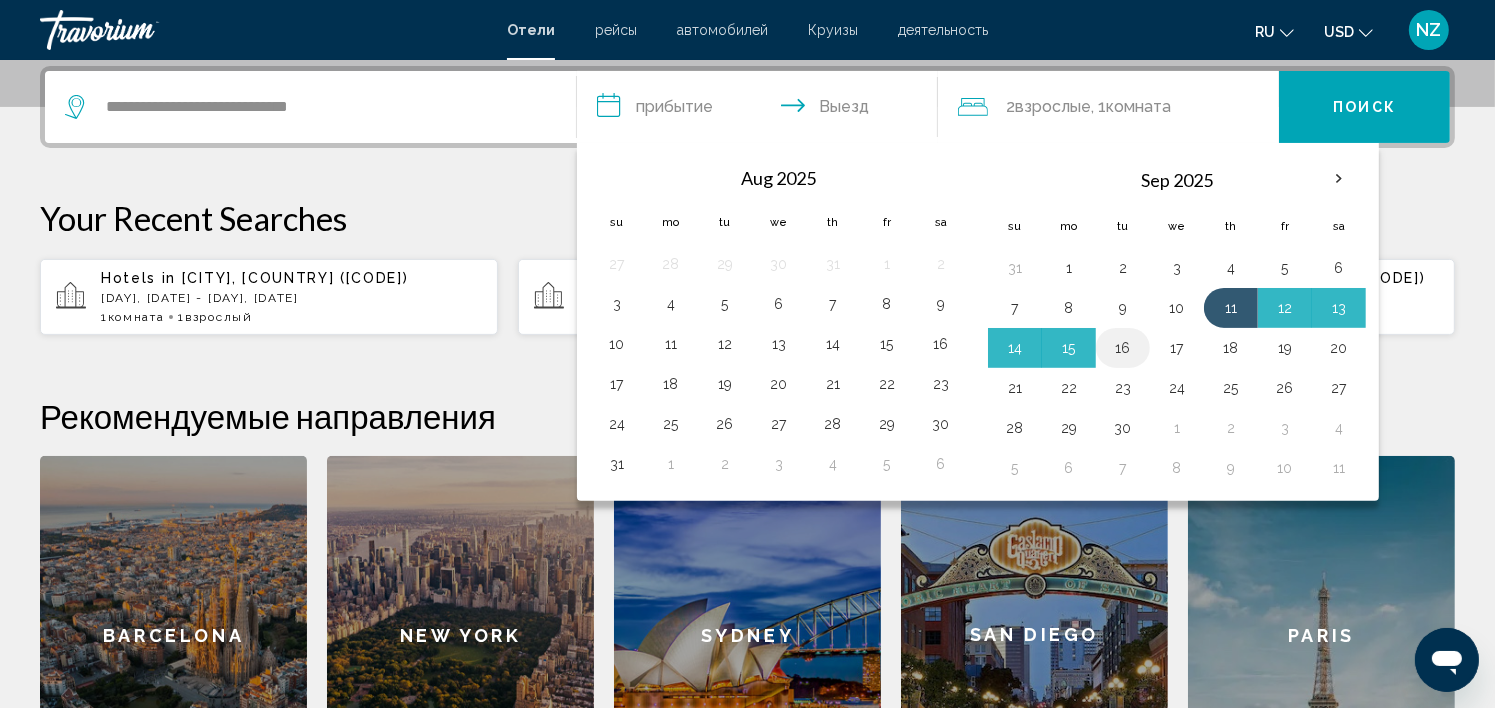 click on "16" at bounding box center (1123, 348) 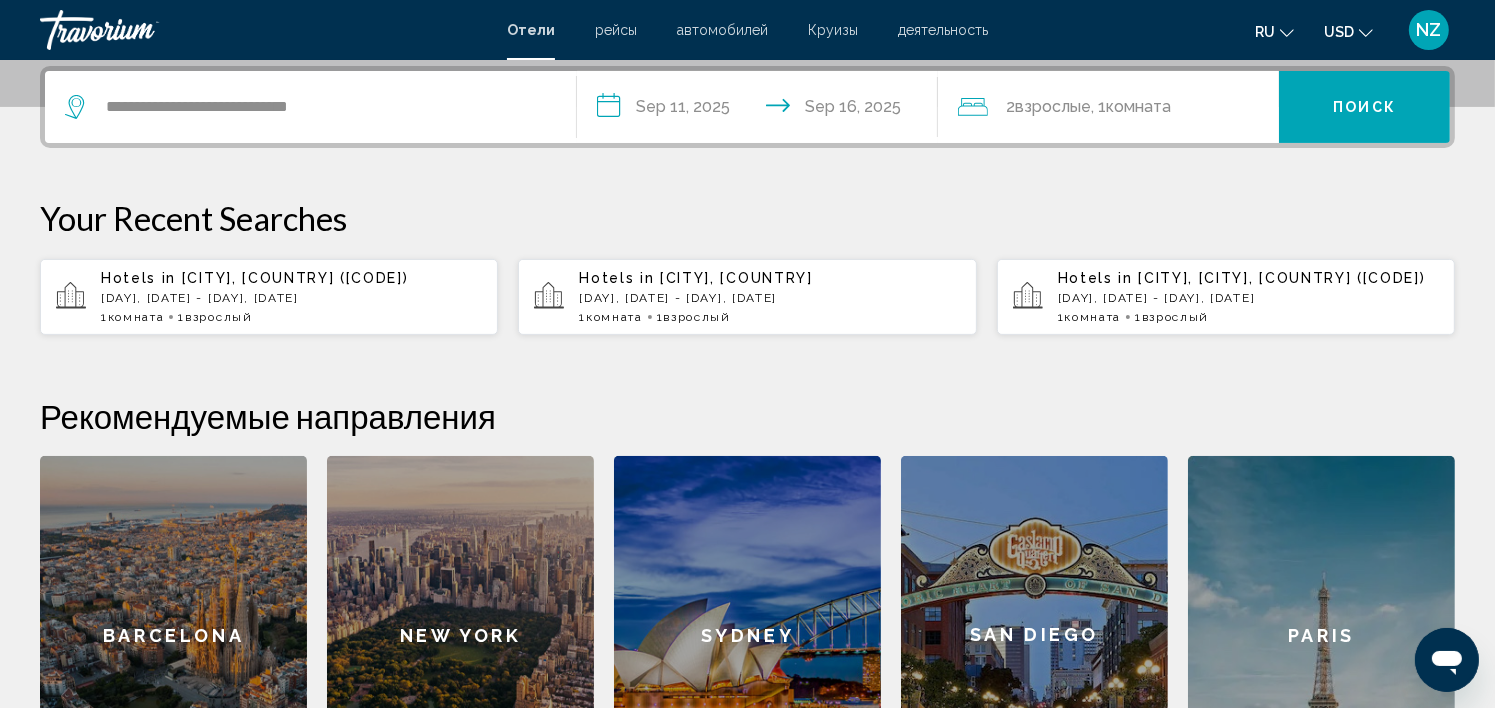 click on "Взрослые" 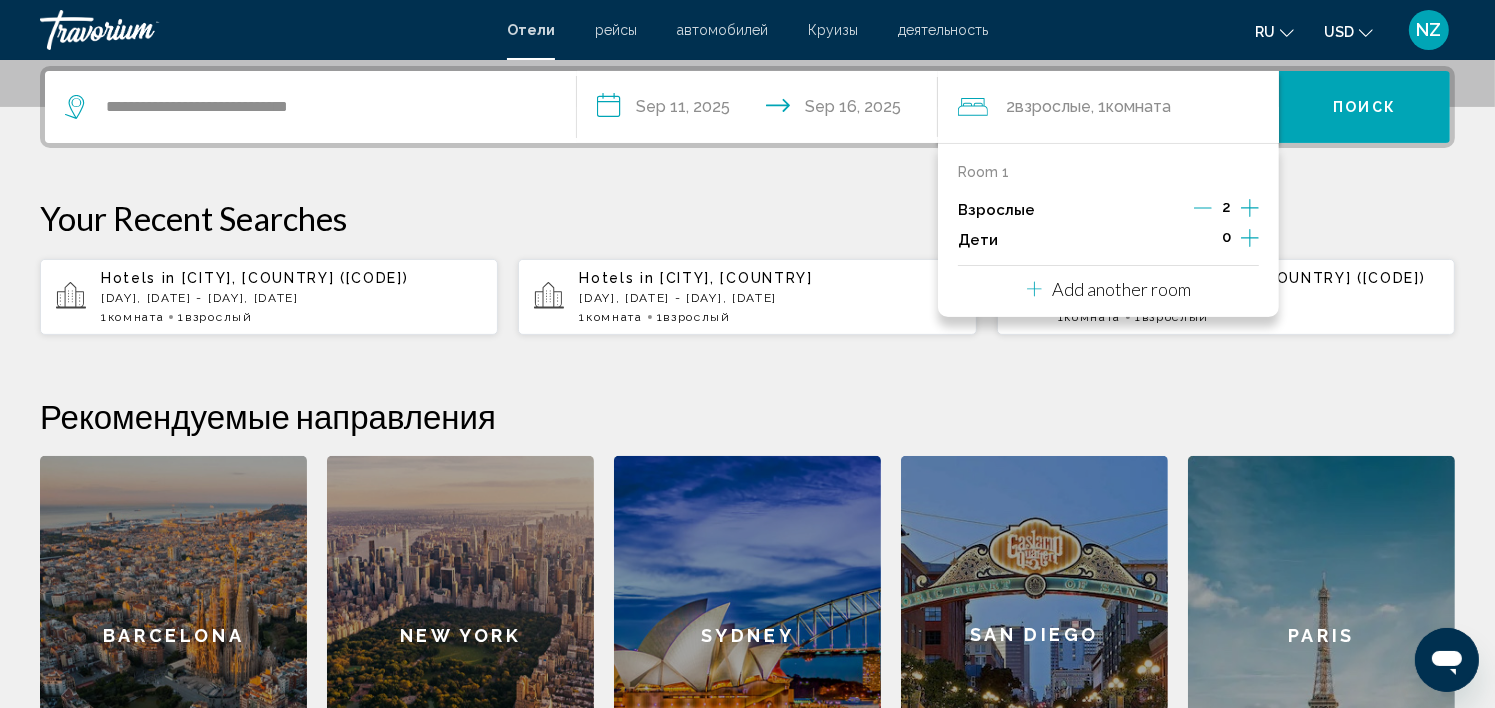 click 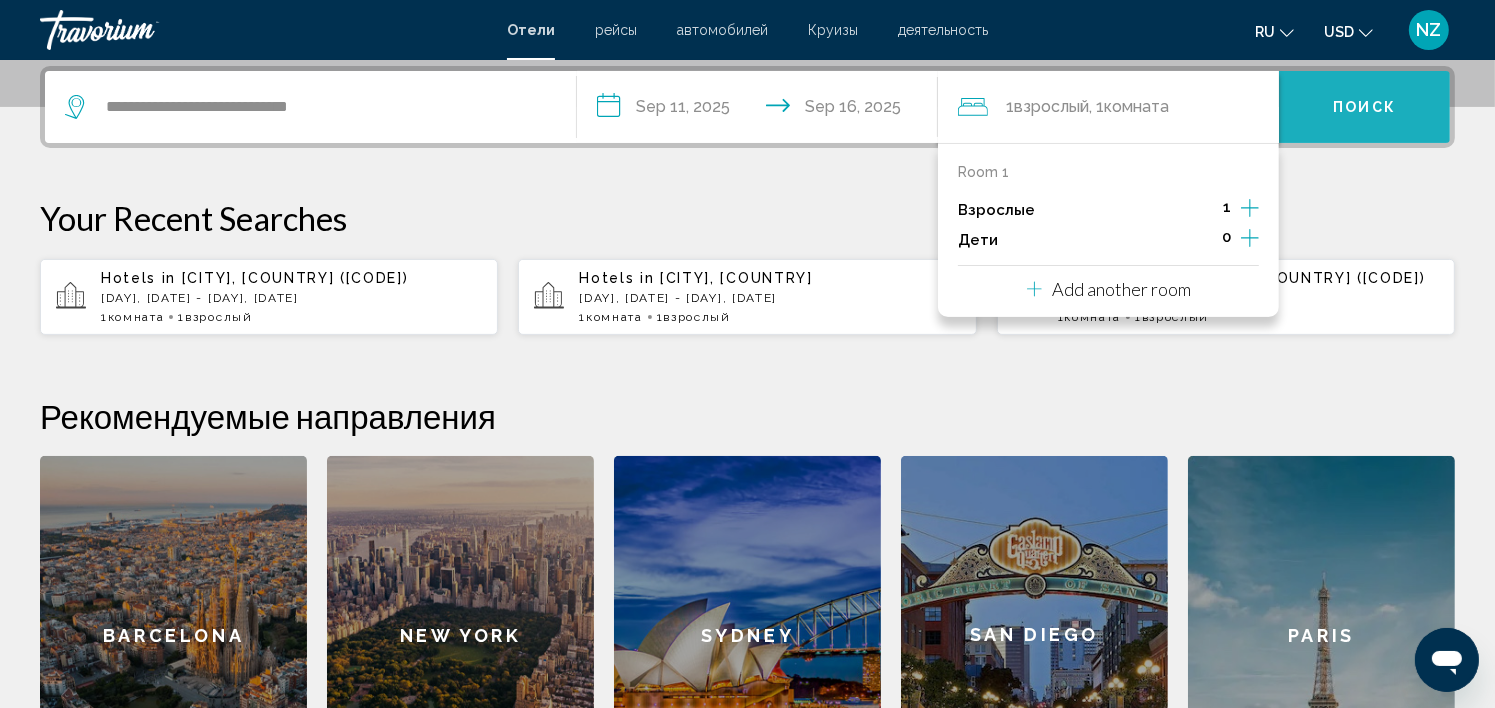 click on "Поиск" at bounding box center [1364, 108] 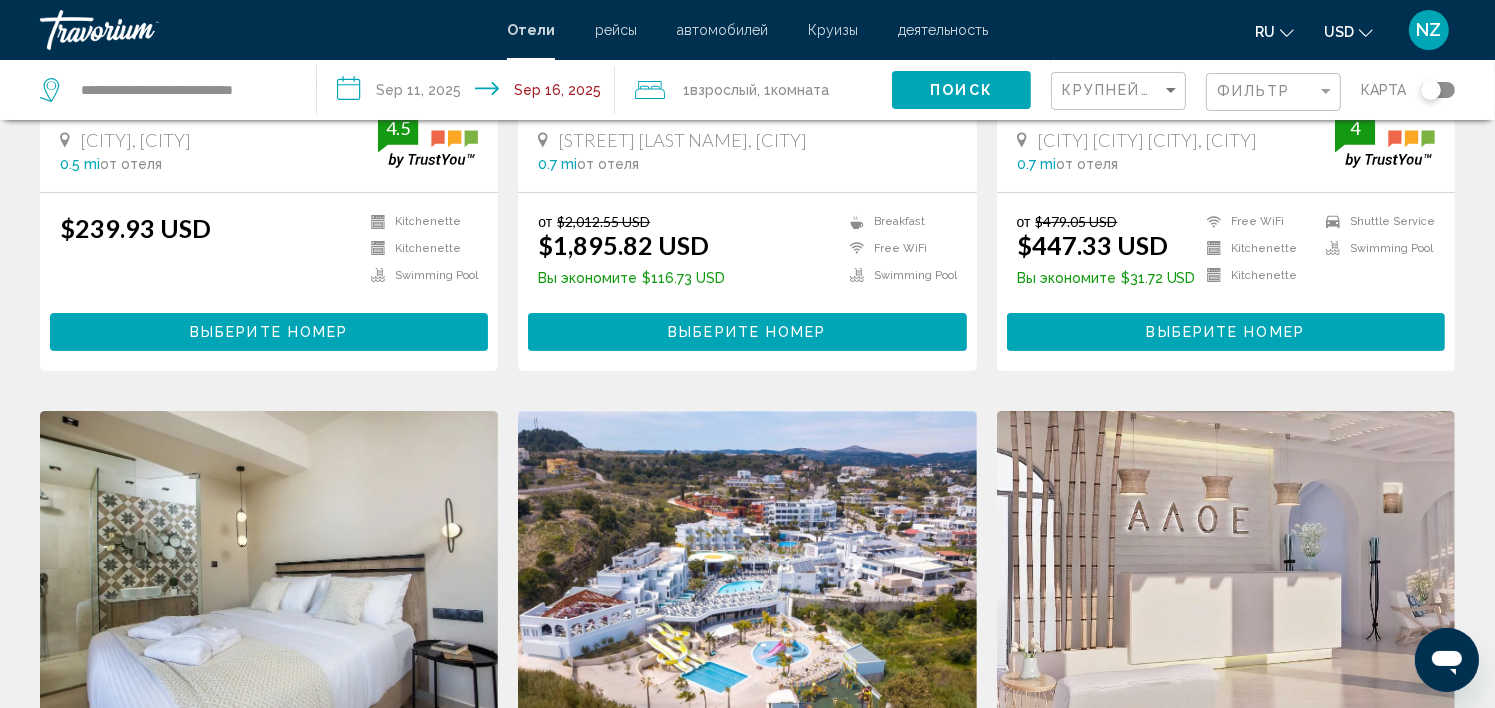 scroll, scrollTop: 0, scrollLeft: 0, axis: both 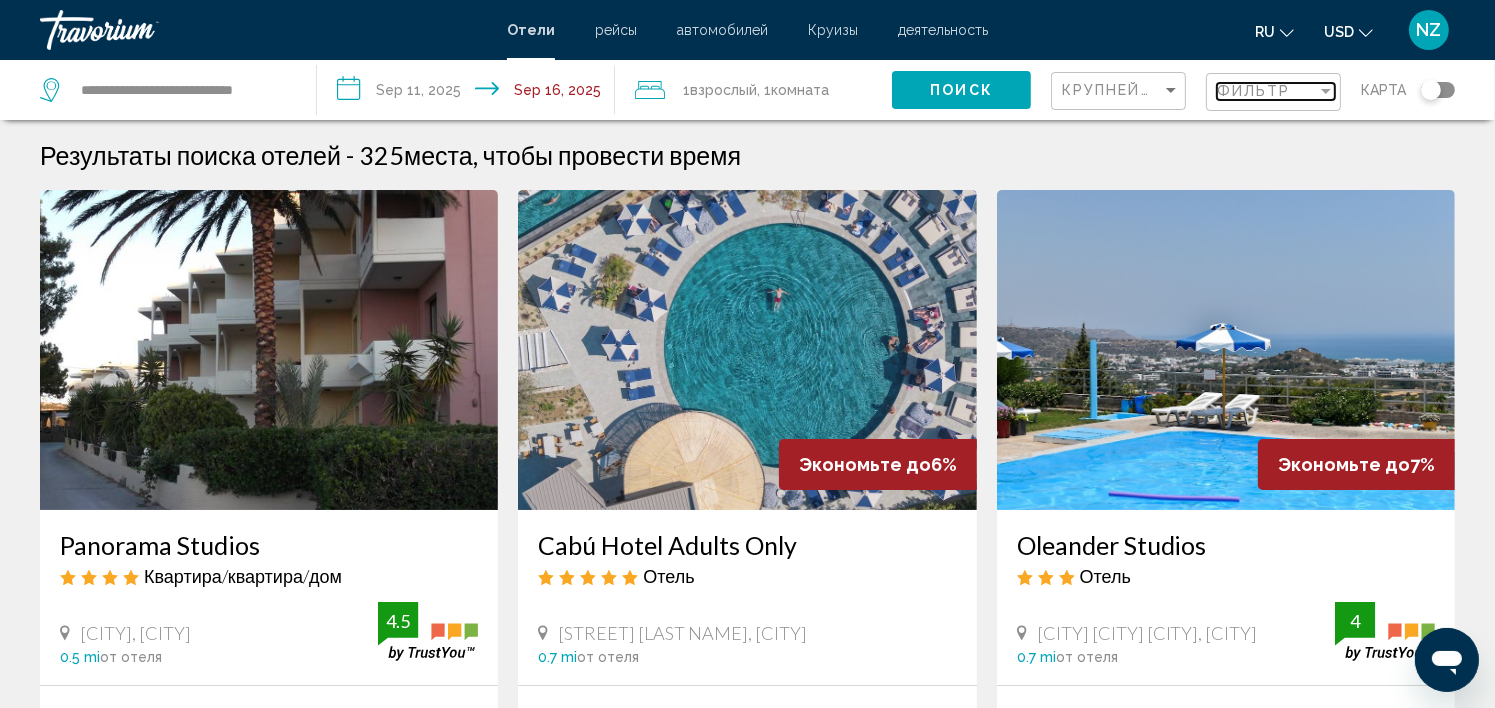 click at bounding box center [1326, 91] 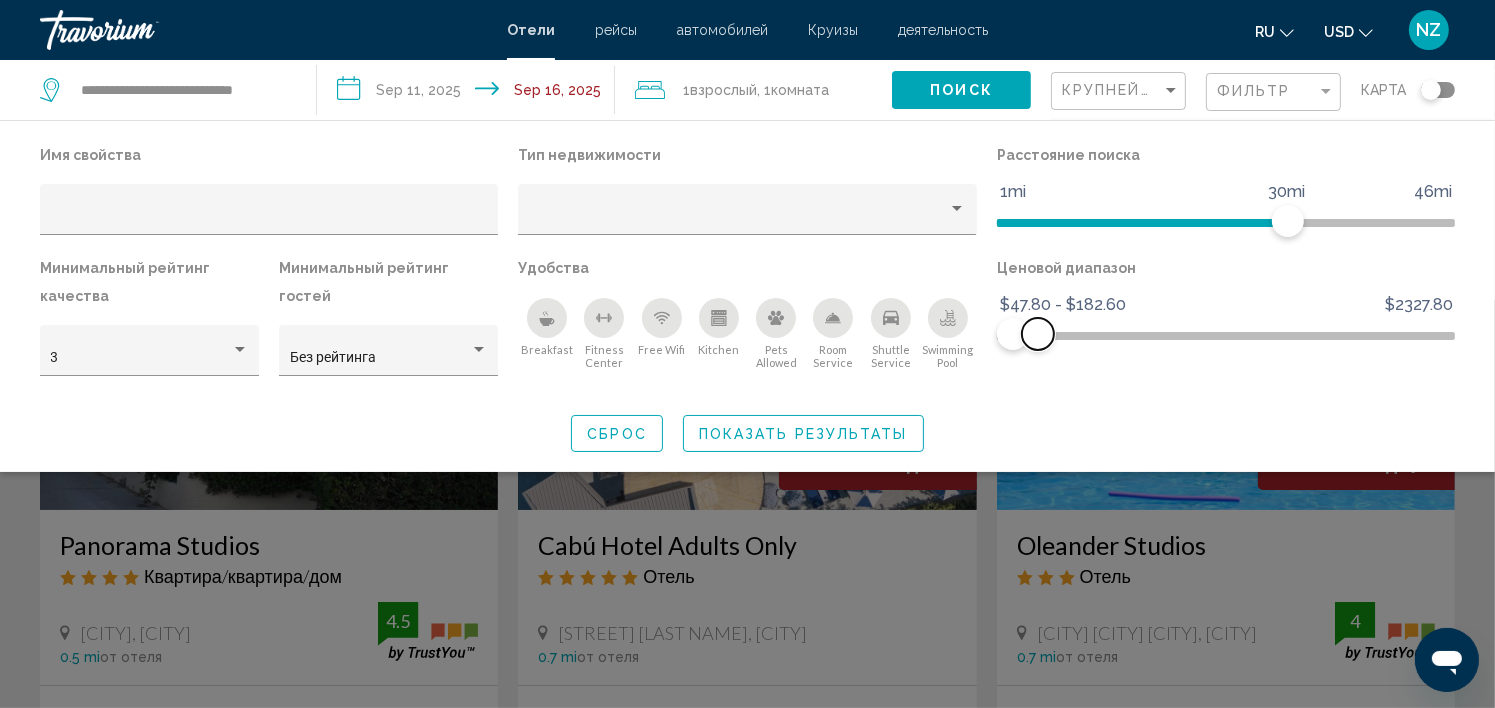 drag, startPoint x: 1440, startPoint y: 328, endPoint x: 1038, endPoint y: 323, distance: 402.0311 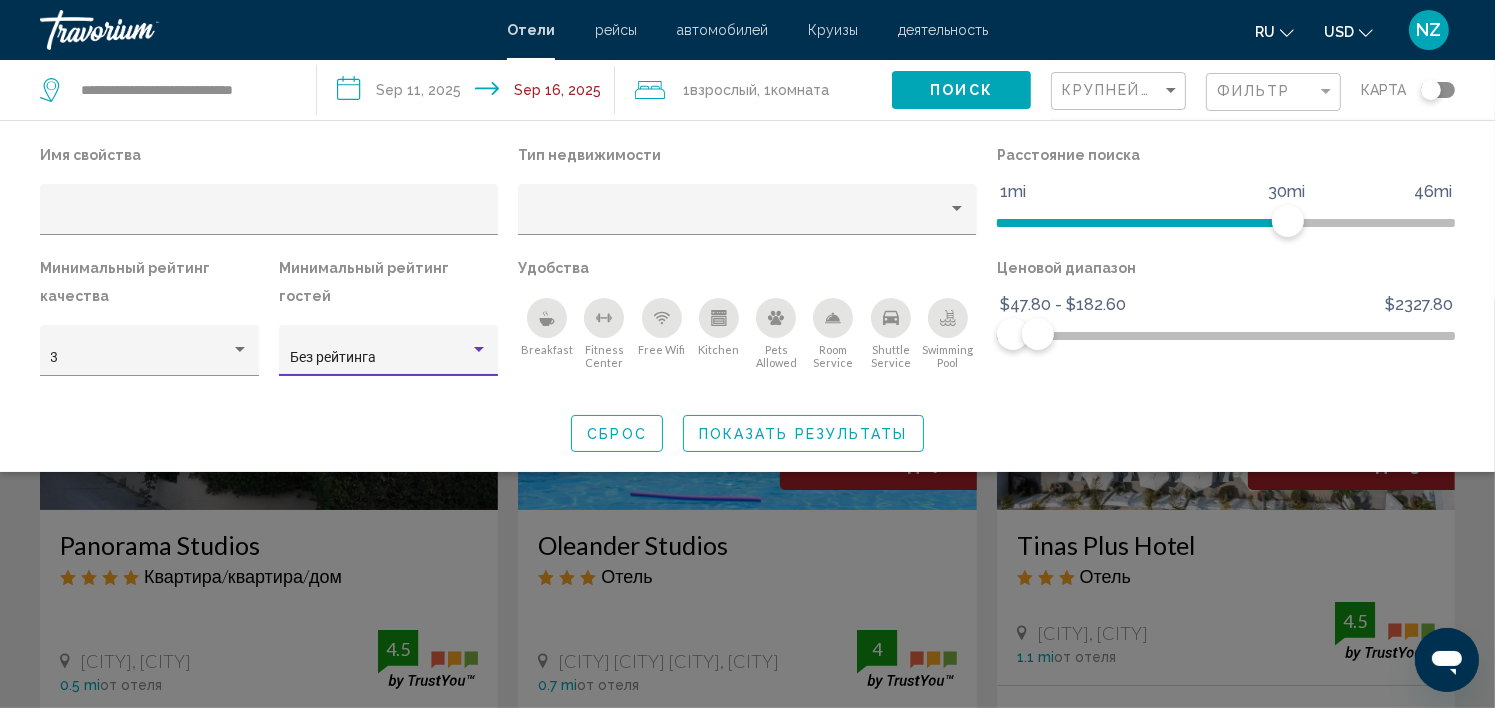 click on "Без рейтинга" at bounding box center [380, 358] 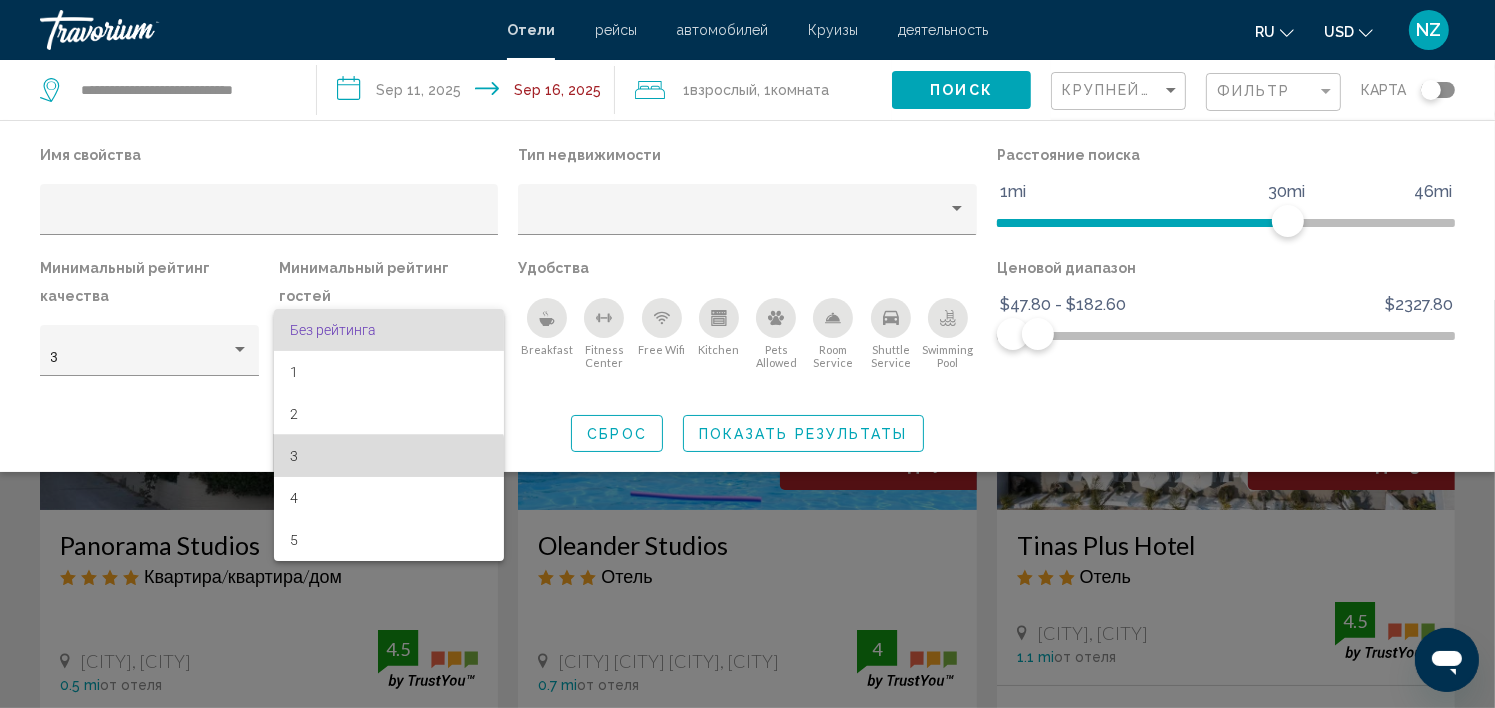 click on "3" at bounding box center [389, 456] 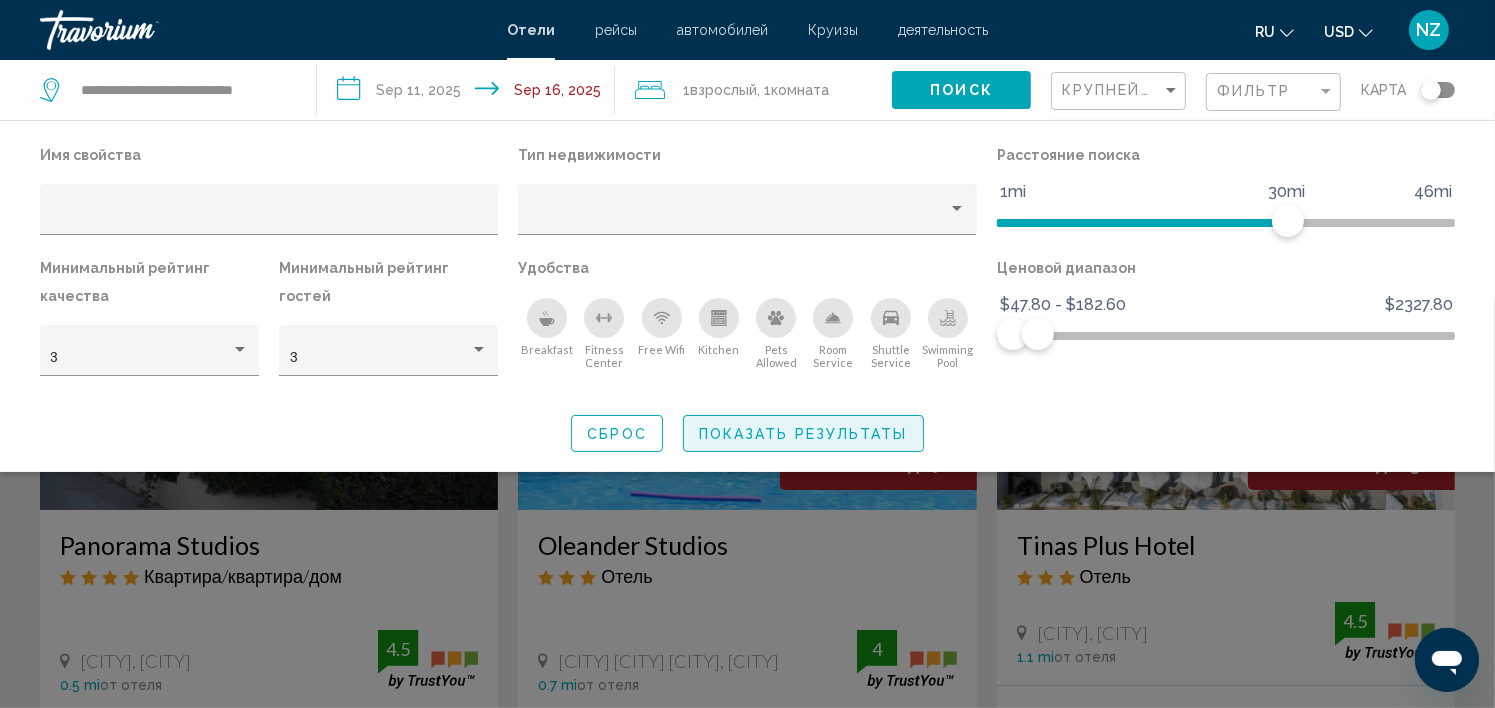 click on "Показать результаты" 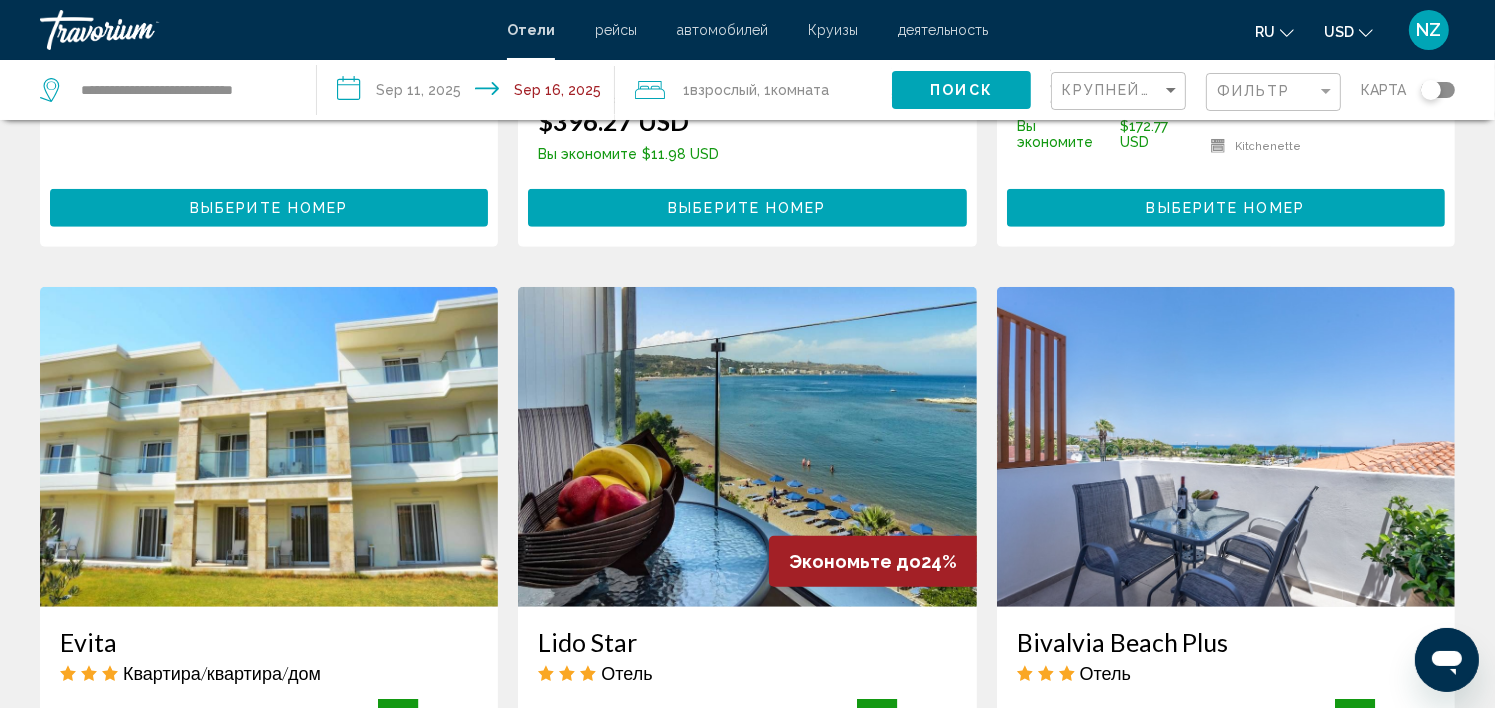 scroll, scrollTop: 1383, scrollLeft: 0, axis: vertical 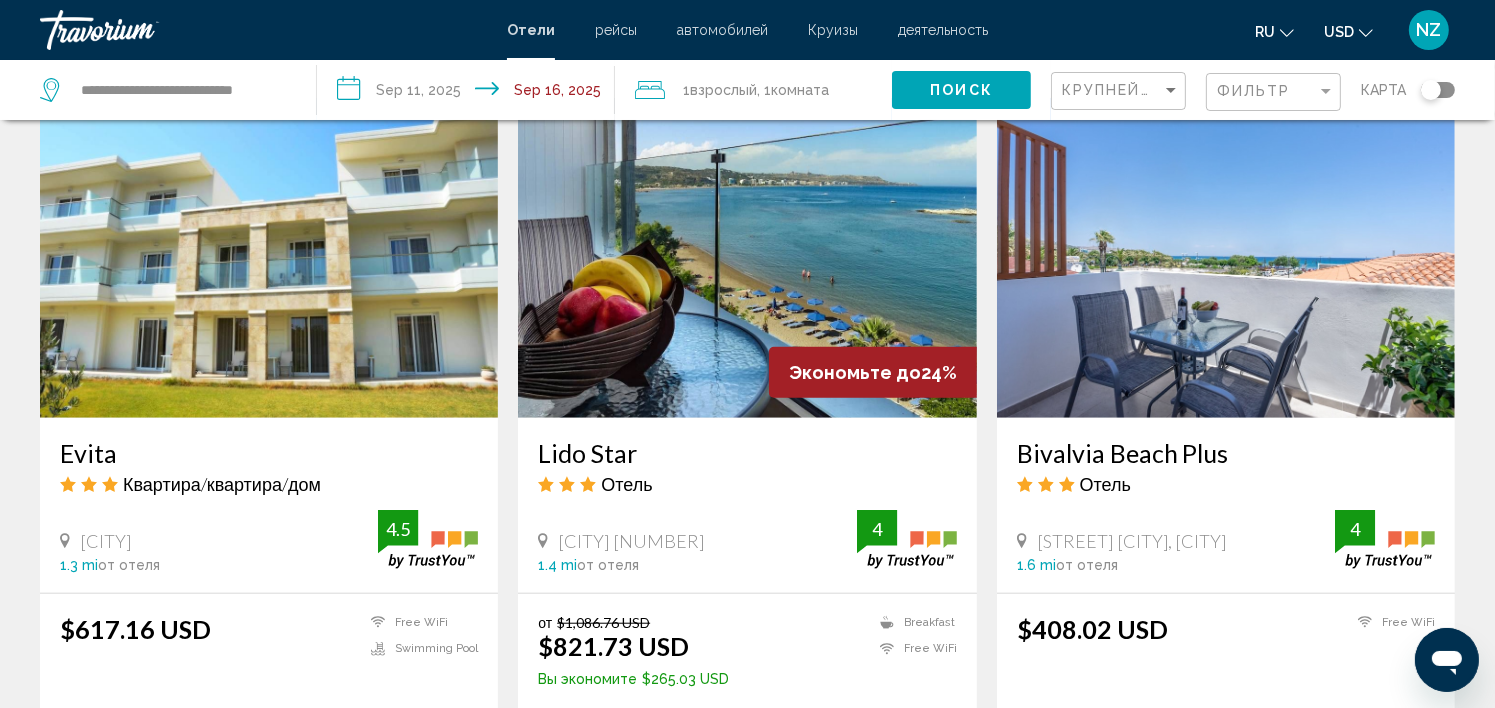 click on "Bivalvia Beach Plus" at bounding box center [1226, 453] 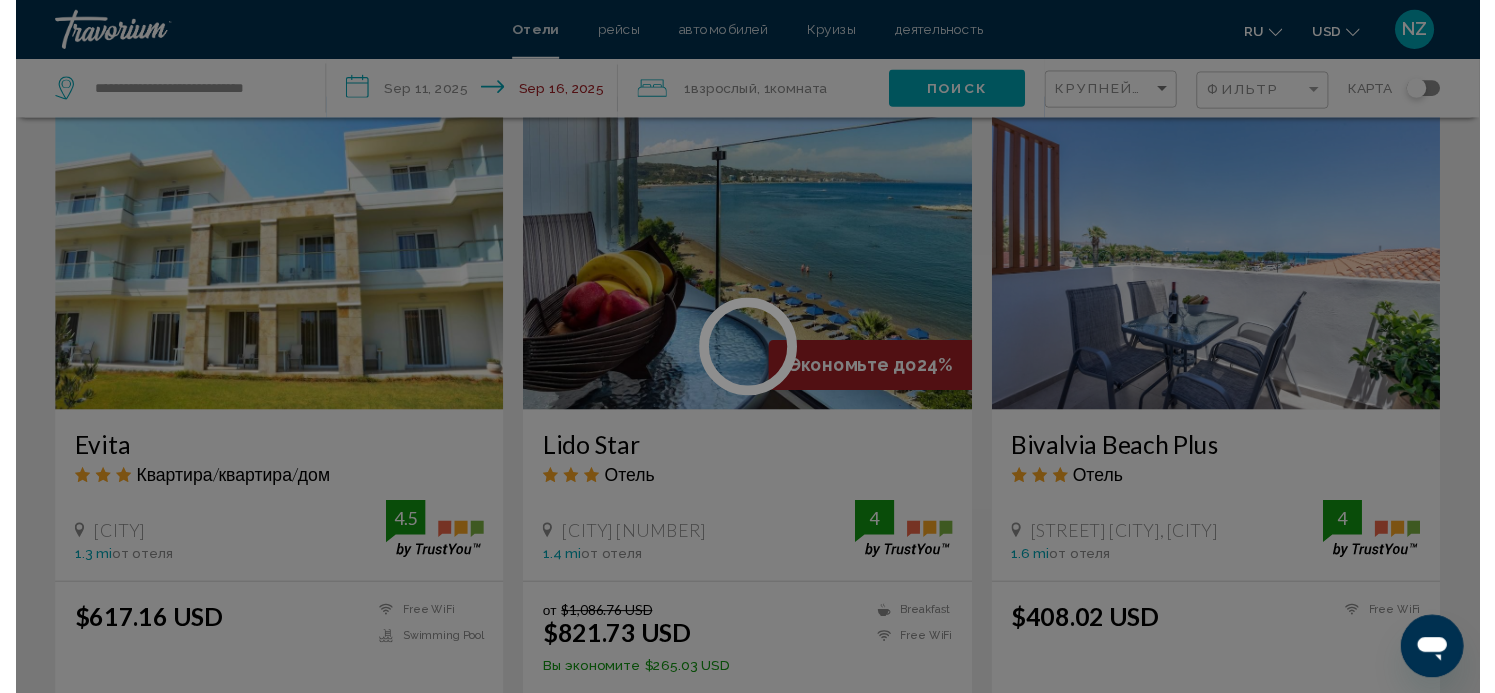scroll, scrollTop: 6, scrollLeft: 0, axis: vertical 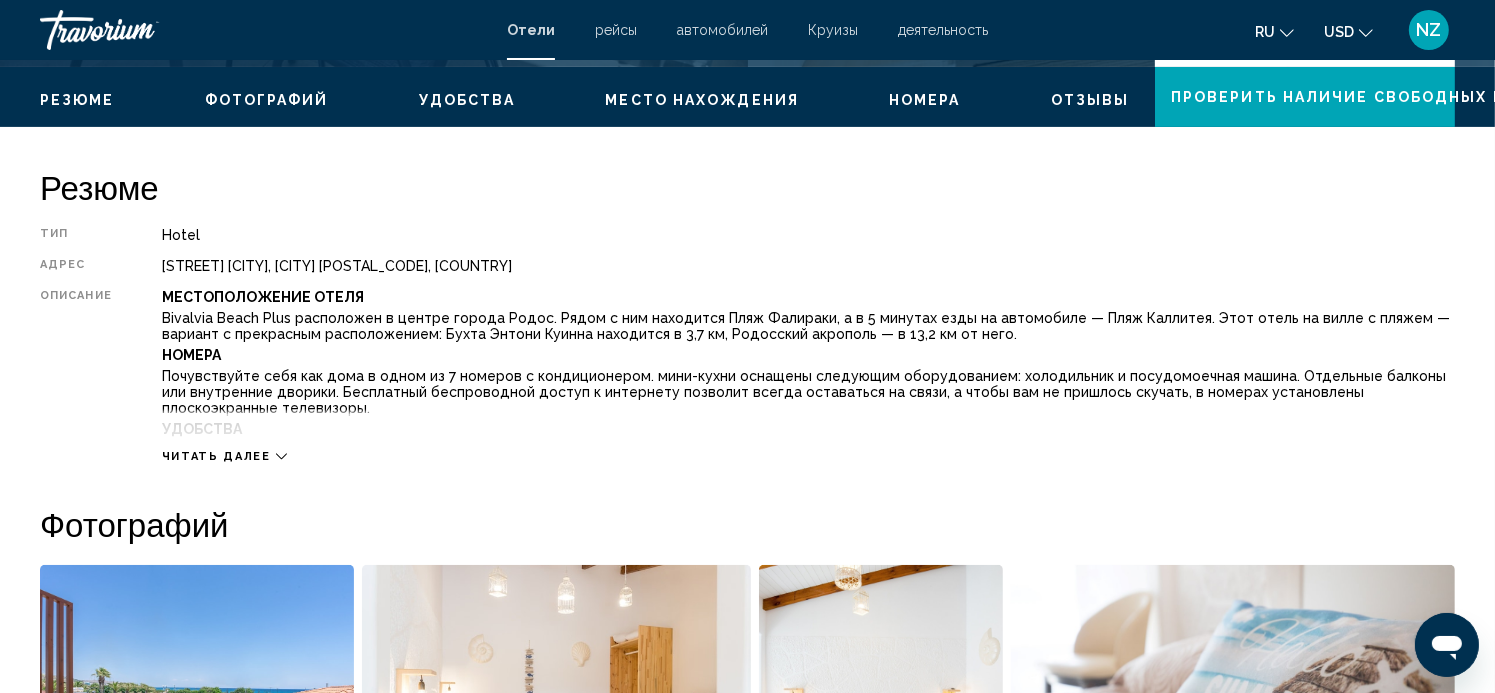 click on "Читать далее" at bounding box center [216, 456] 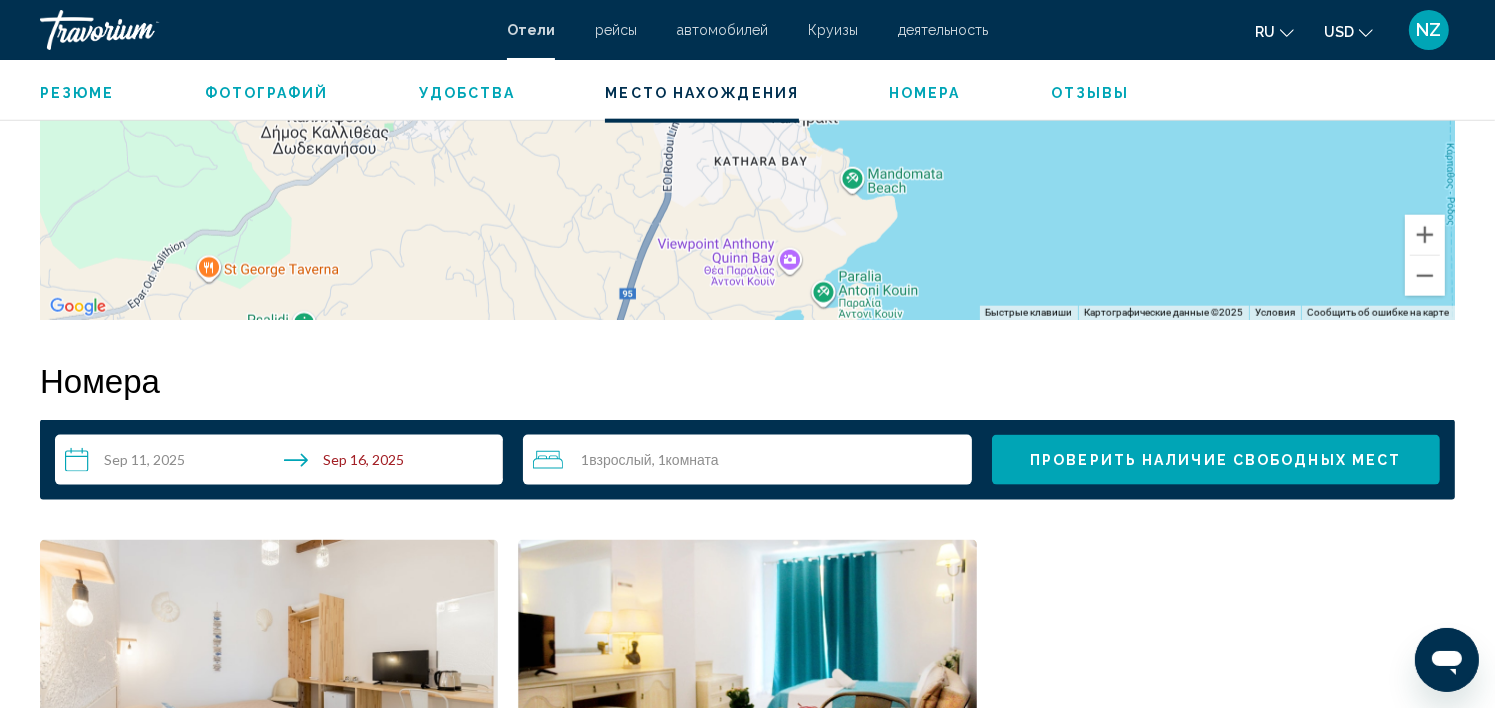 scroll, scrollTop: 2553, scrollLeft: 0, axis: vertical 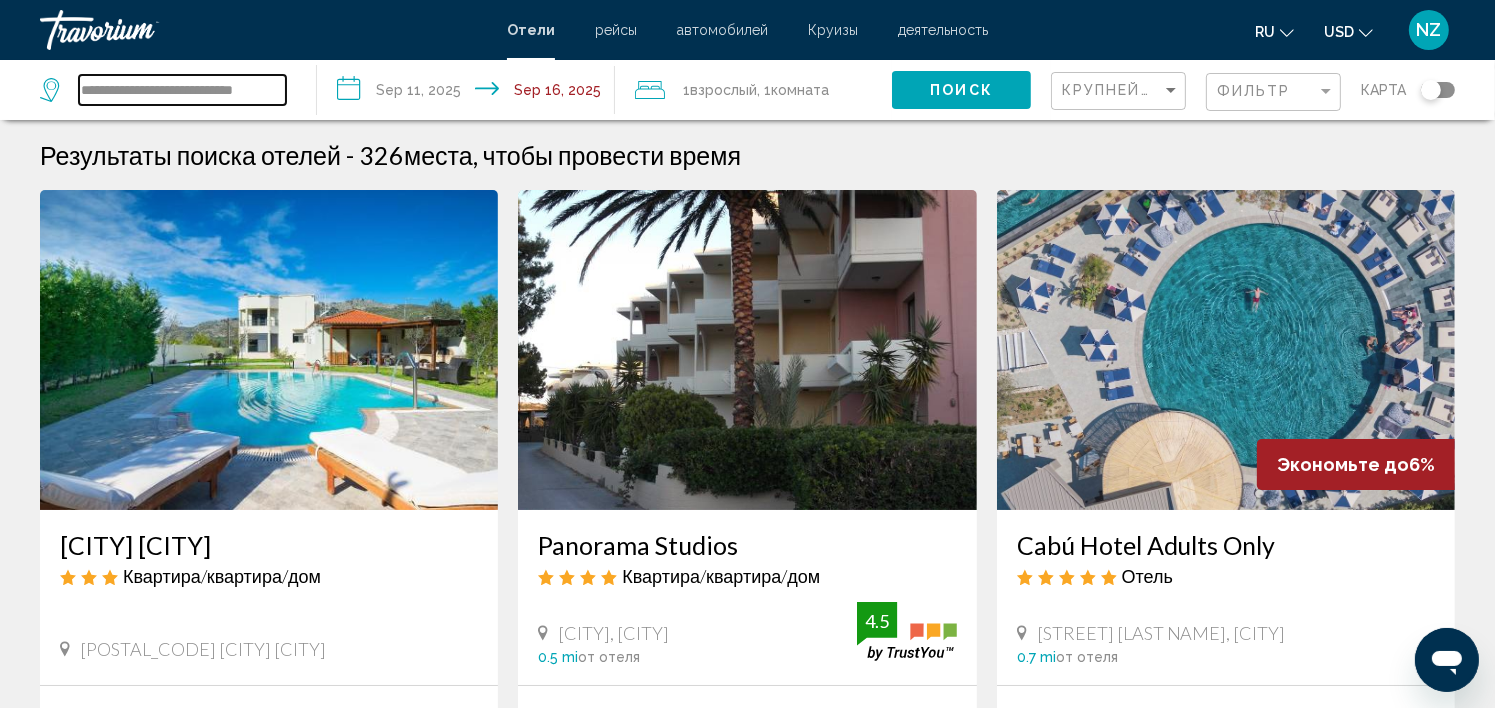 click on "**********" at bounding box center [182, 90] 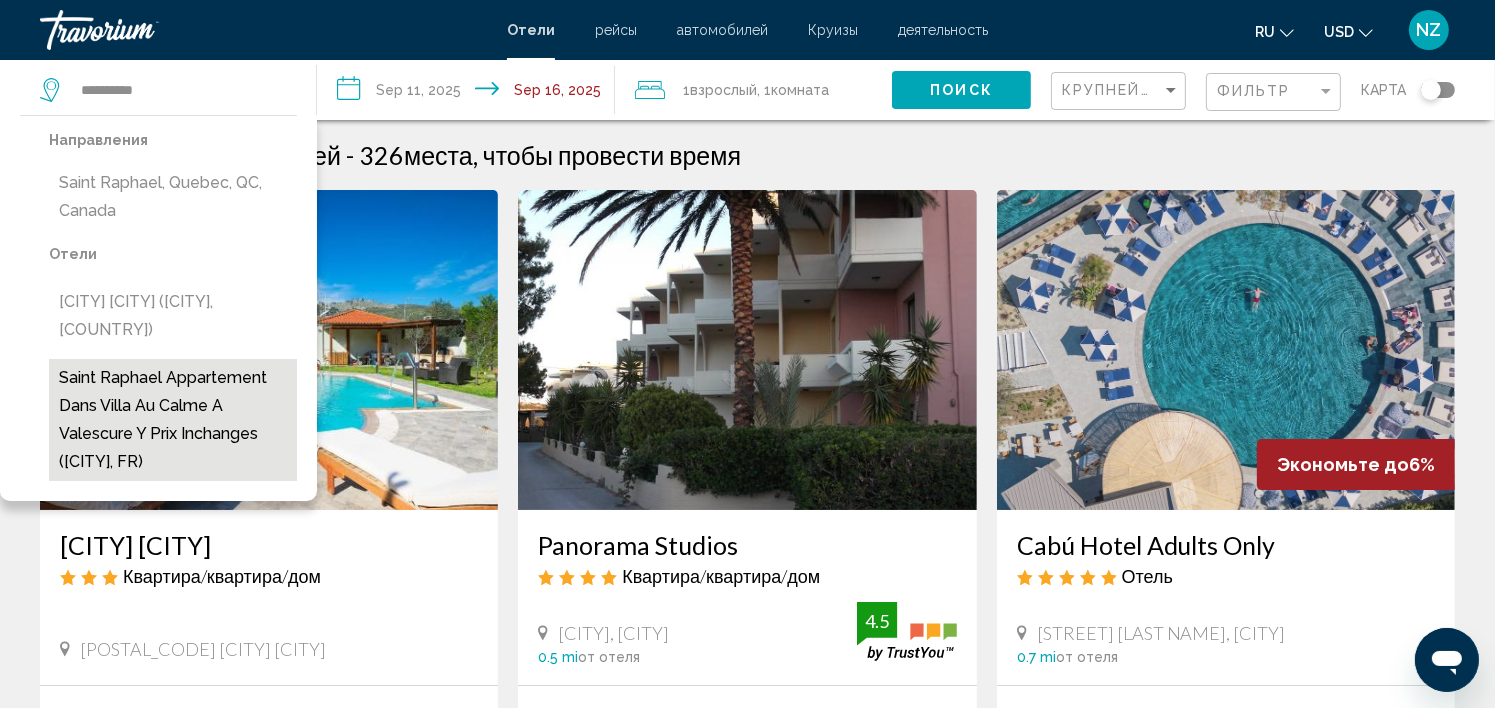 click on "Saint Raphael Appartement Dans Villa Au Calme a Valescure Y Prix Inchanges ([CITY], FR)" at bounding box center (173, 420) 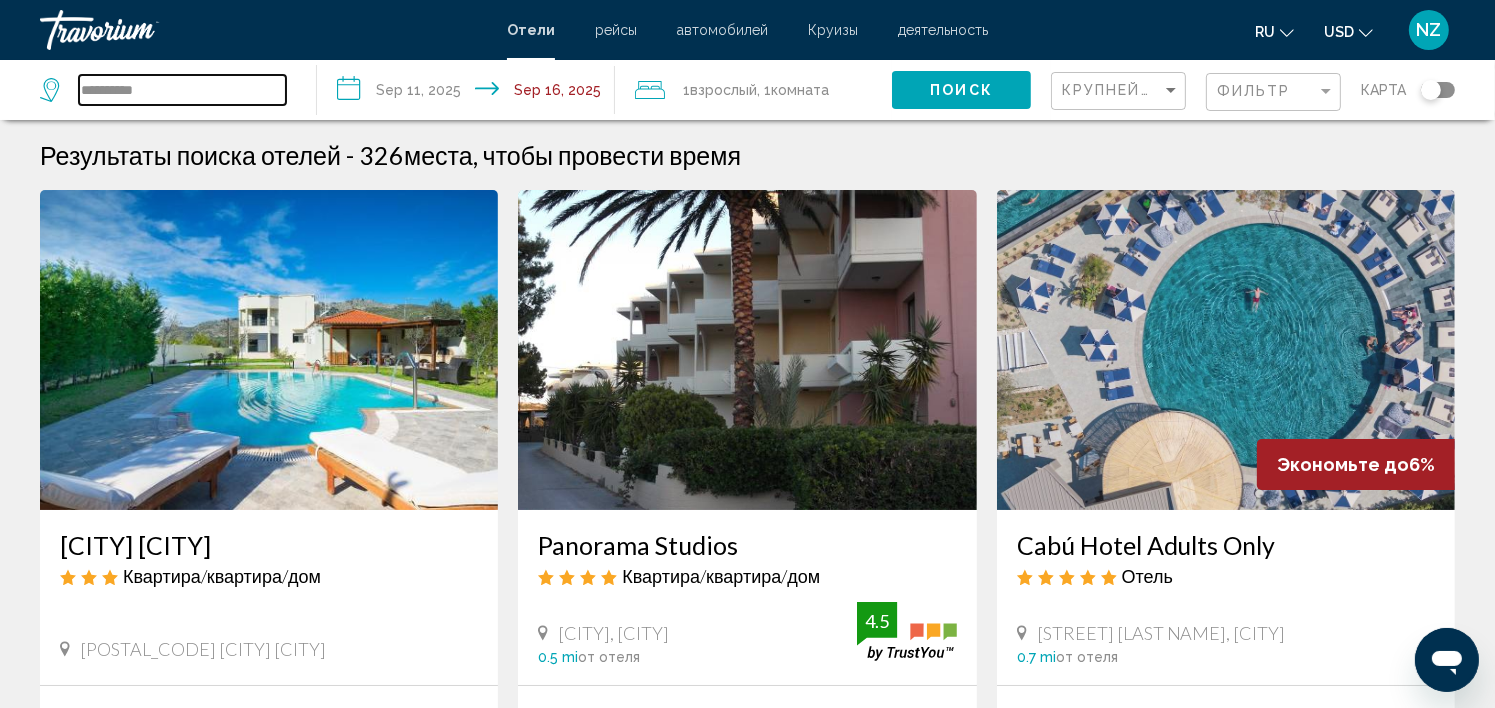type on "**********" 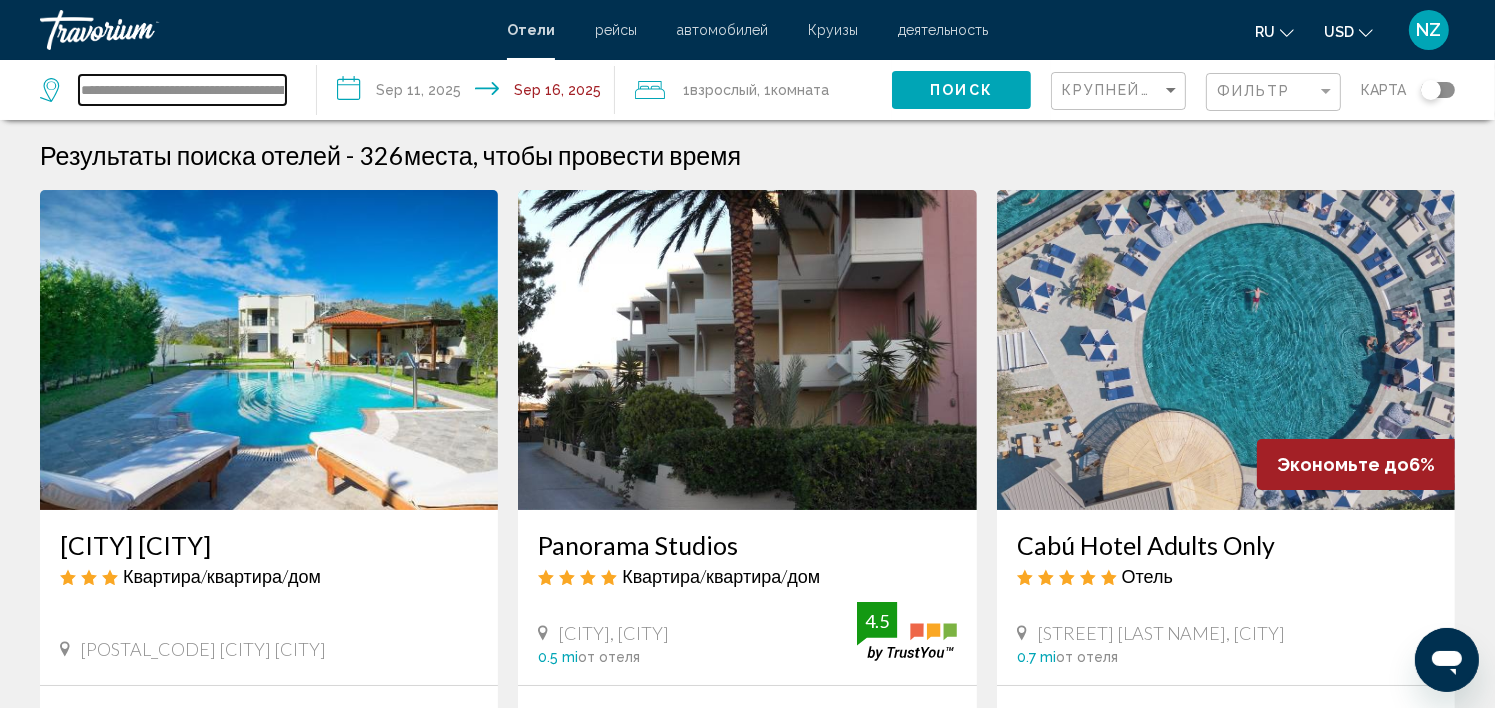 click on "**********" at bounding box center [182, 90] 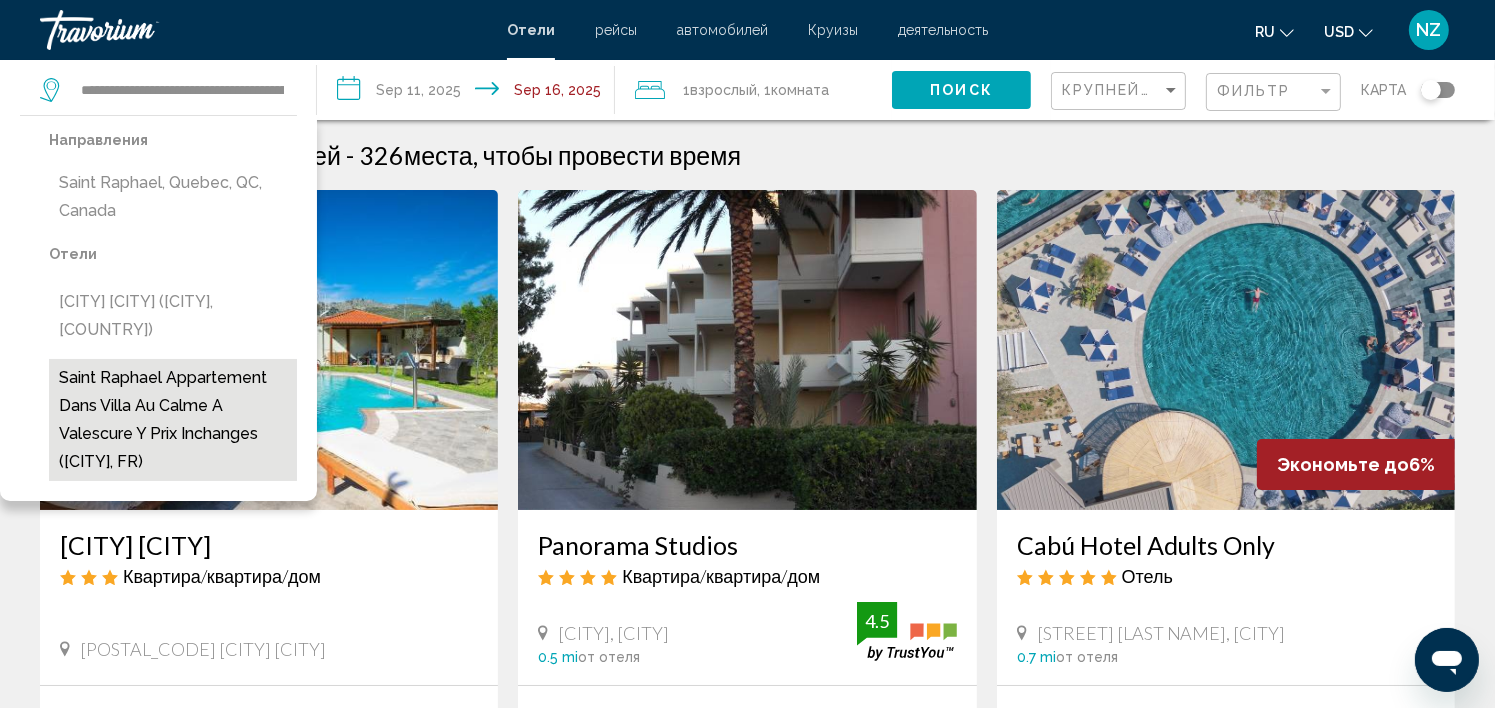 click on "Saint Raphael Appartement Dans Villa Au Calme a Valescure Y Prix Inchanges ([CITY], FR)" at bounding box center [173, 420] 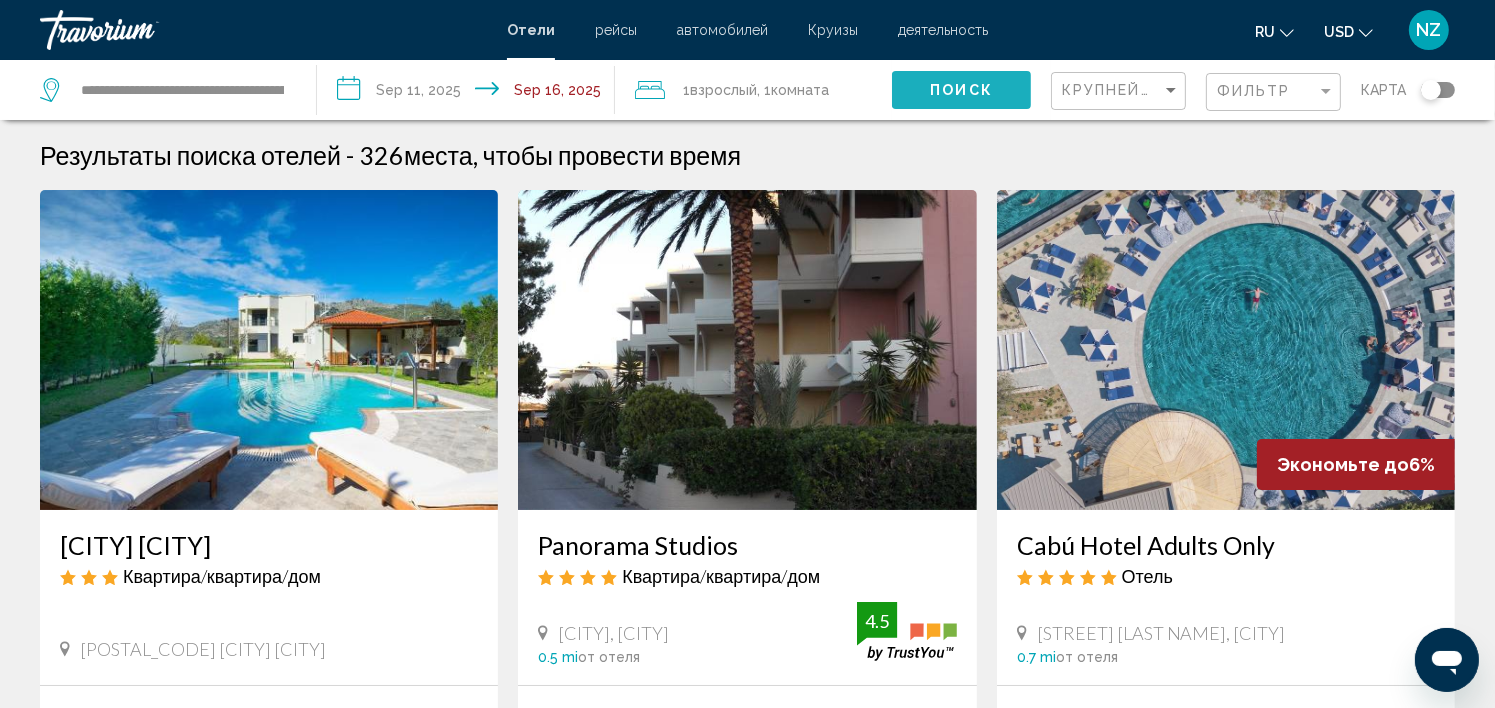 click on "Поиск" 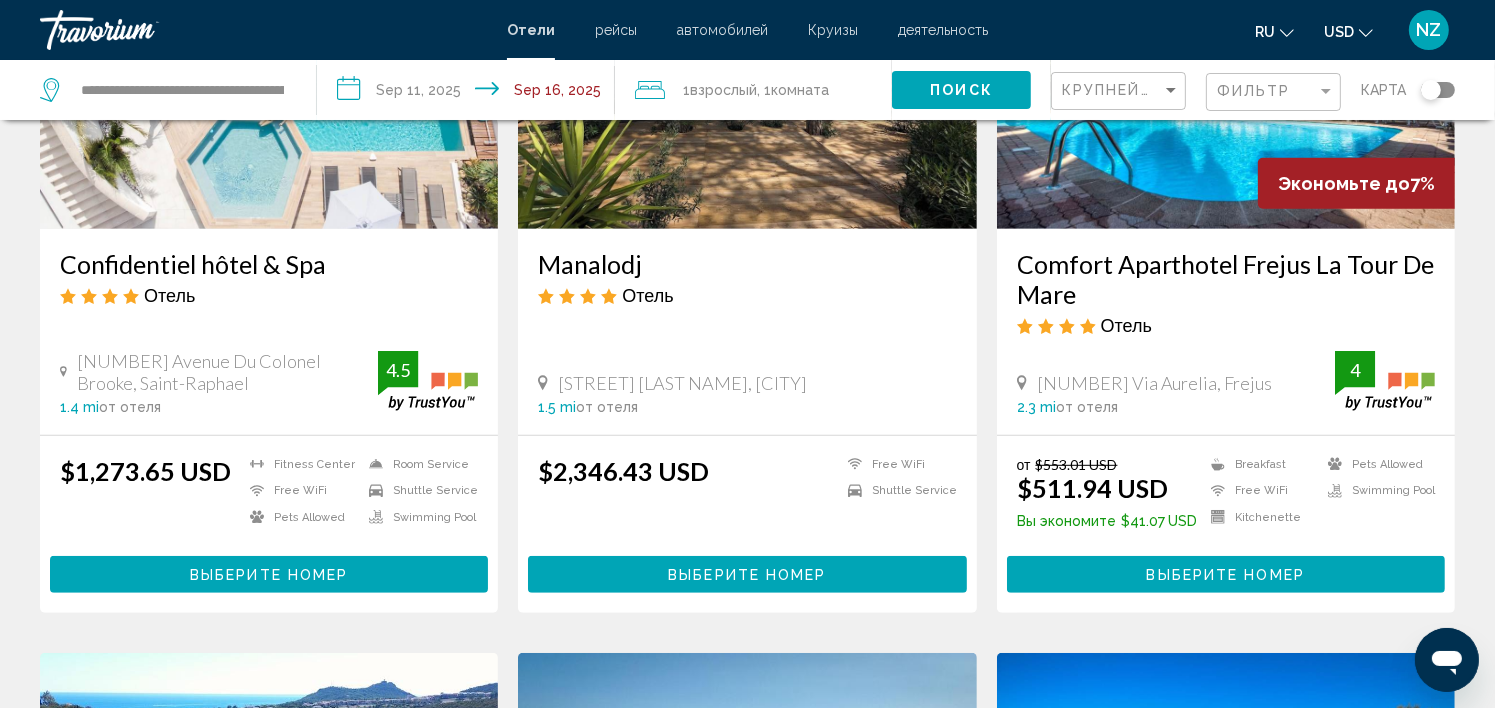 scroll, scrollTop: 1127, scrollLeft: 0, axis: vertical 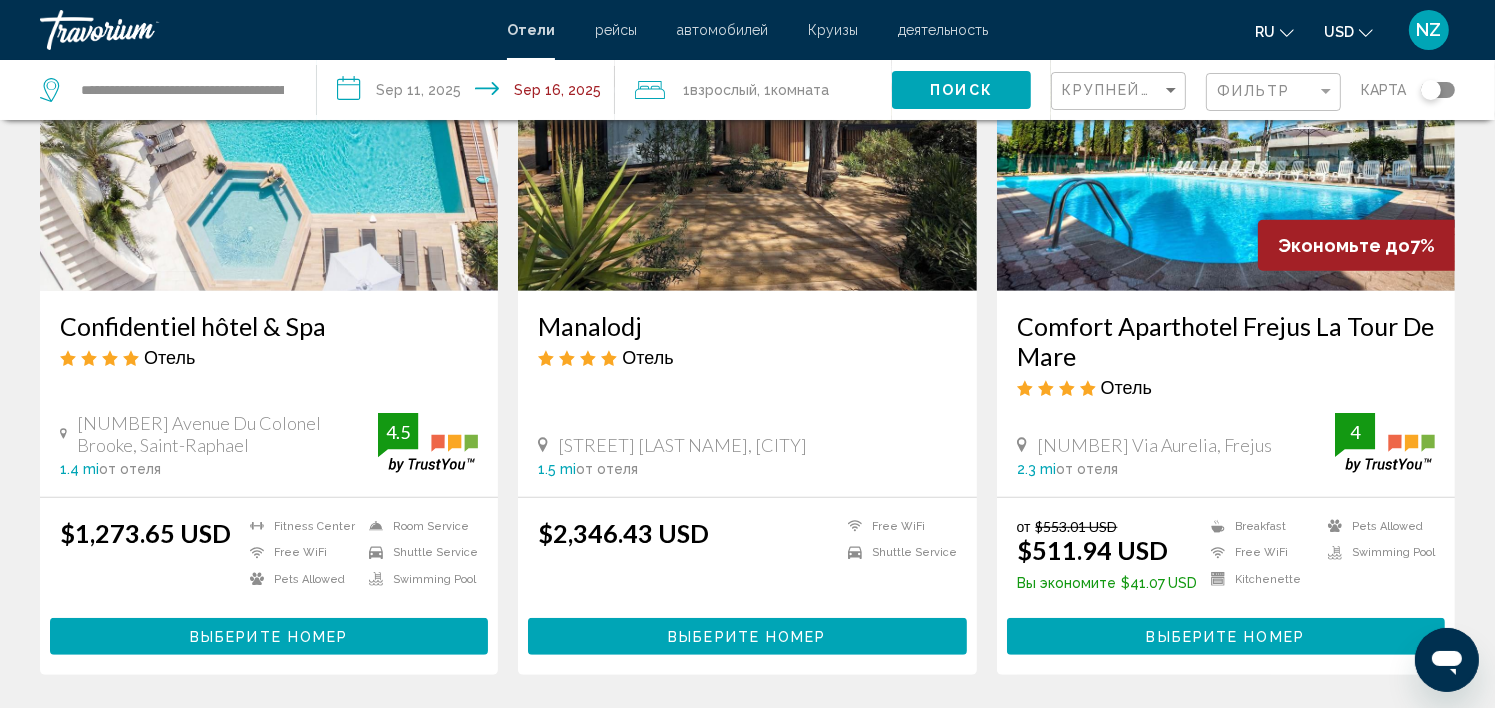 click at bounding box center (1226, 131) 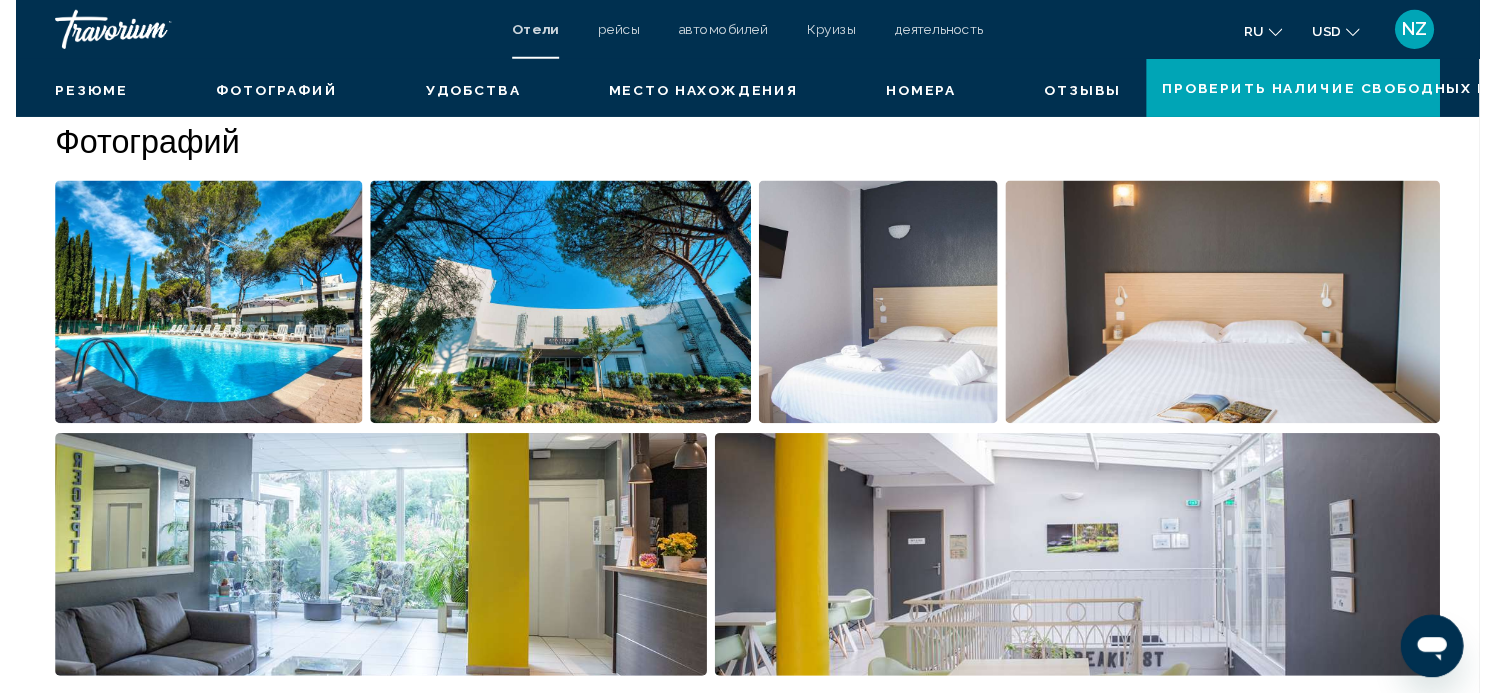 scroll, scrollTop: 6, scrollLeft: 0, axis: vertical 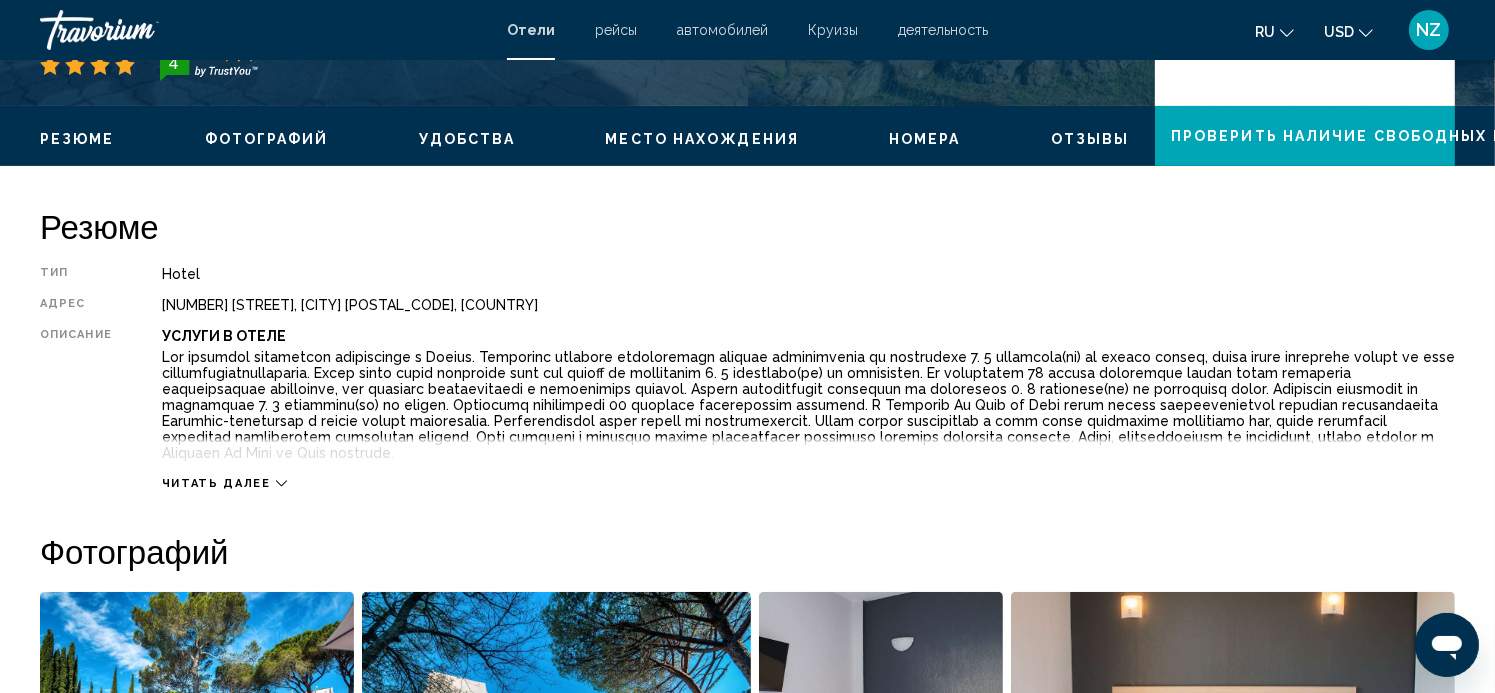 click on "Читать далее" at bounding box center [216, 483] 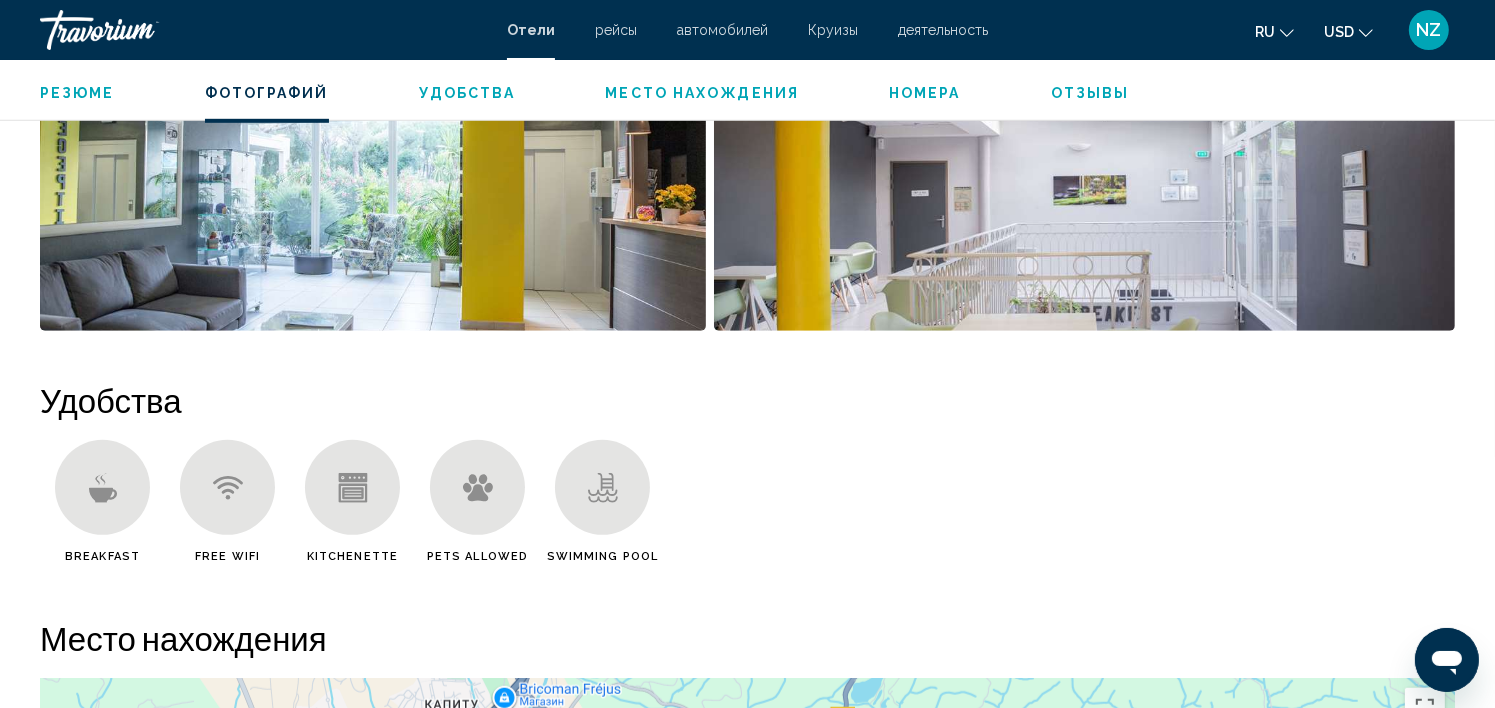 scroll, scrollTop: 1263, scrollLeft: 0, axis: vertical 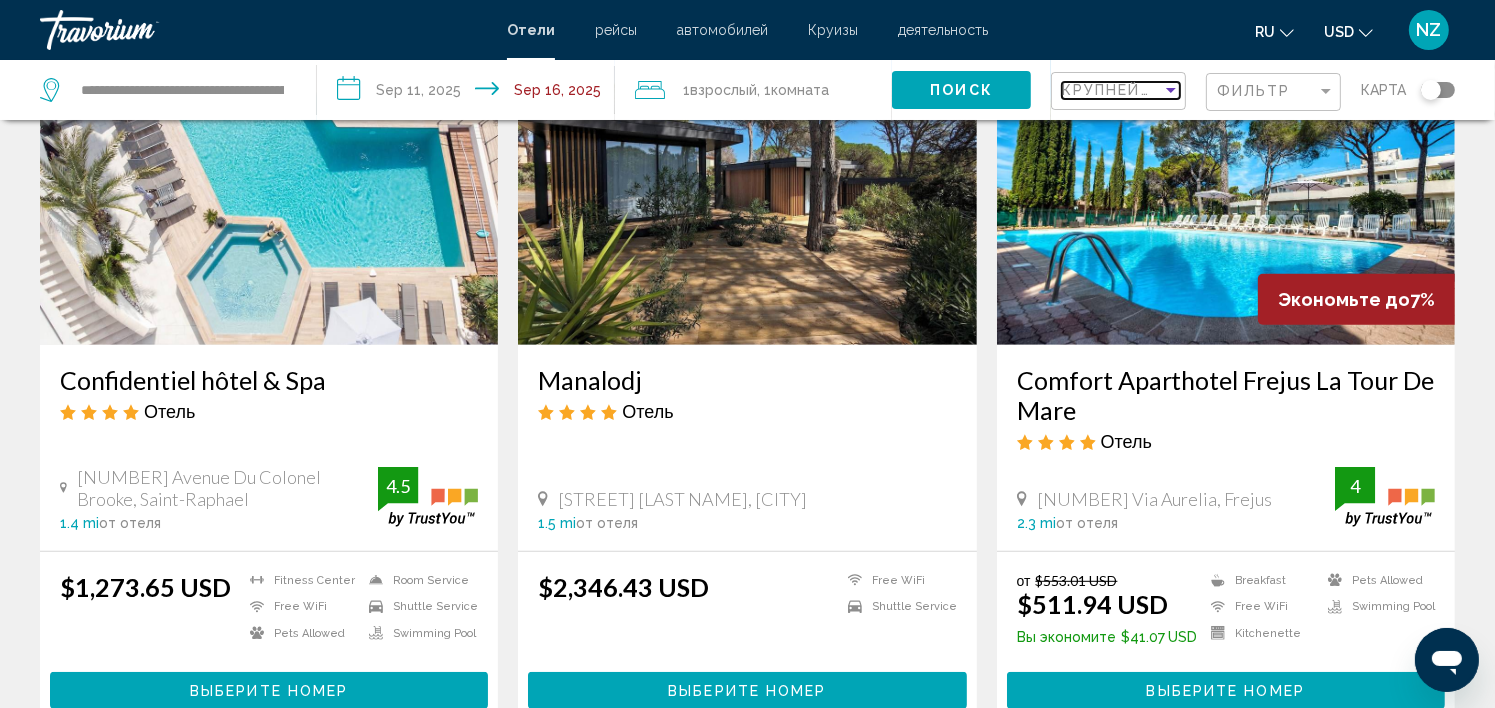 click at bounding box center [1171, 90] 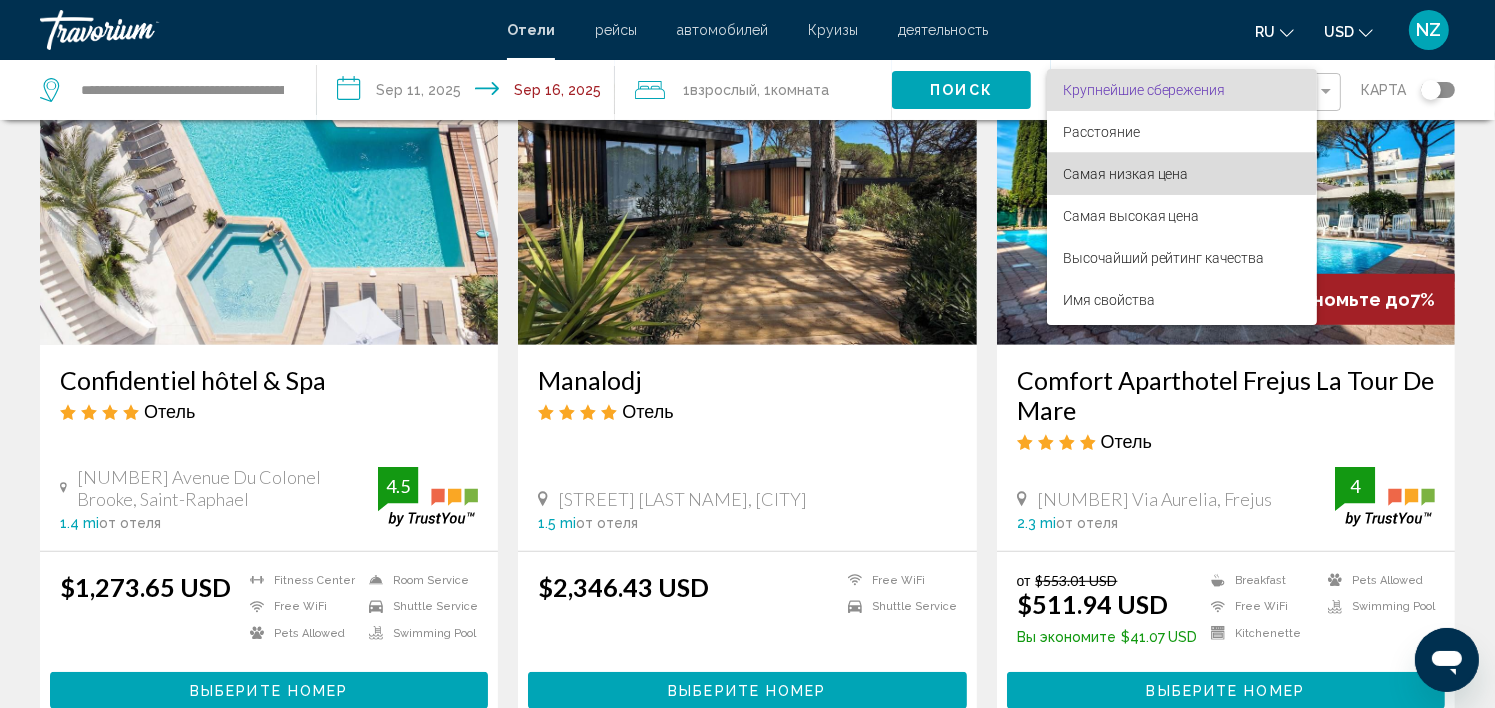 click on "Самая низкая цена" at bounding box center (1126, 174) 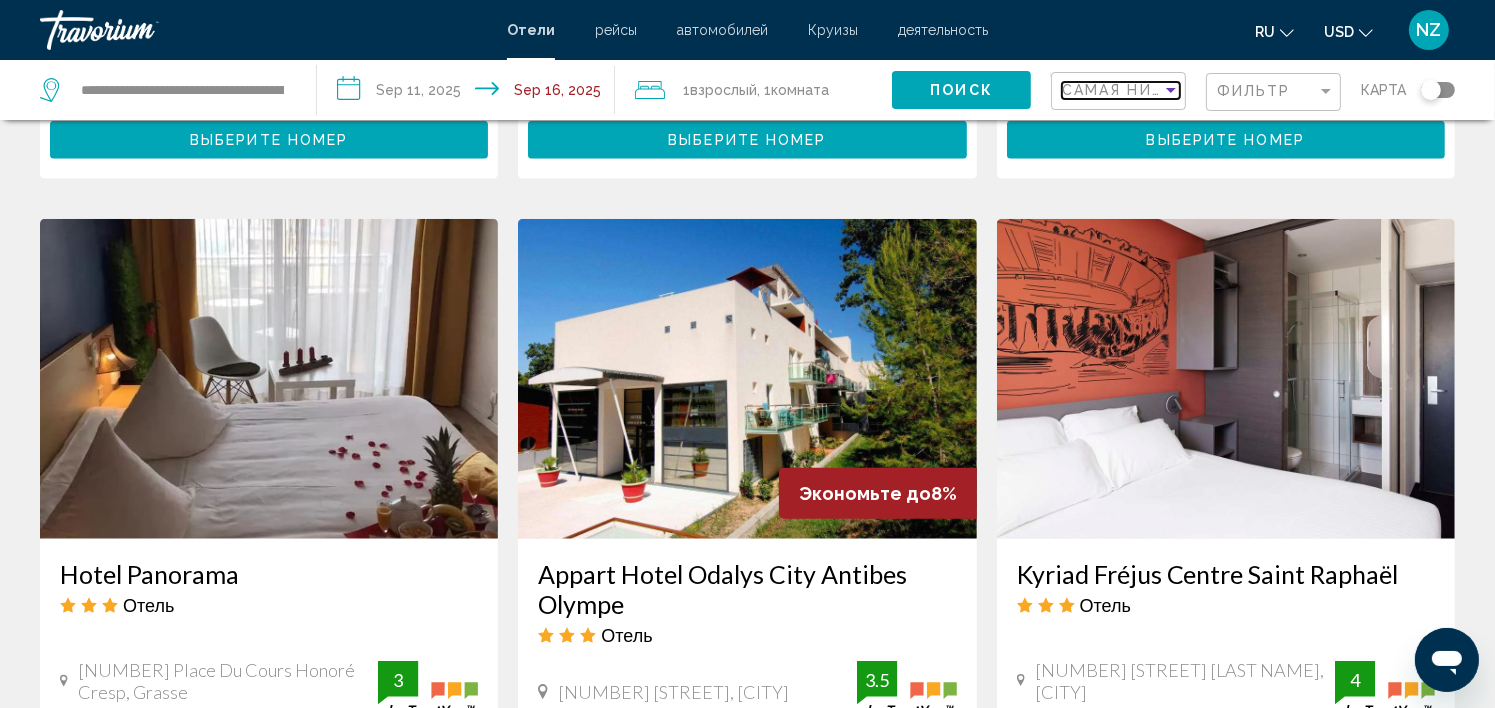 scroll, scrollTop: 2300, scrollLeft: 0, axis: vertical 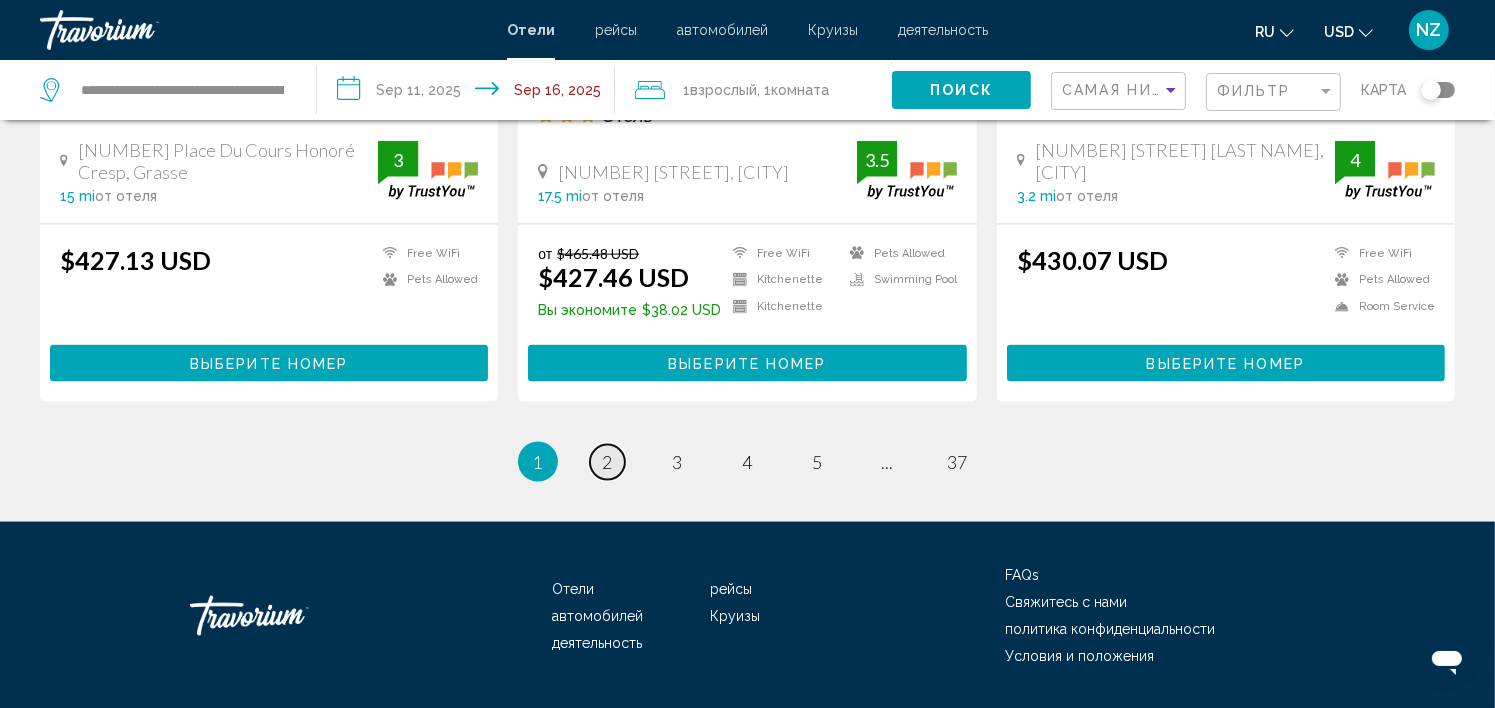 click on "2" at bounding box center [608, 462] 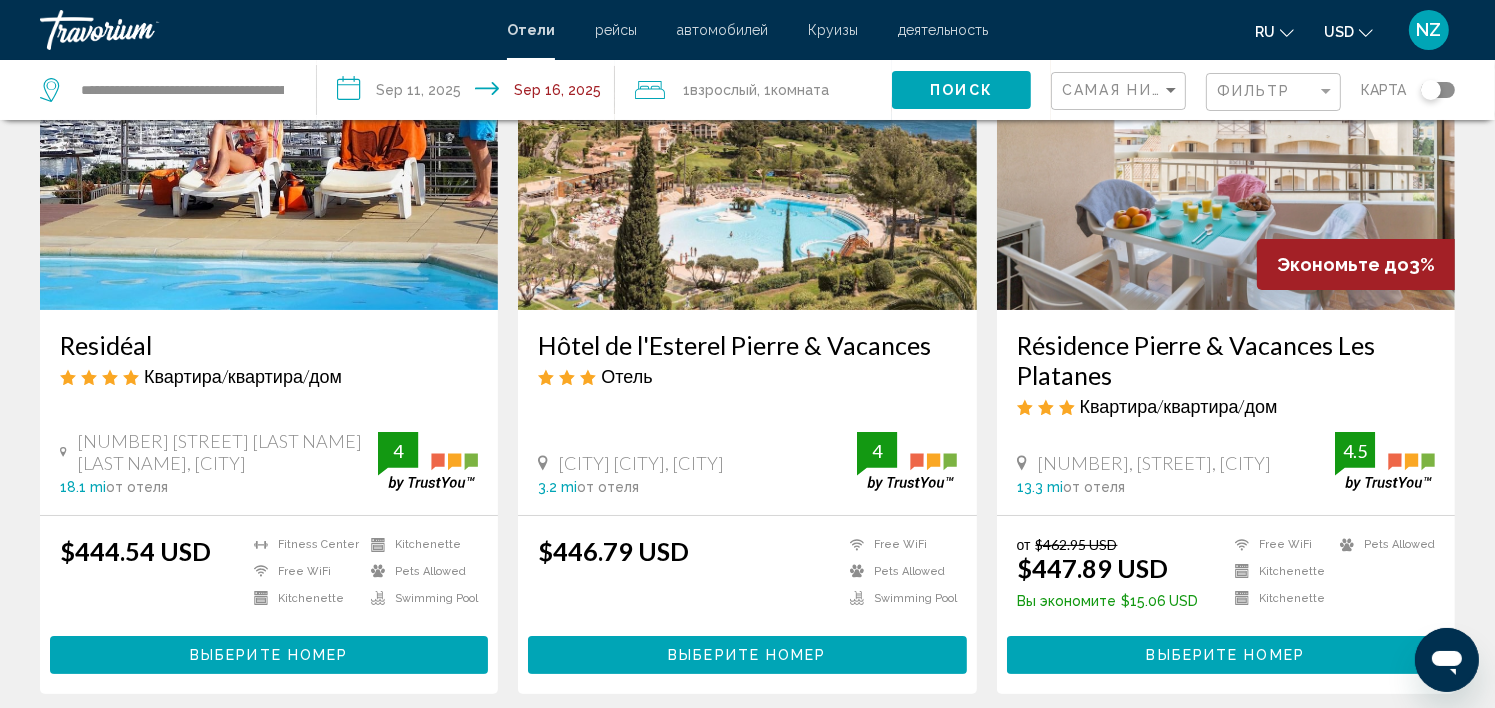 scroll, scrollTop: 0, scrollLeft: 0, axis: both 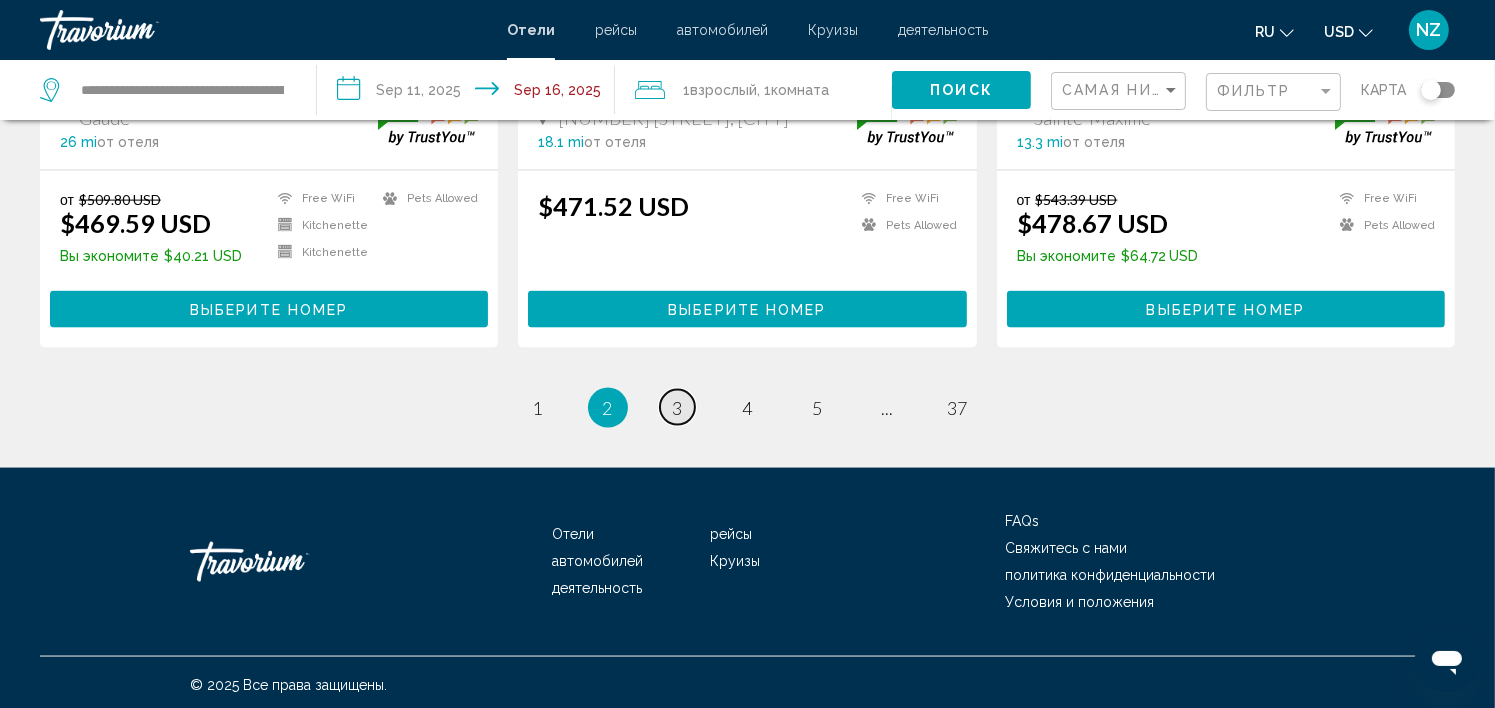 click on "3" at bounding box center [678, 408] 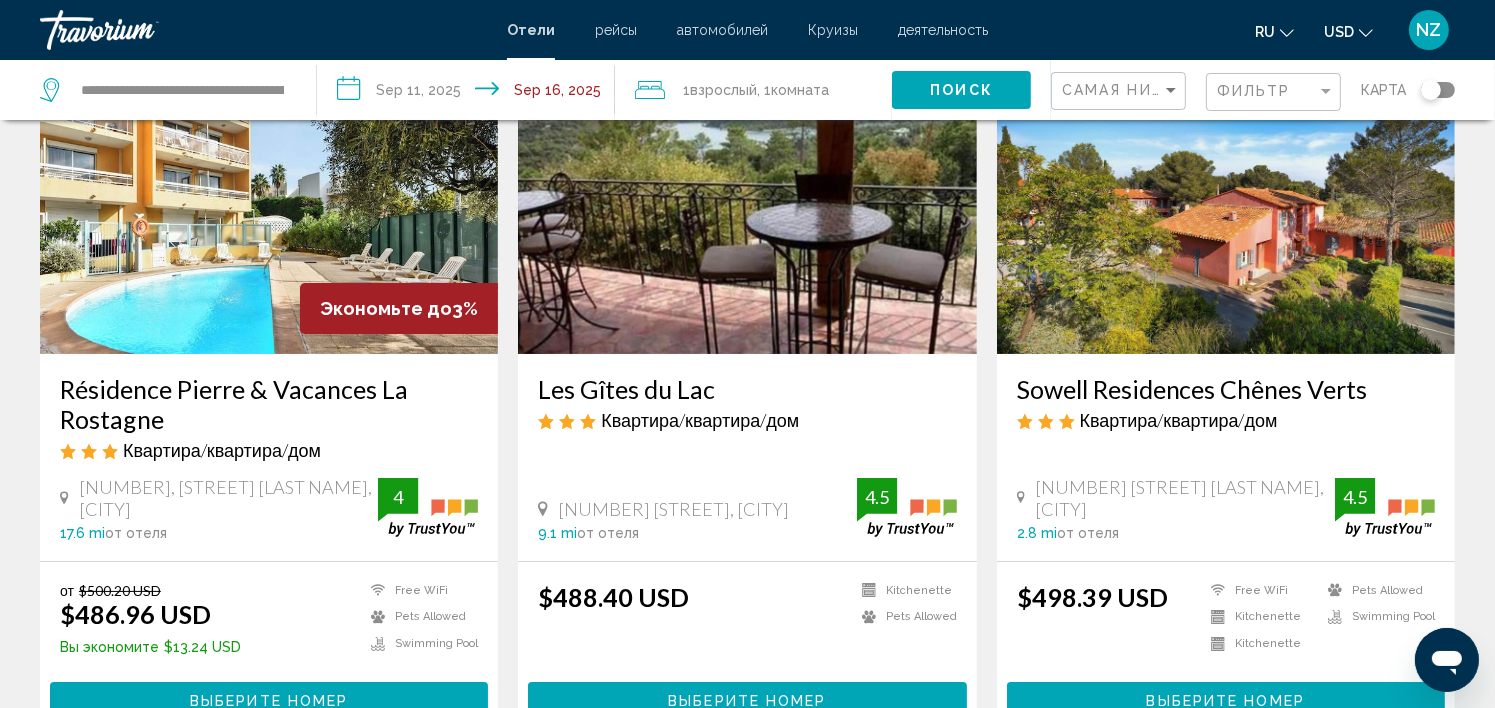 scroll, scrollTop: 0, scrollLeft: 0, axis: both 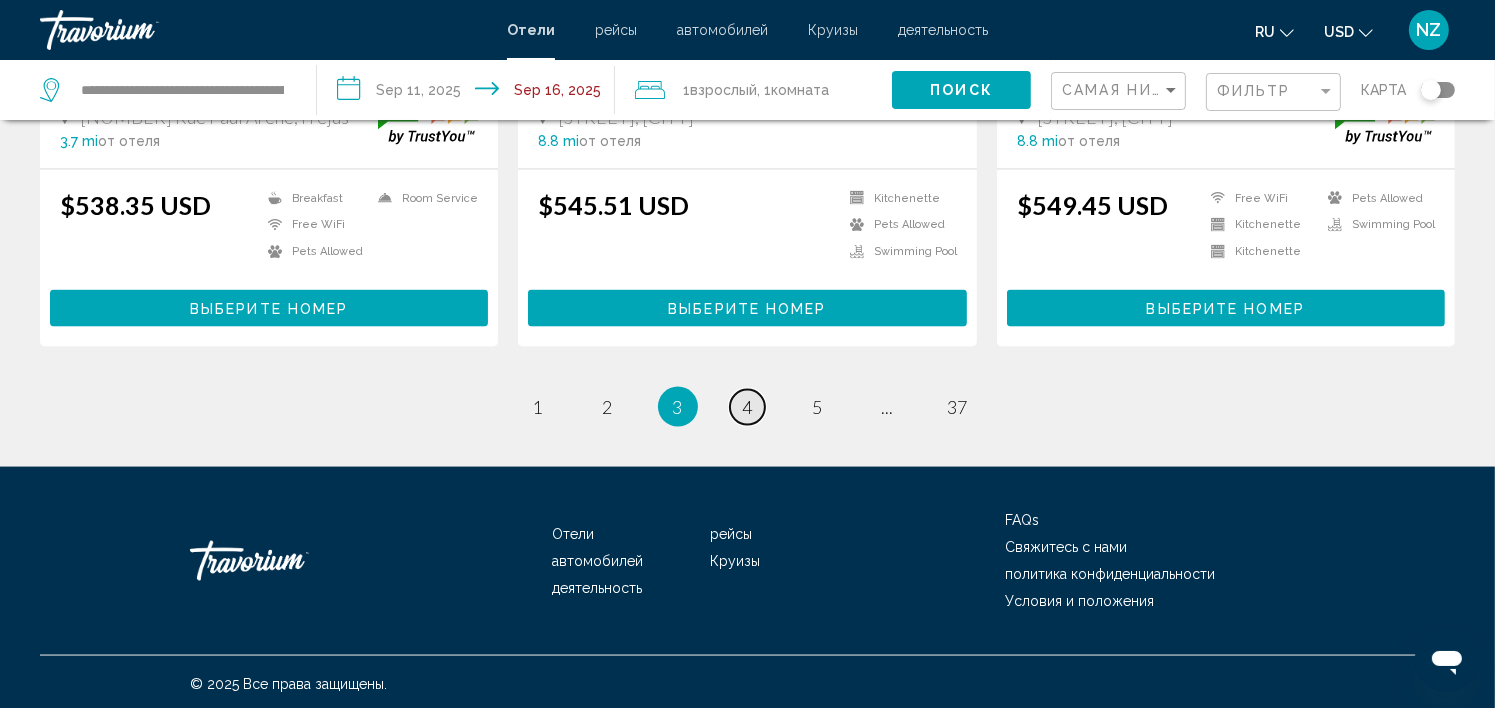 click on "4" at bounding box center (748, 407) 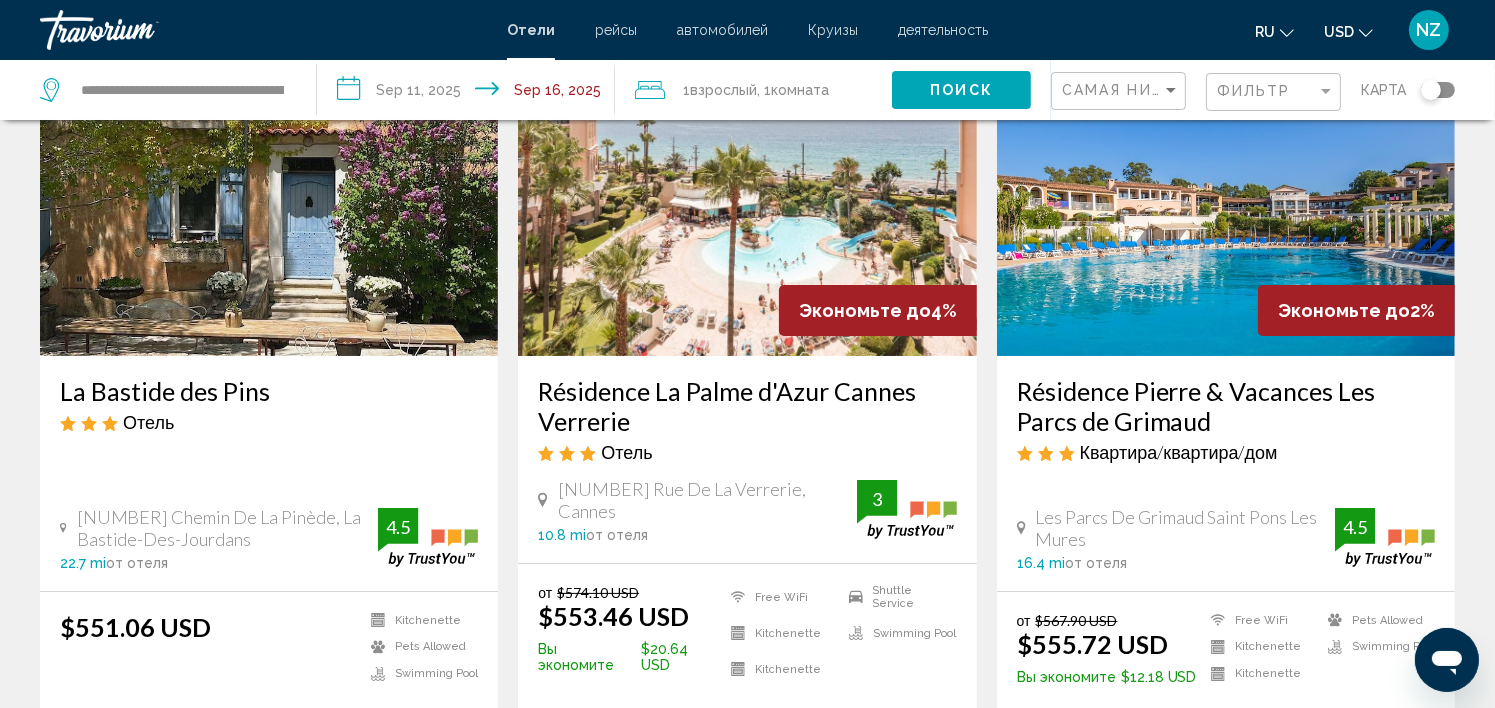 scroll, scrollTop: 0, scrollLeft: 0, axis: both 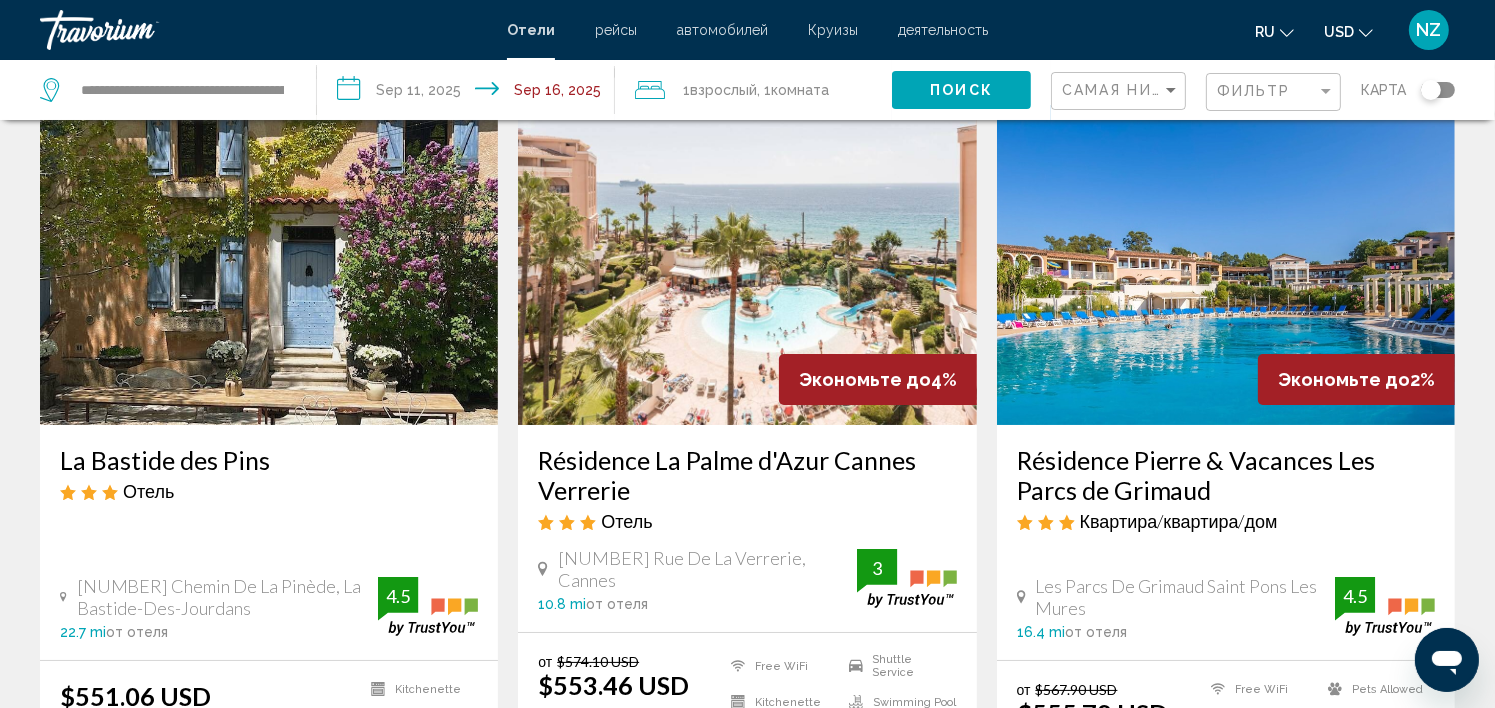 click at bounding box center (1226, 265) 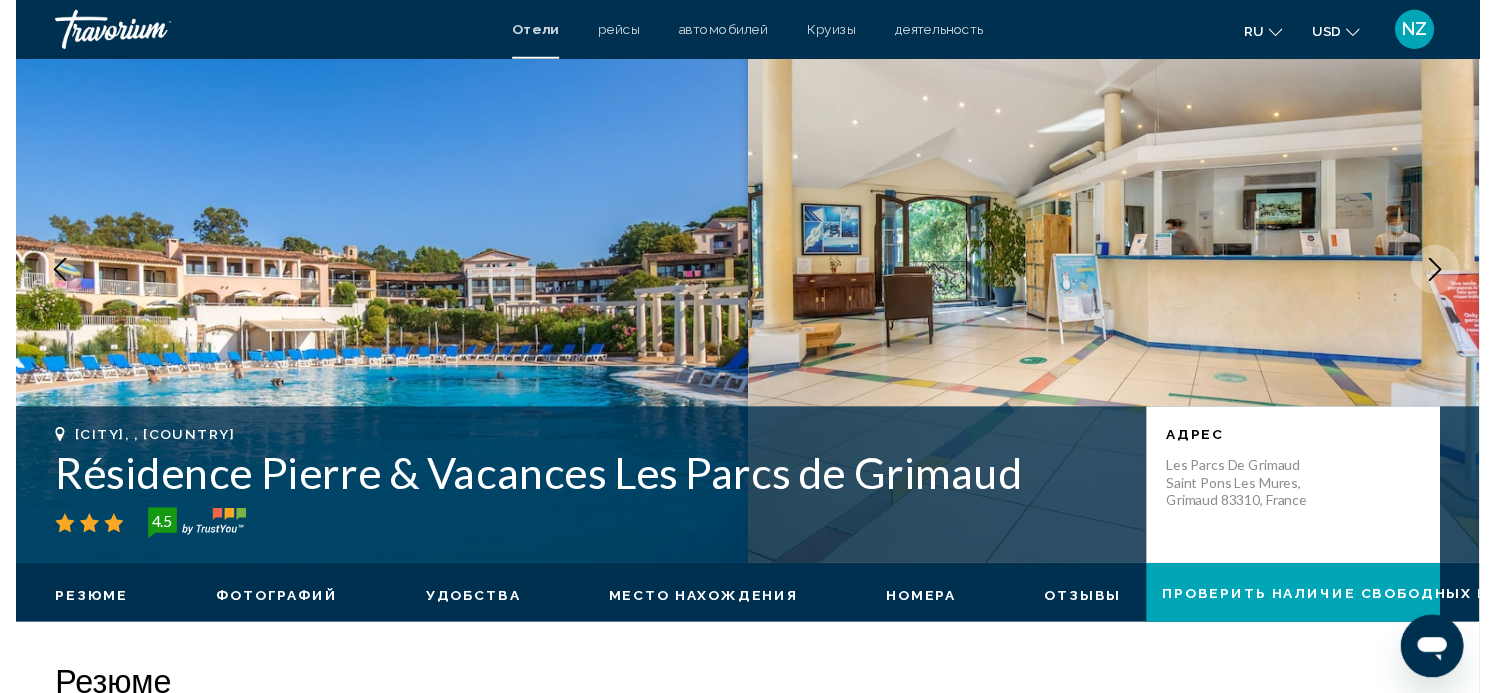 scroll, scrollTop: 5, scrollLeft: 0, axis: vertical 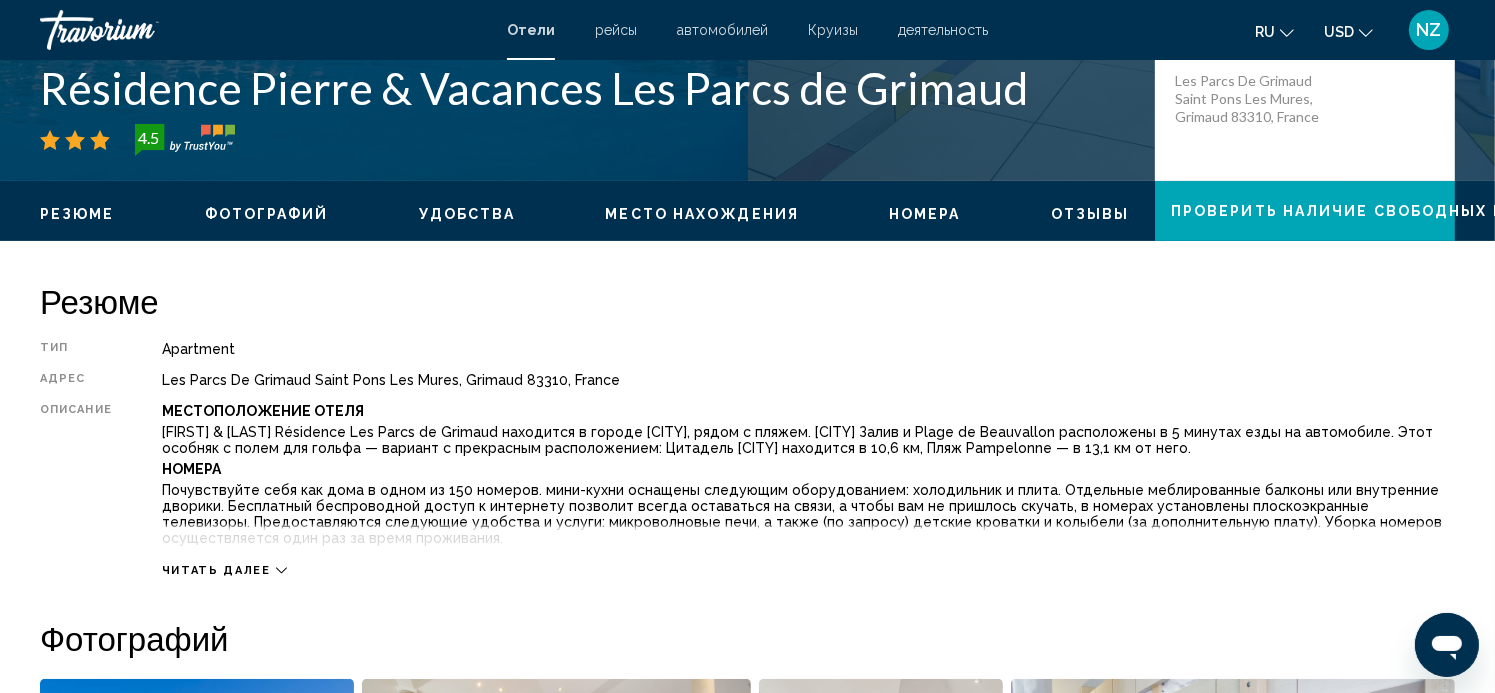 click on "Читать далее" at bounding box center [224, 570] 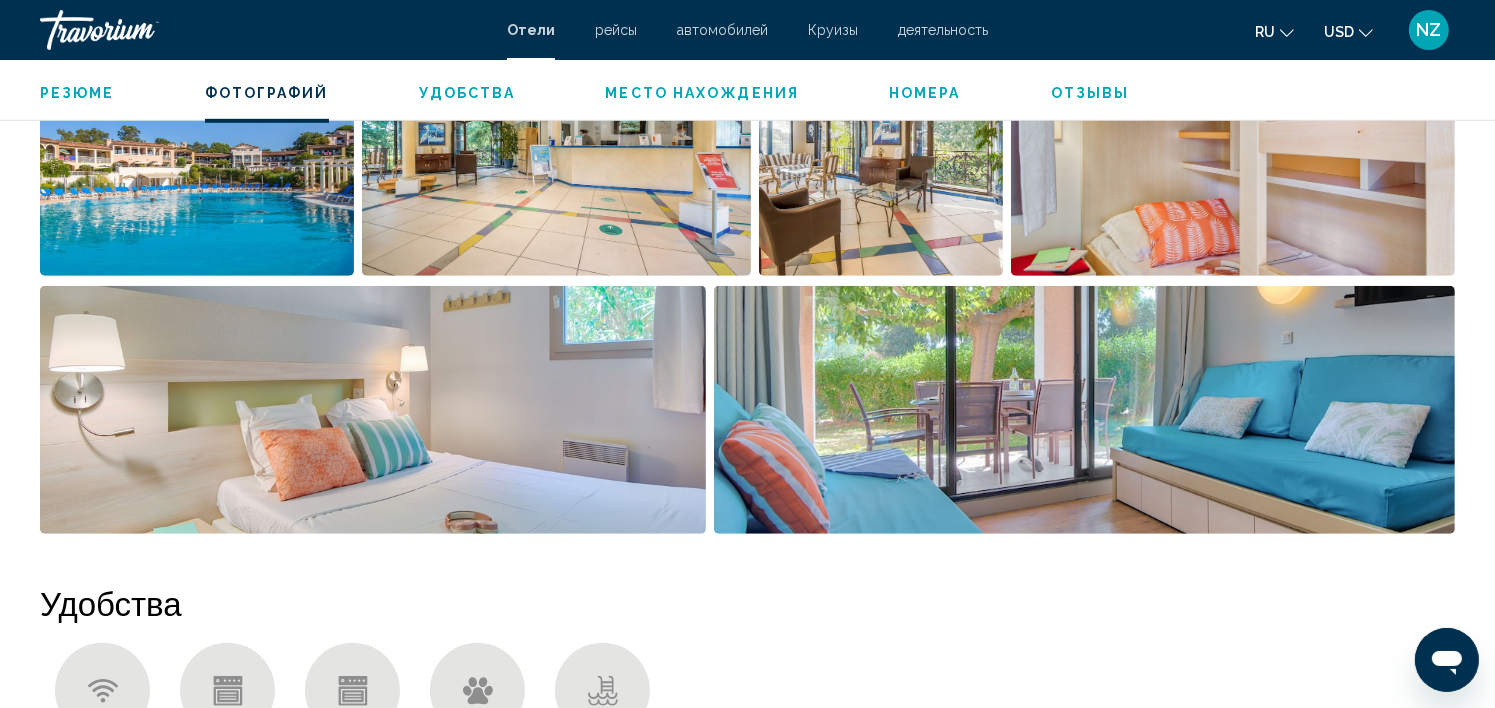 scroll, scrollTop: 1262, scrollLeft: 0, axis: vertical 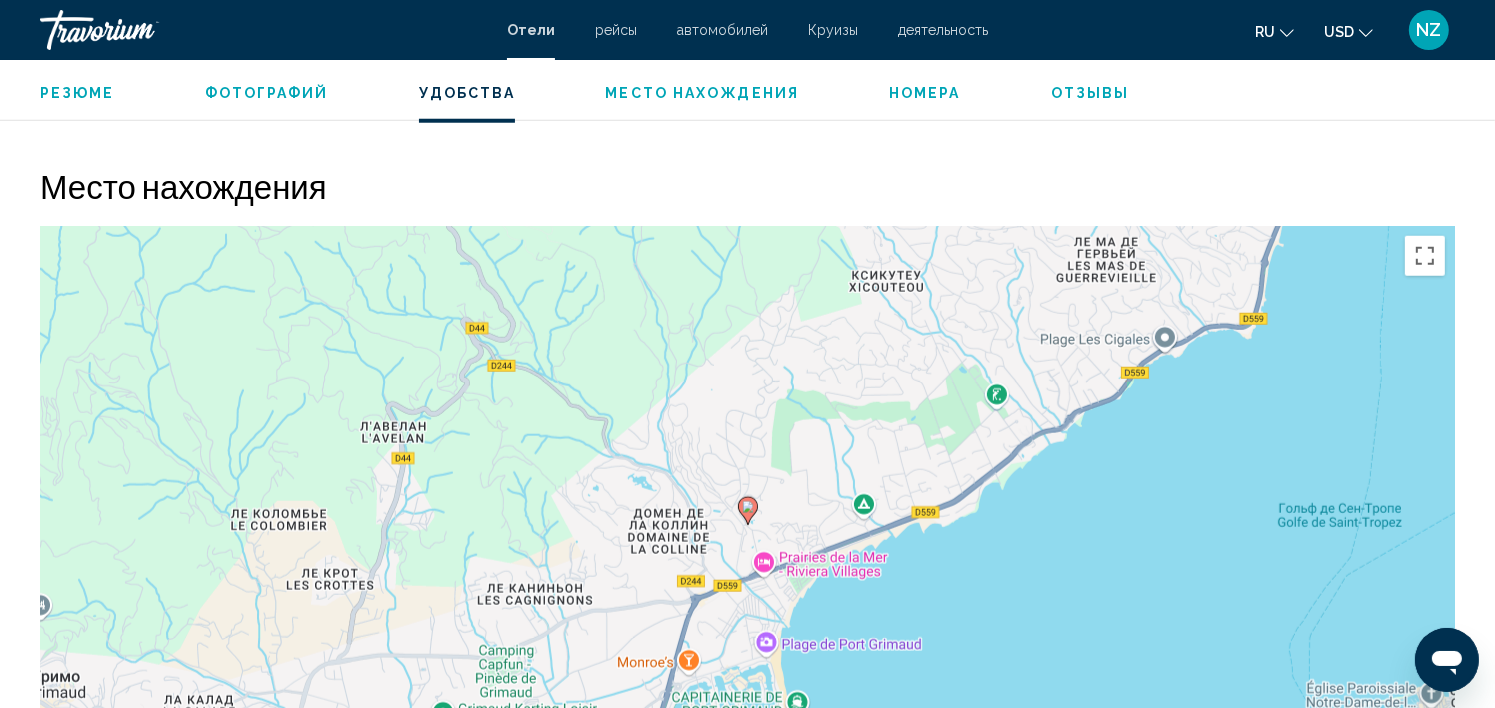 click on "Чтобы активировать перетаскивание с помощью клавиатуры, нажмите Alt + Ввод. После этого перемещайте маркер, используя клавиши со стрелками. Чтобы завершить перетаскивание, нажмите клавишу Ввод. Чтобы отменить действие, нажмите клавишу Esc." at bounding box center [747, 526] 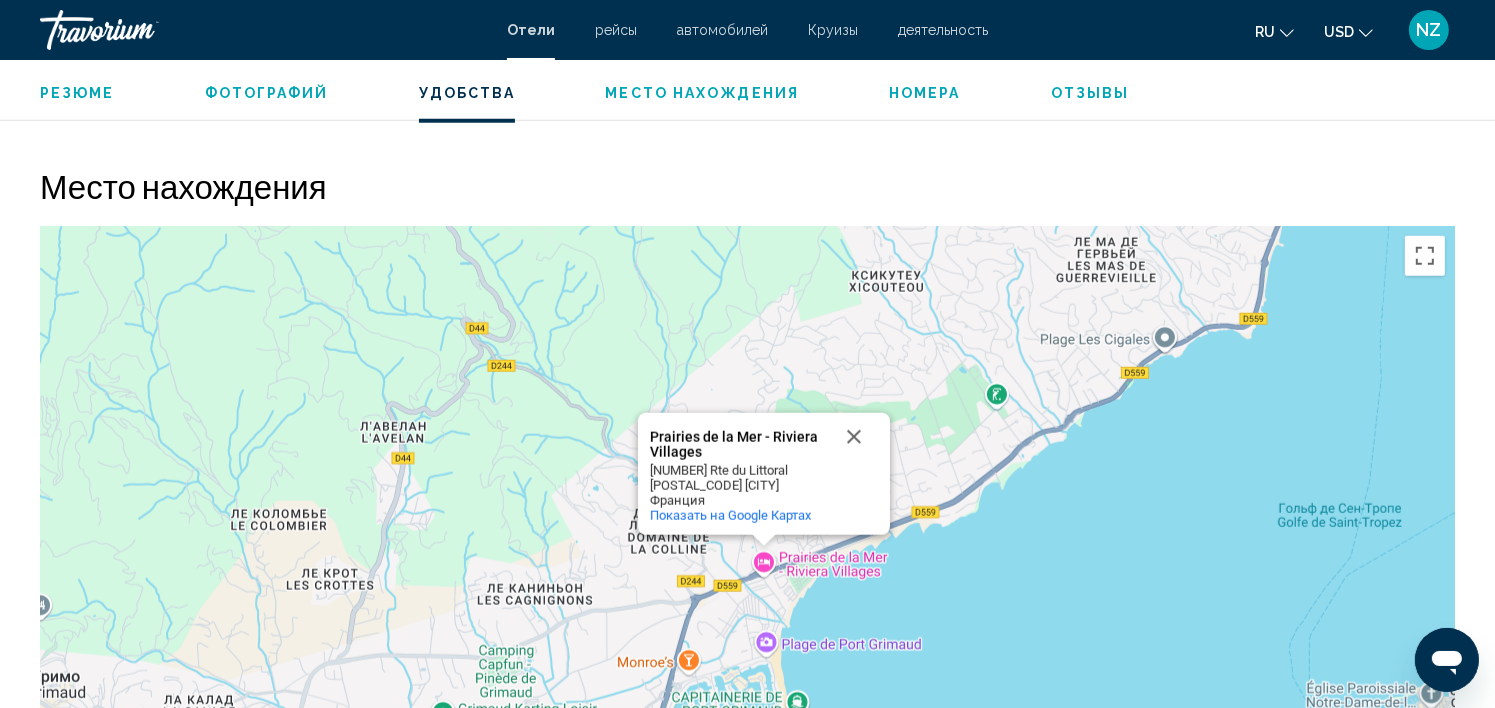 click on "Prairies de la Mer - Riviera Villages" at bounding box center (740, 445) 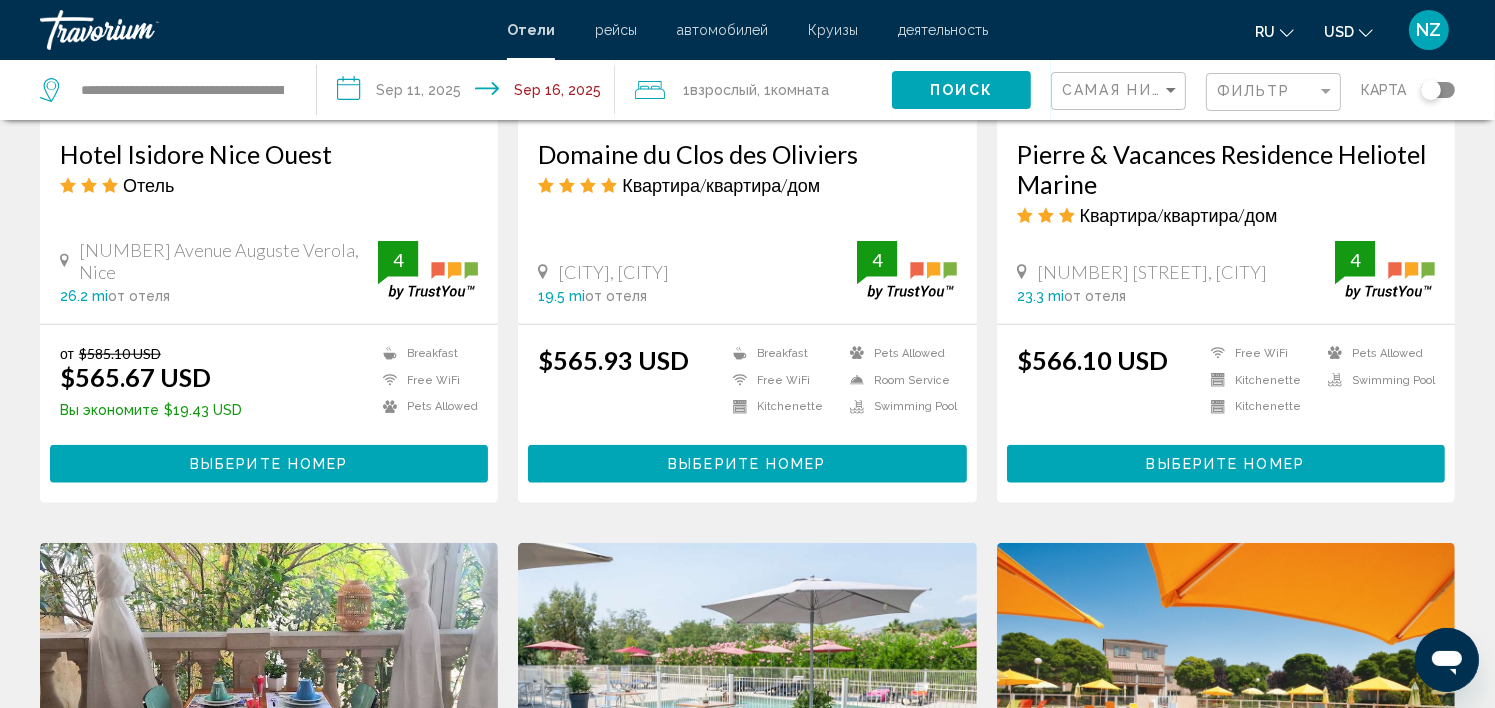 scroll, scrollTop: 0, scrollLeft: 0, axis: both 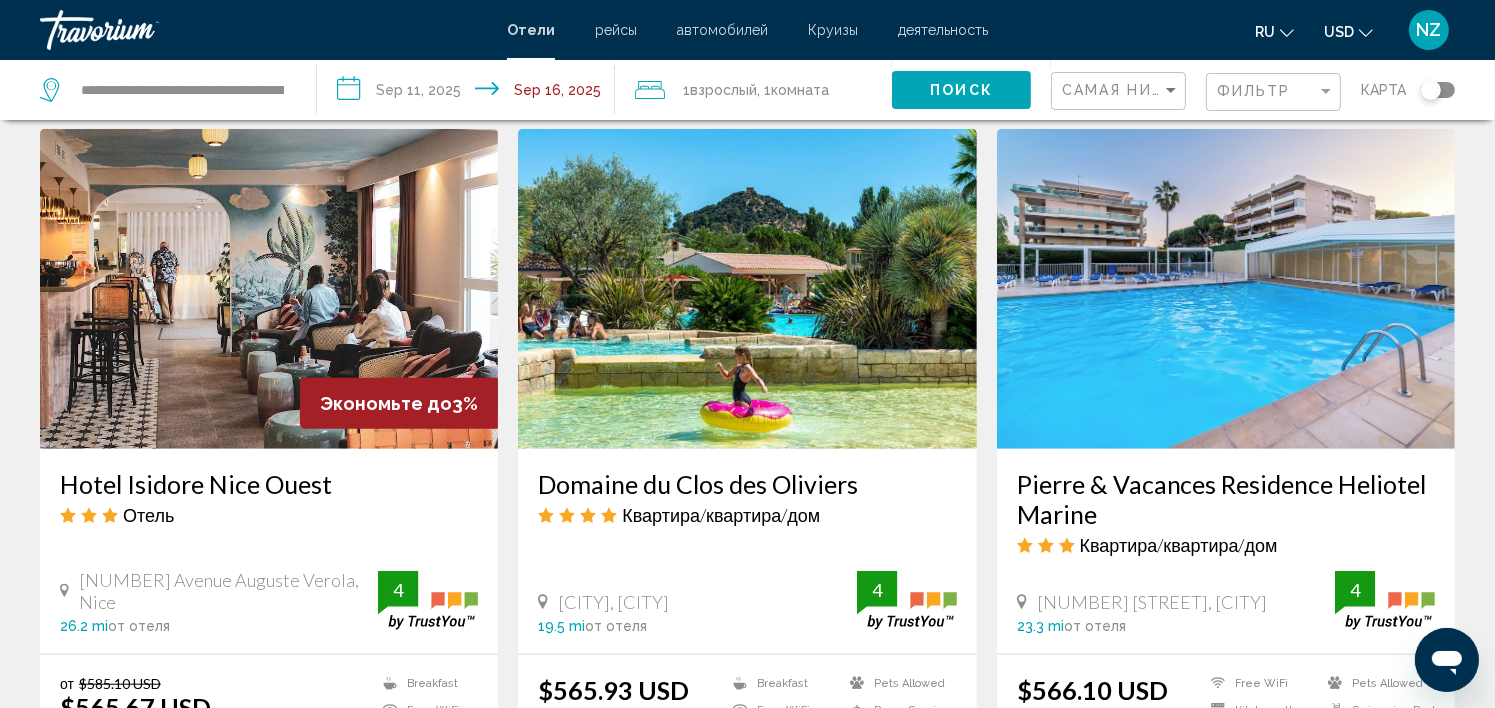 click at bounding box center [747, 289] 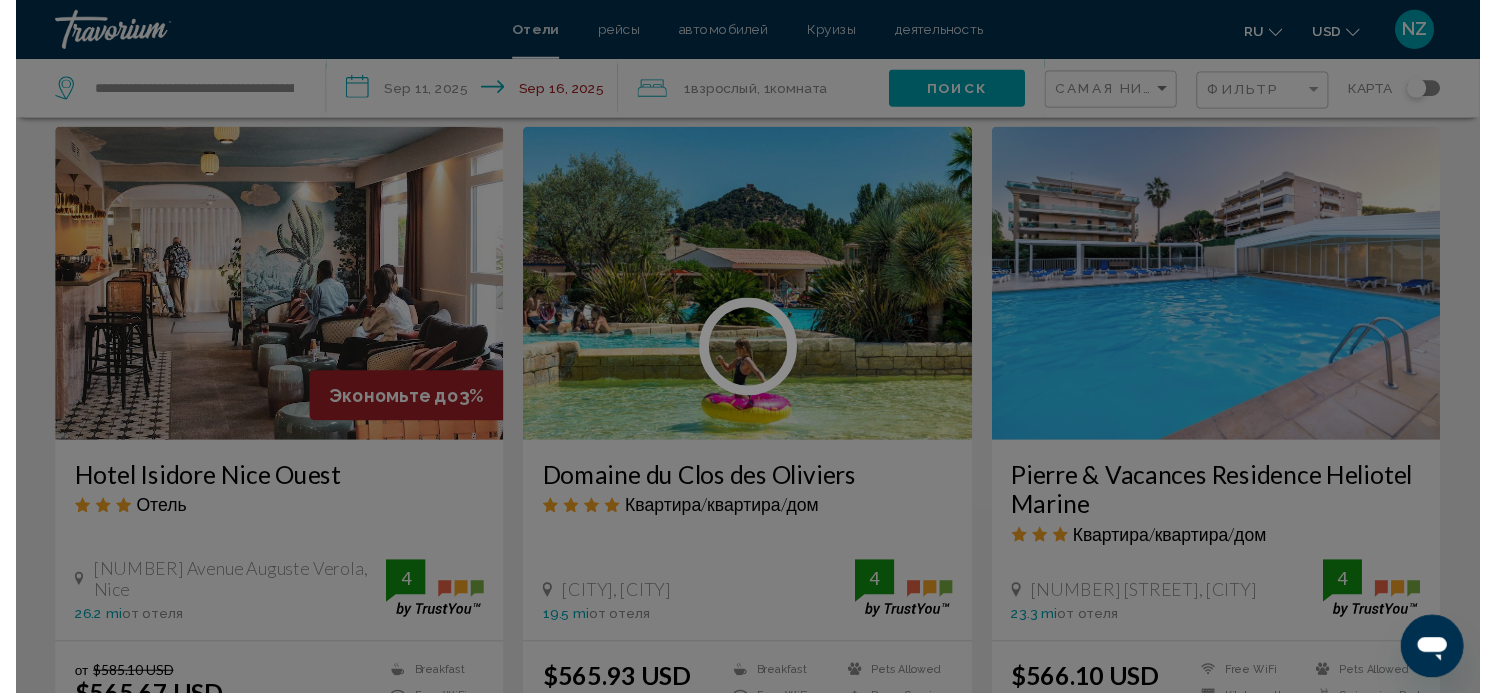 scroll, scrollTop: 5, scrollLeft: 0, axis: vertical 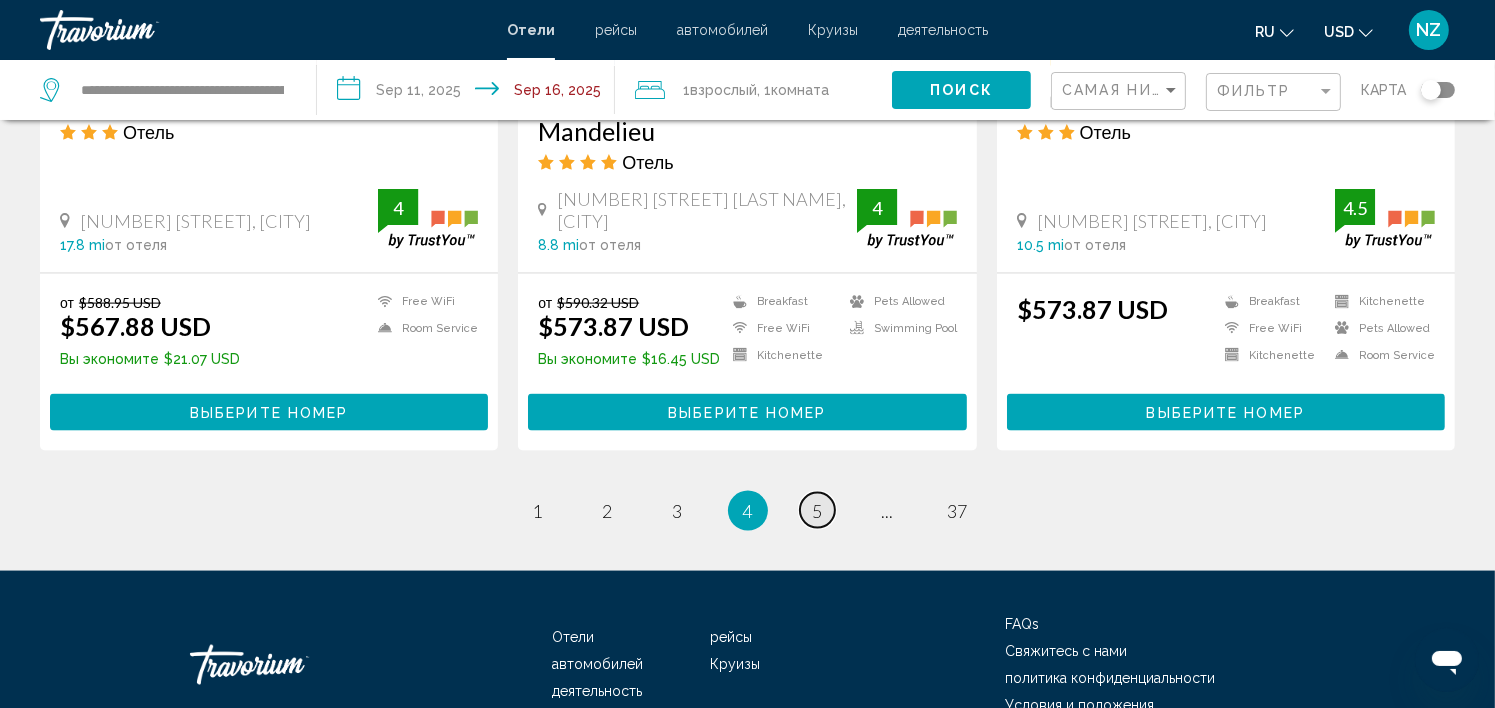 click on "page  5" at bounding box center (817, 510) 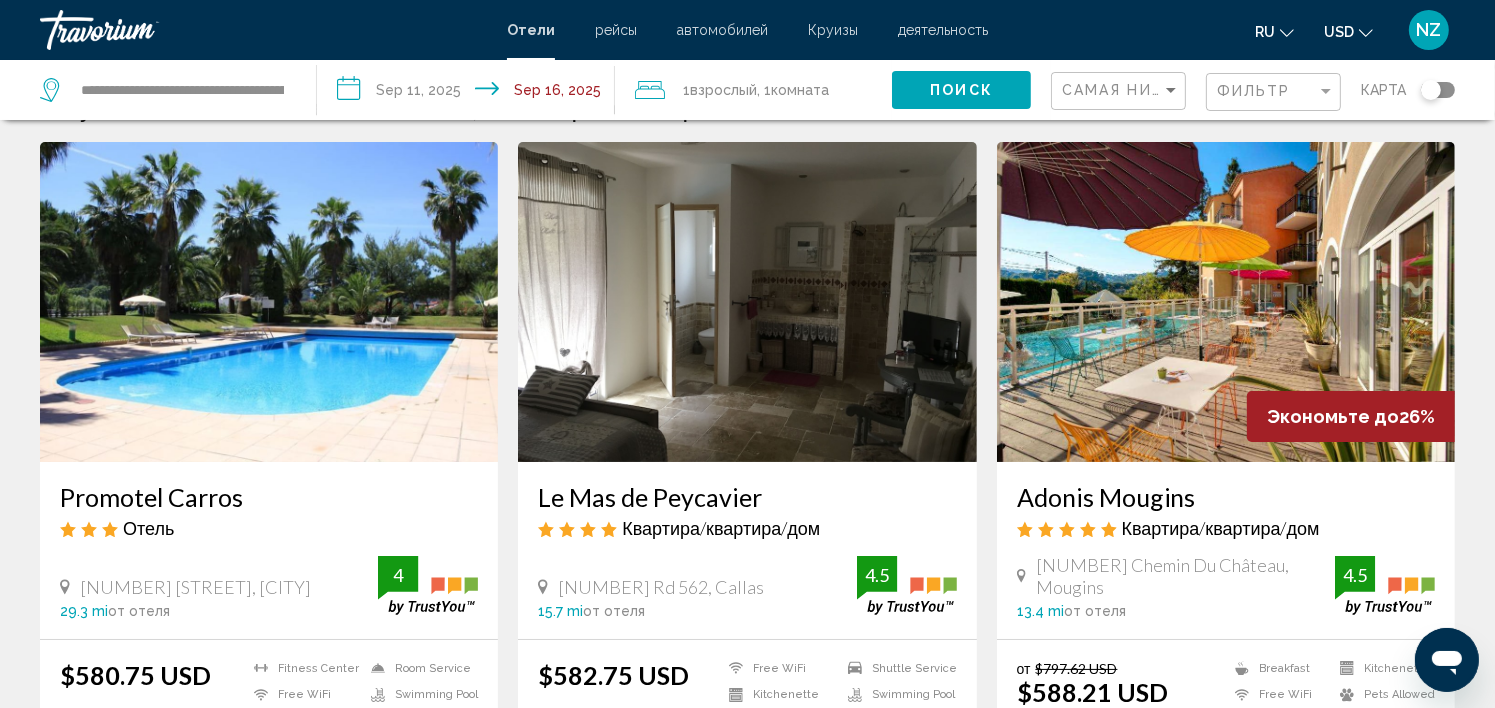 scroll, scrollTop: 0, scrollLeft: 0, axis: both 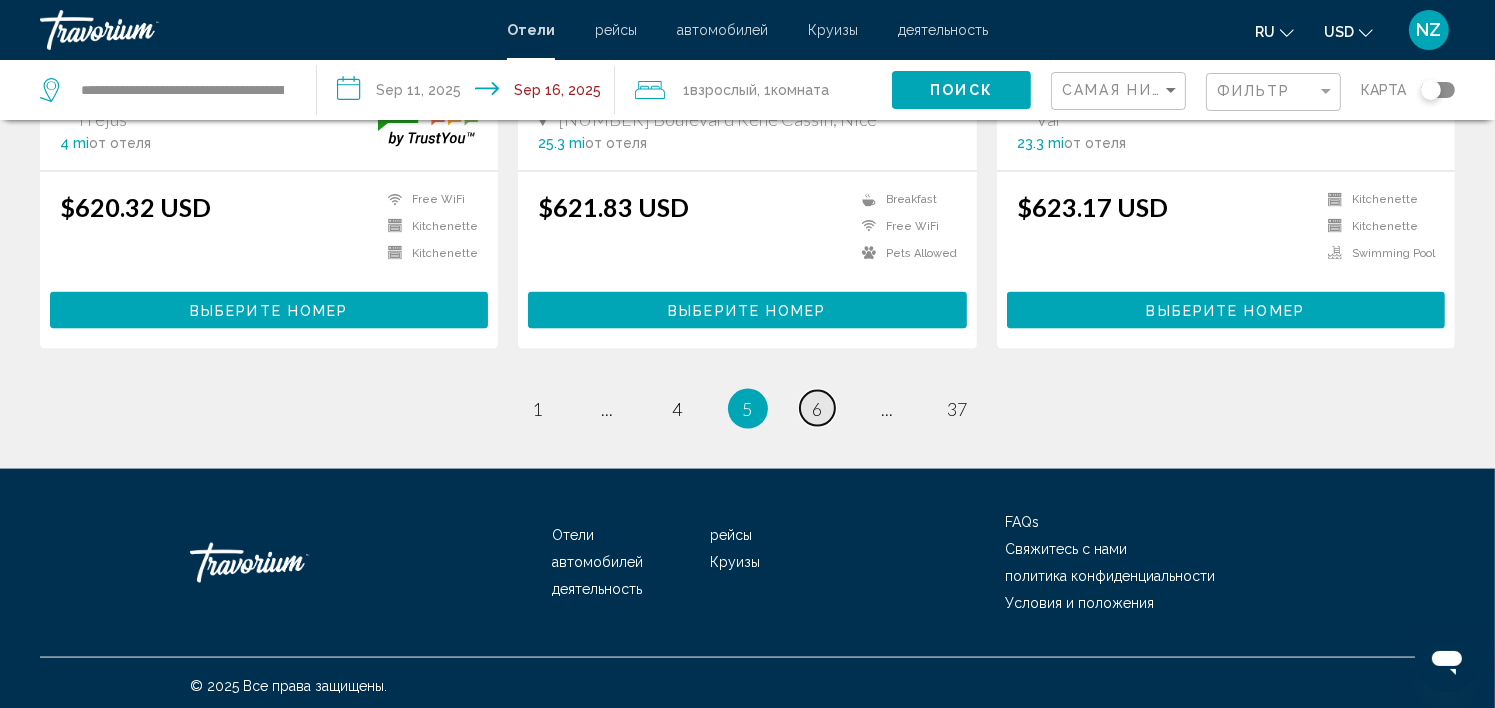 click on "6" at bounding box center (818, 409) 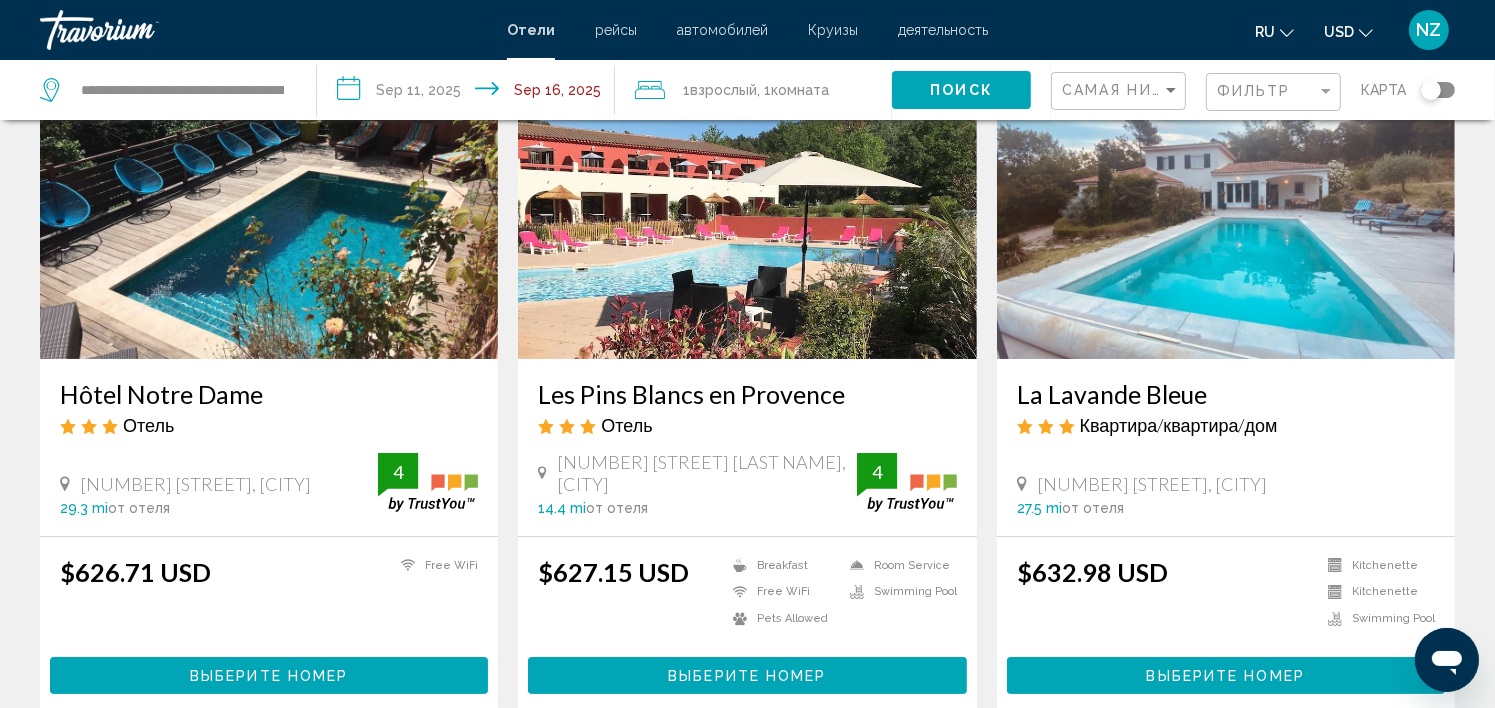 scroll, scrollTop: 0, scrollLeft: 0, axis: both 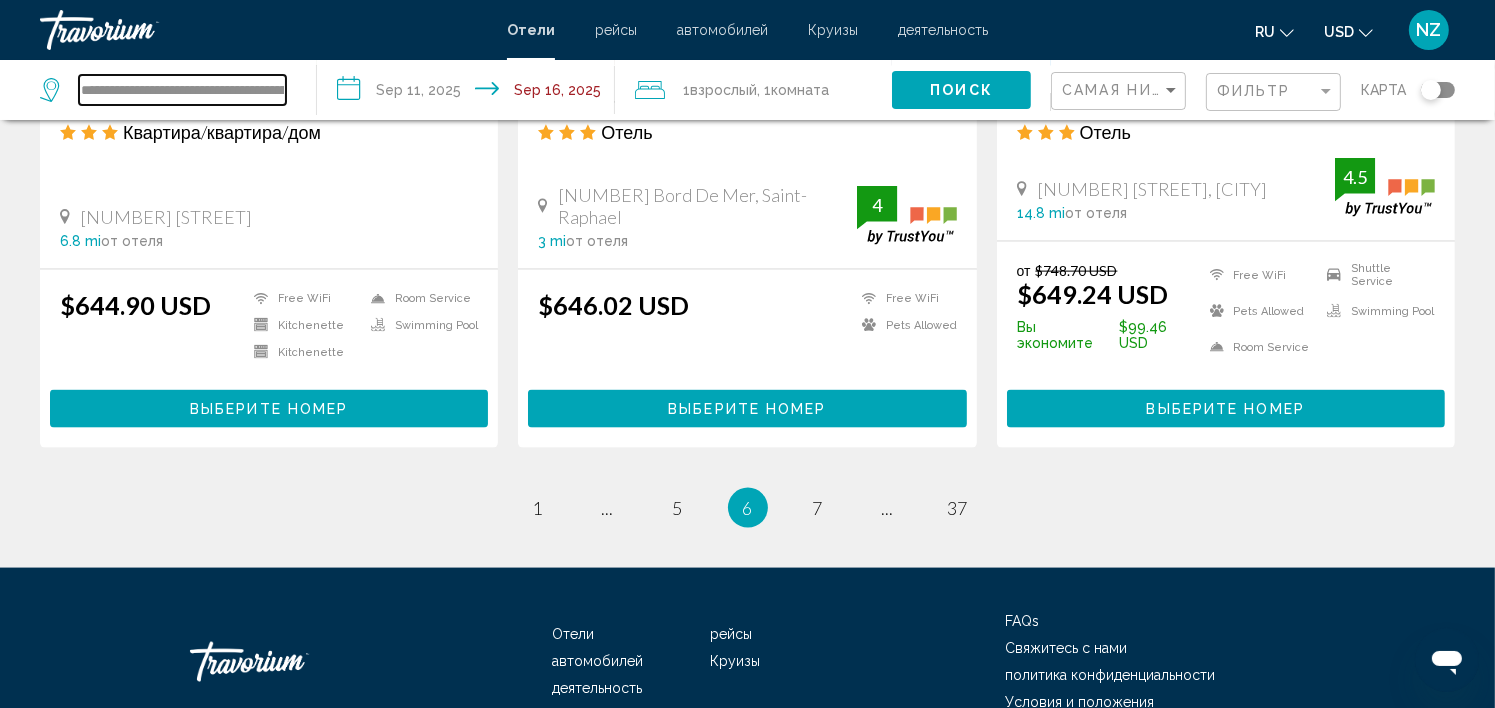 click on "**********" at bounding box center (182, 90) 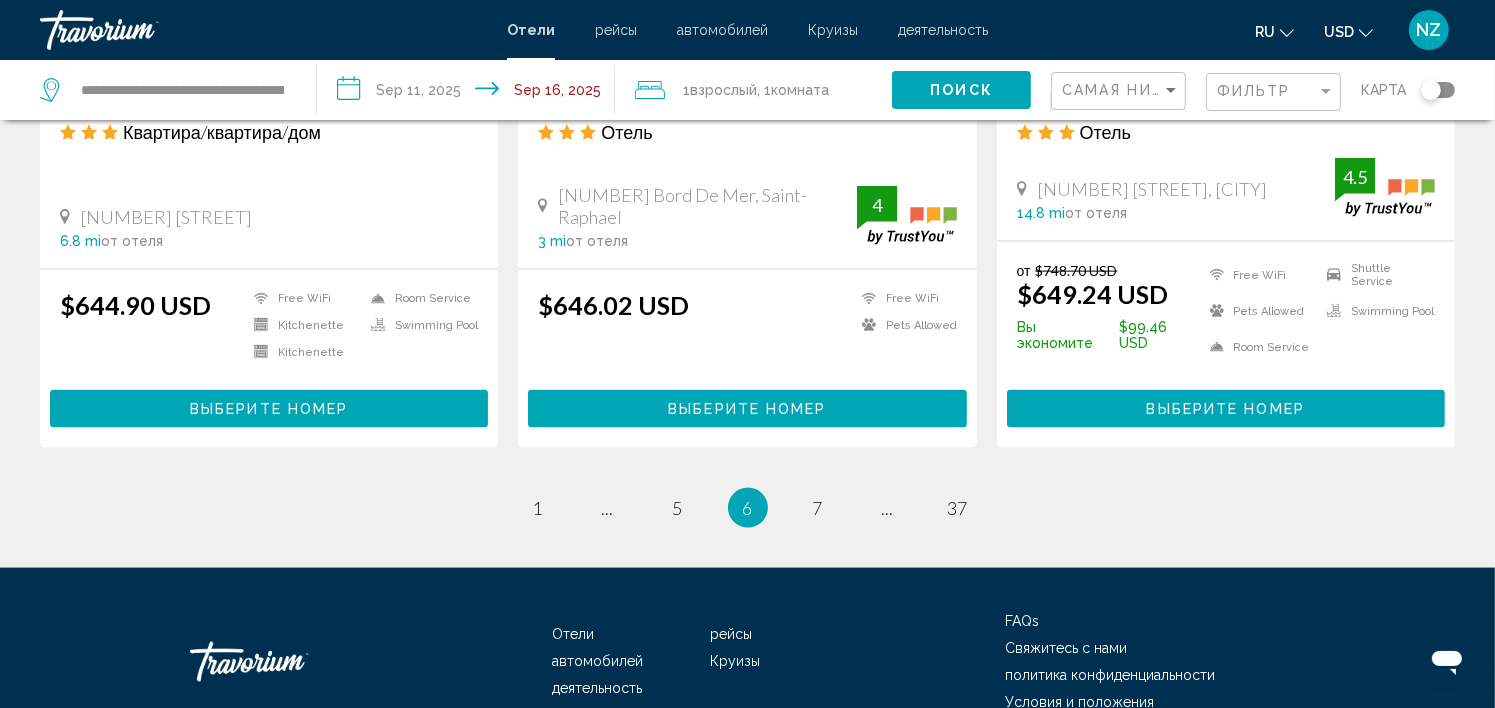 click 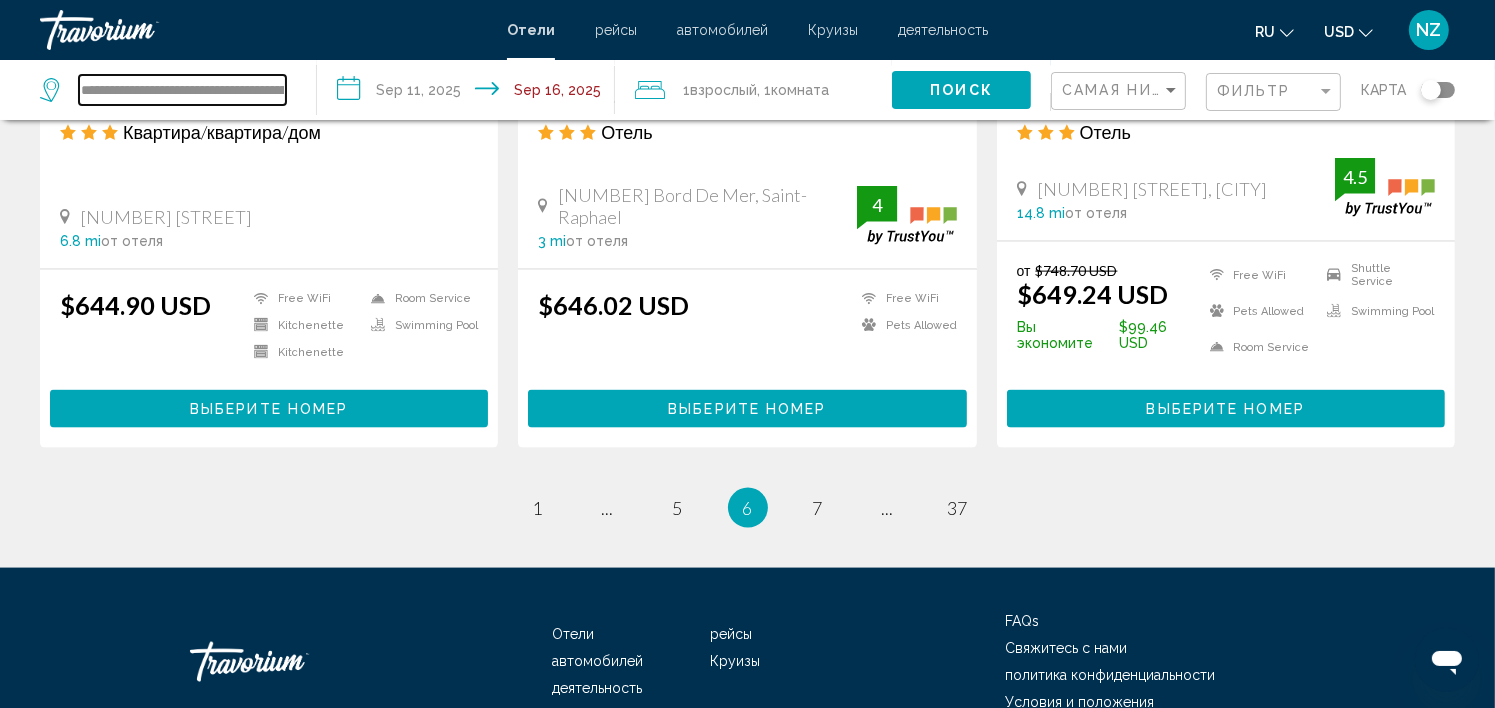 click on "**********" at bounding box center [182, 90] 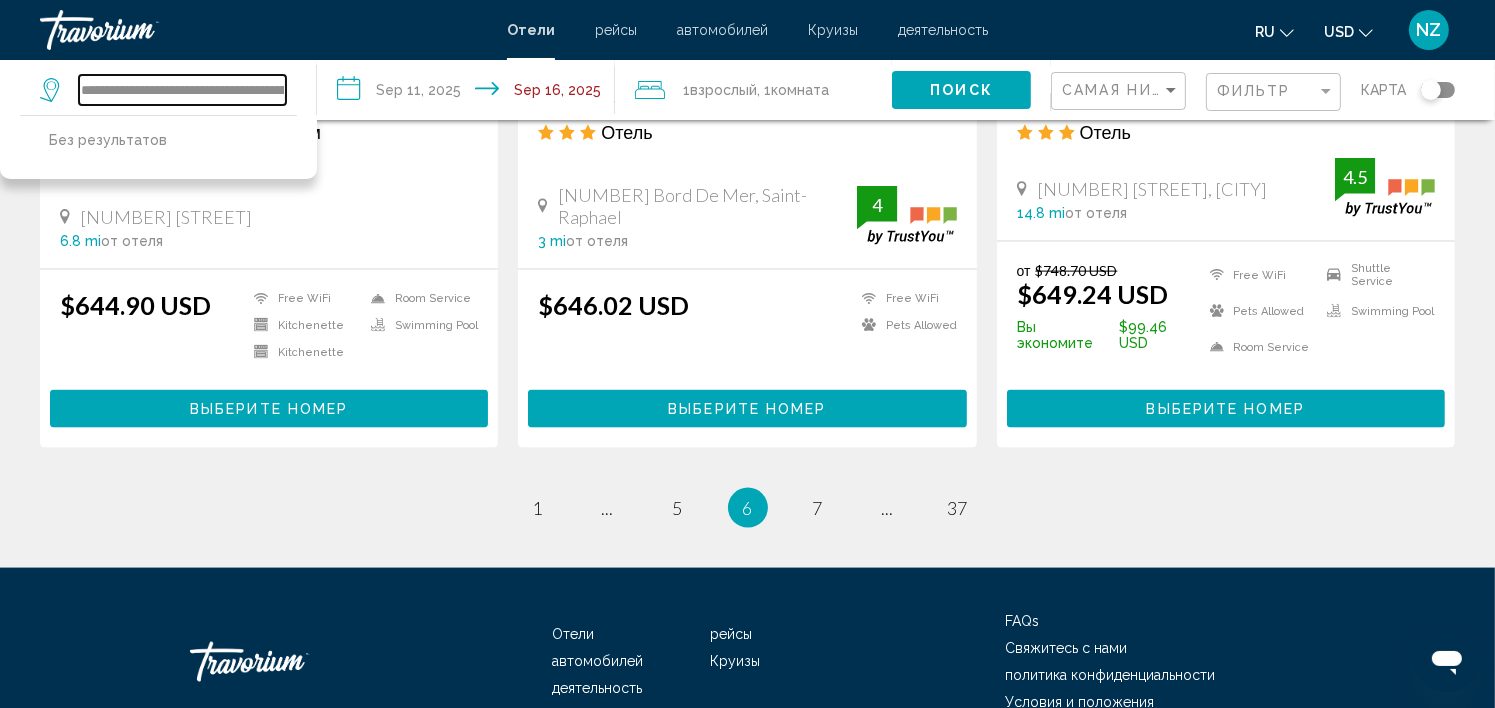 click on "**********" at bounding box center (182, 90) 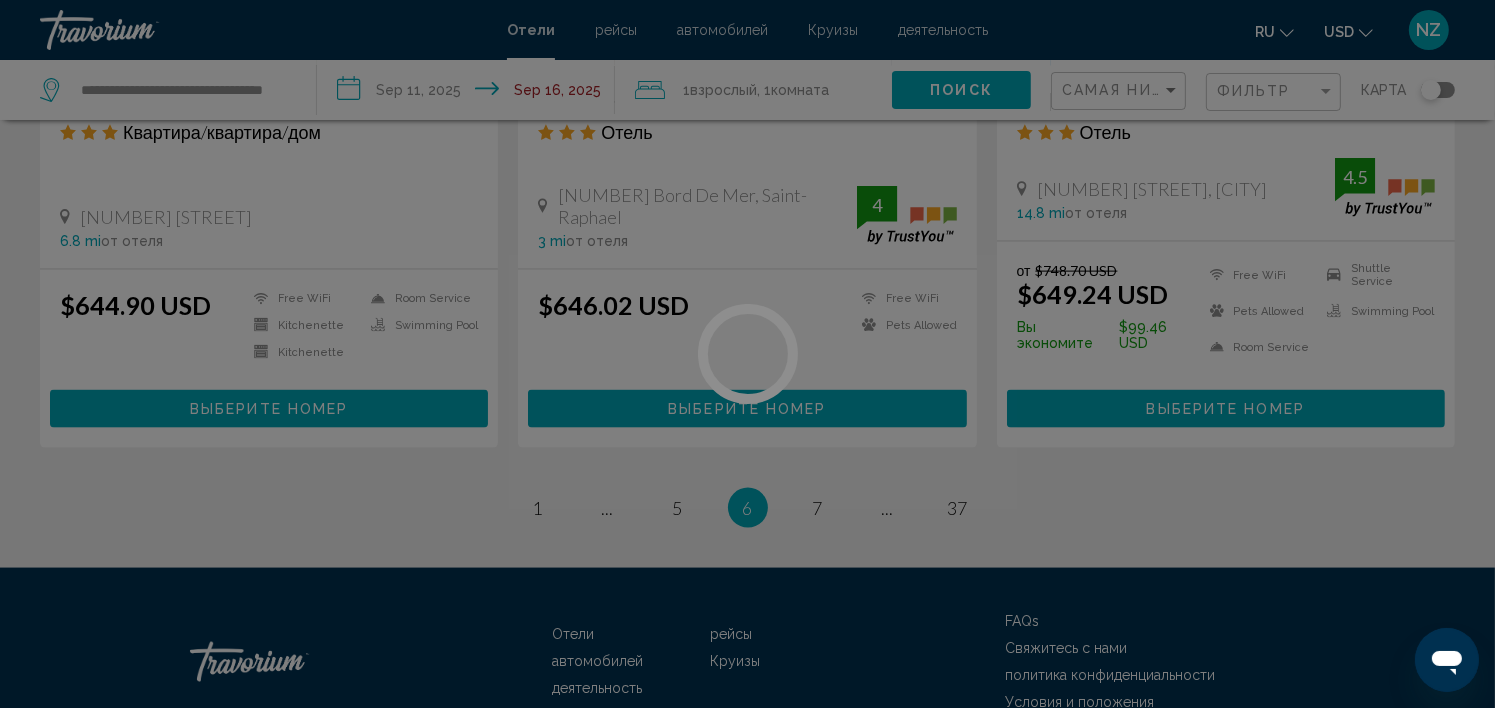 click at bounding box center (747, 354) 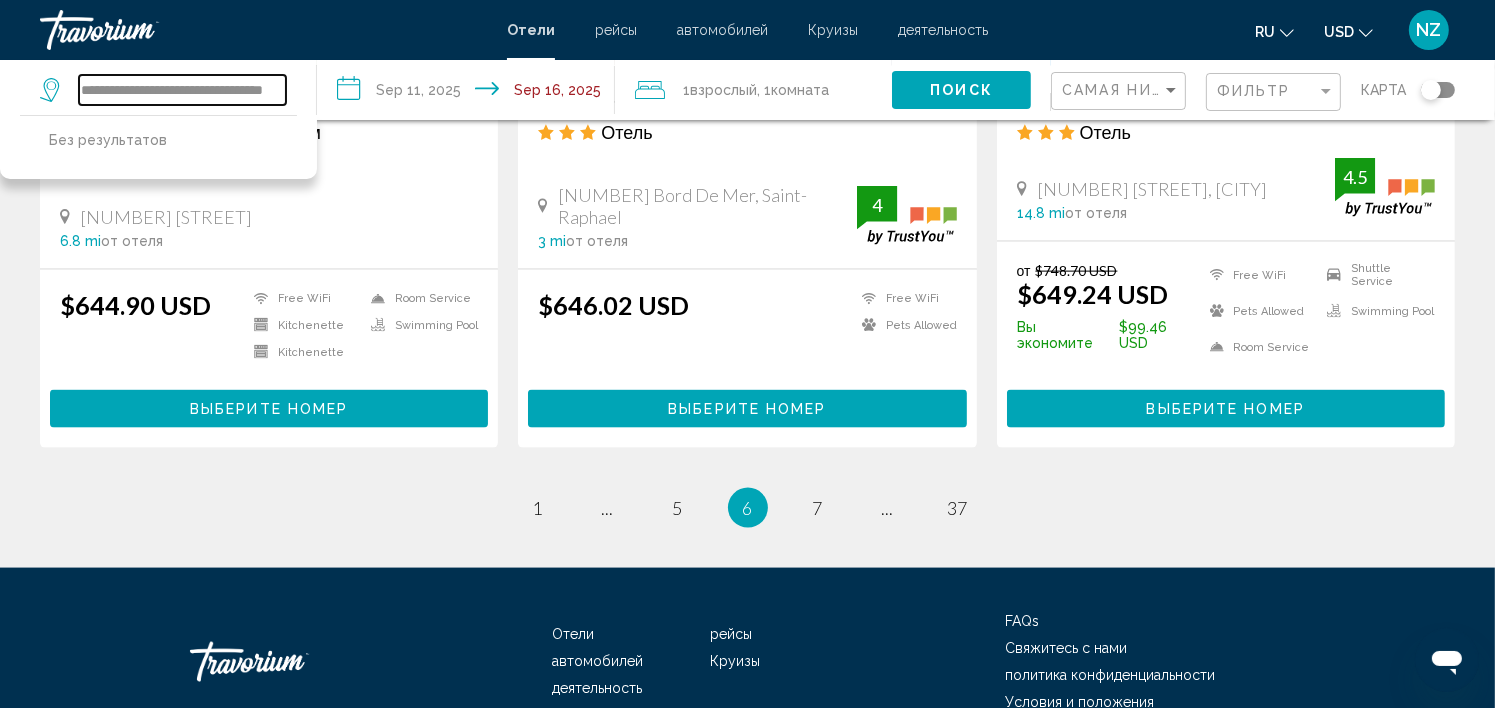 click on "**********" at bounding box center (182, 90) 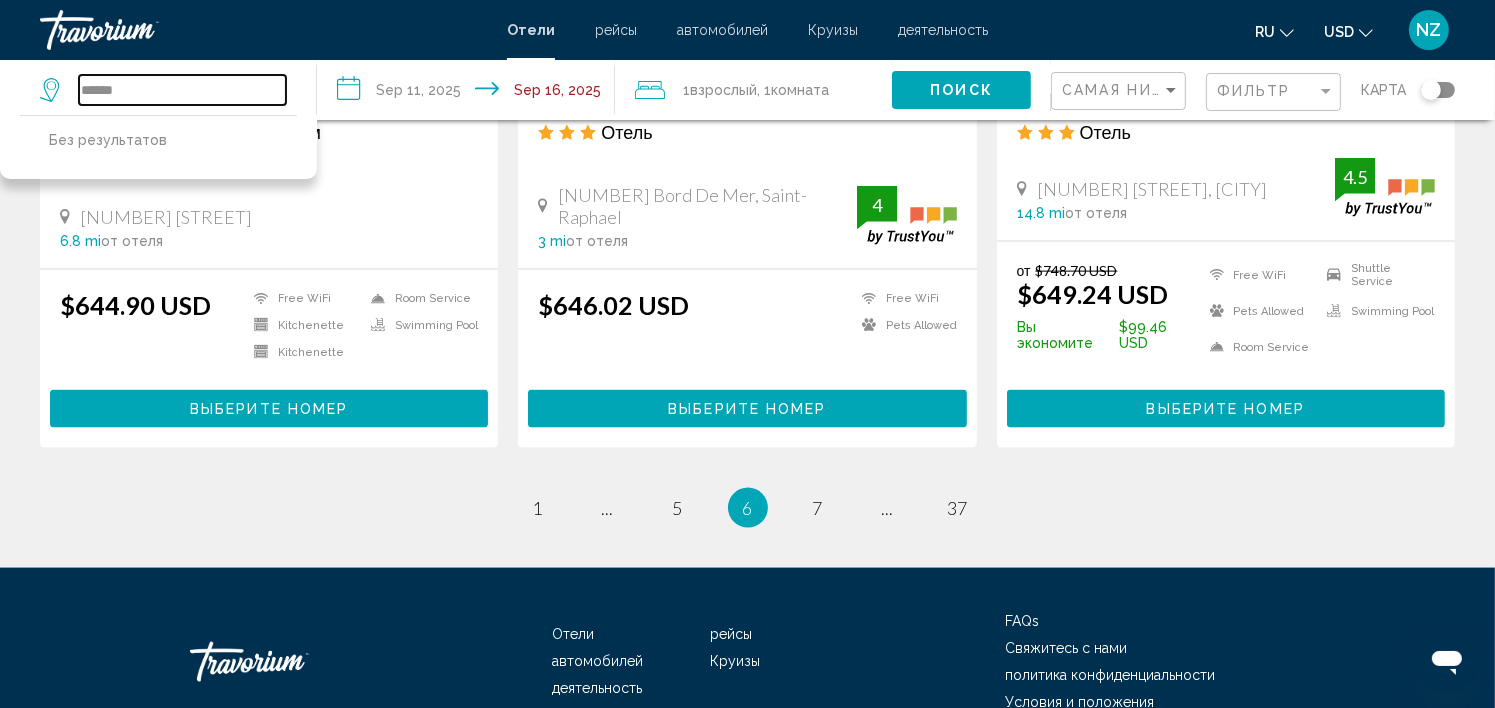 click on "******" at bounding box center [182, 90] 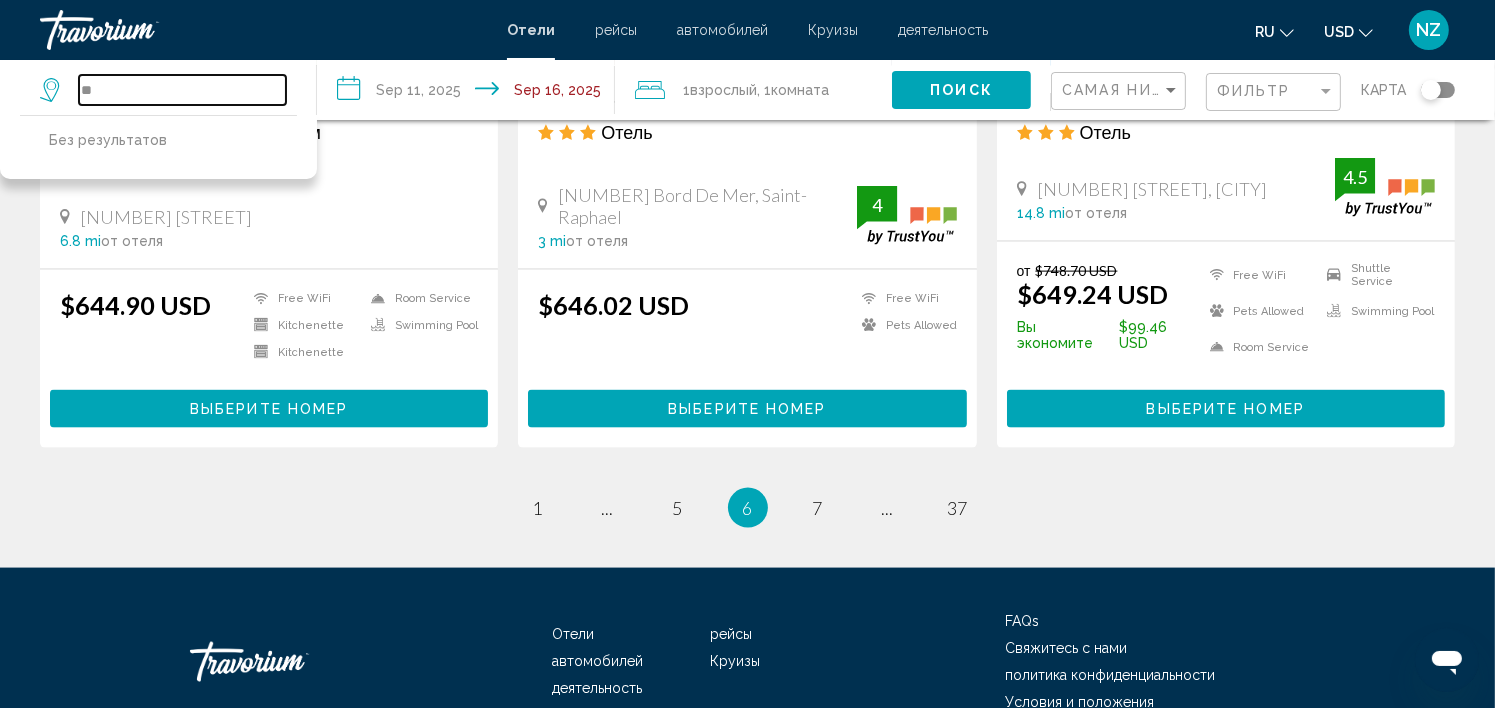 type on "*" 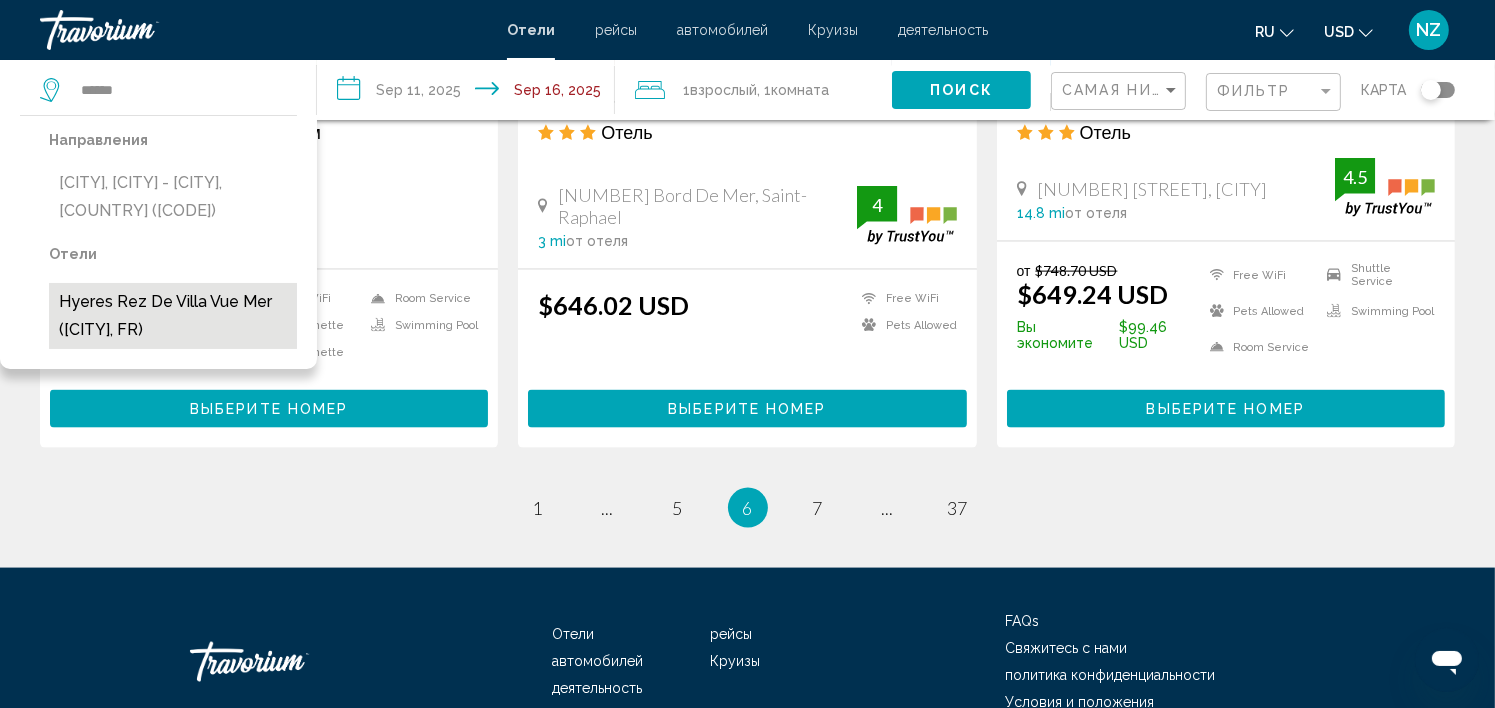 click on "Hyeres Rez De Villa Vue Mer ([CITY], FR)" at bounding box center [173, 316] 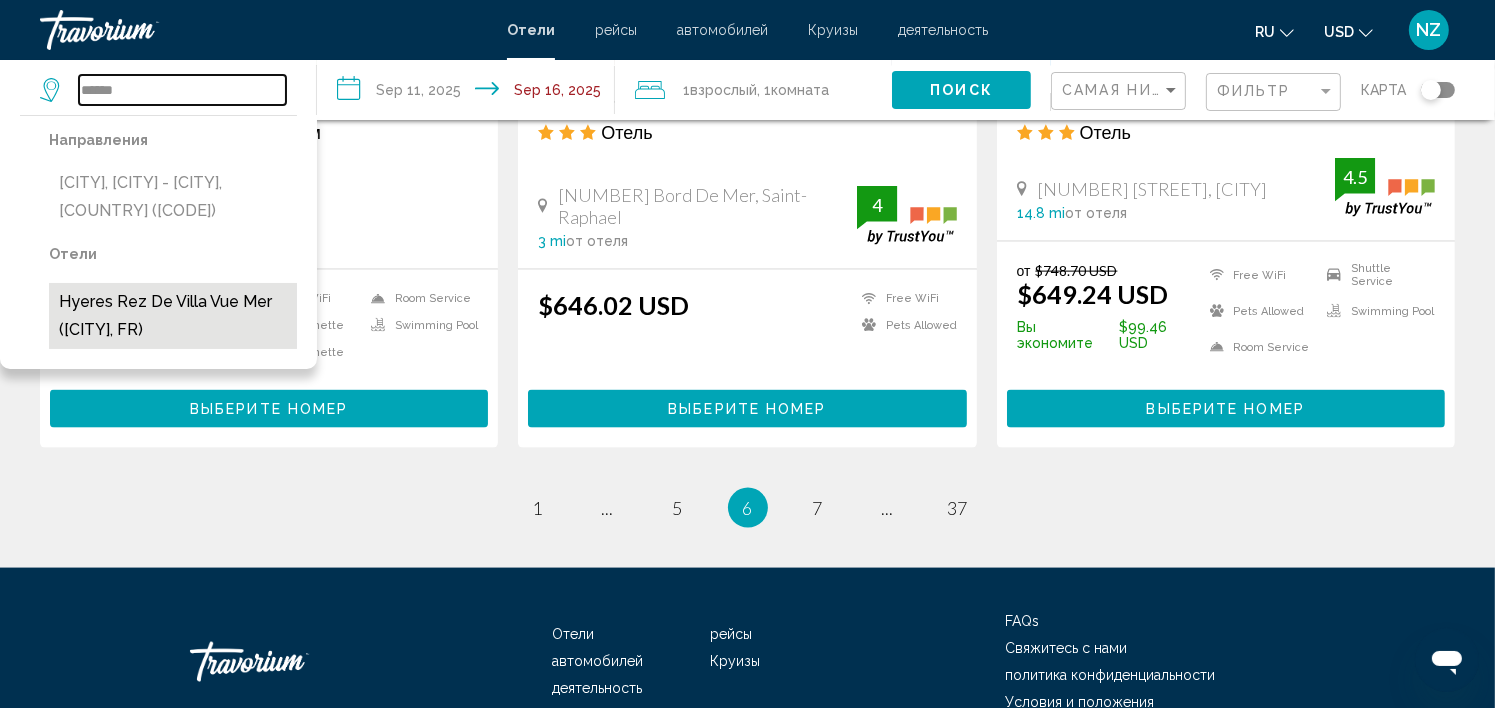 type on "**********" 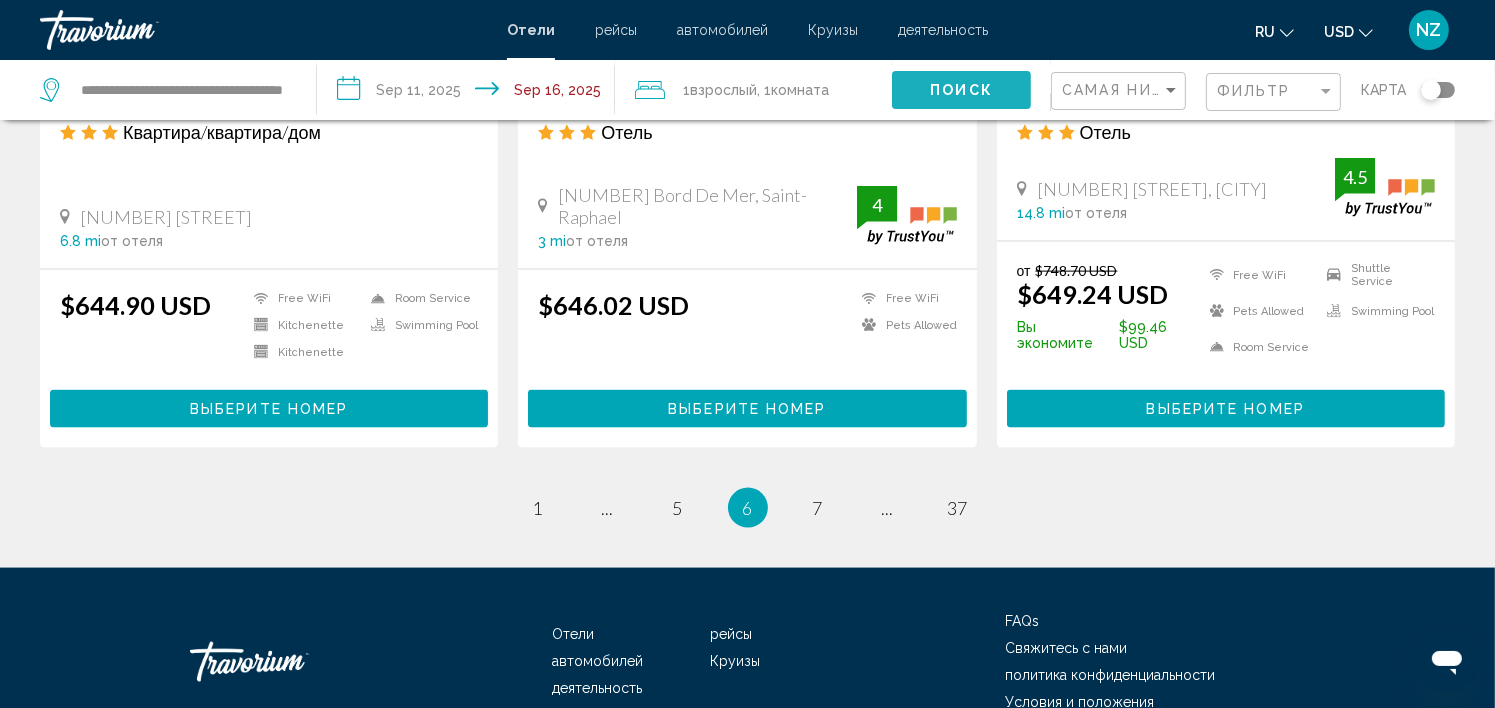 click on "Поиск" 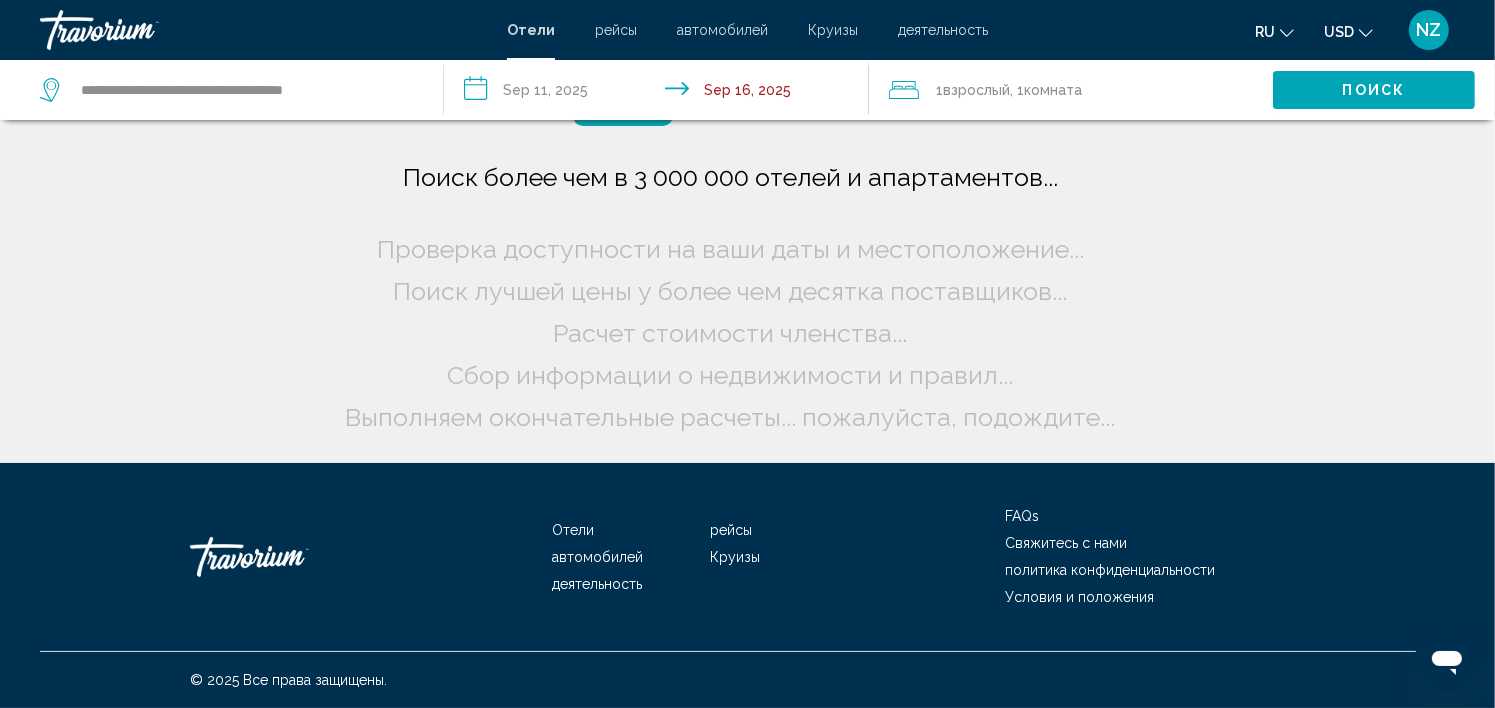 scroll, scrollTop: 0, scrollLeft: 0, axis: both 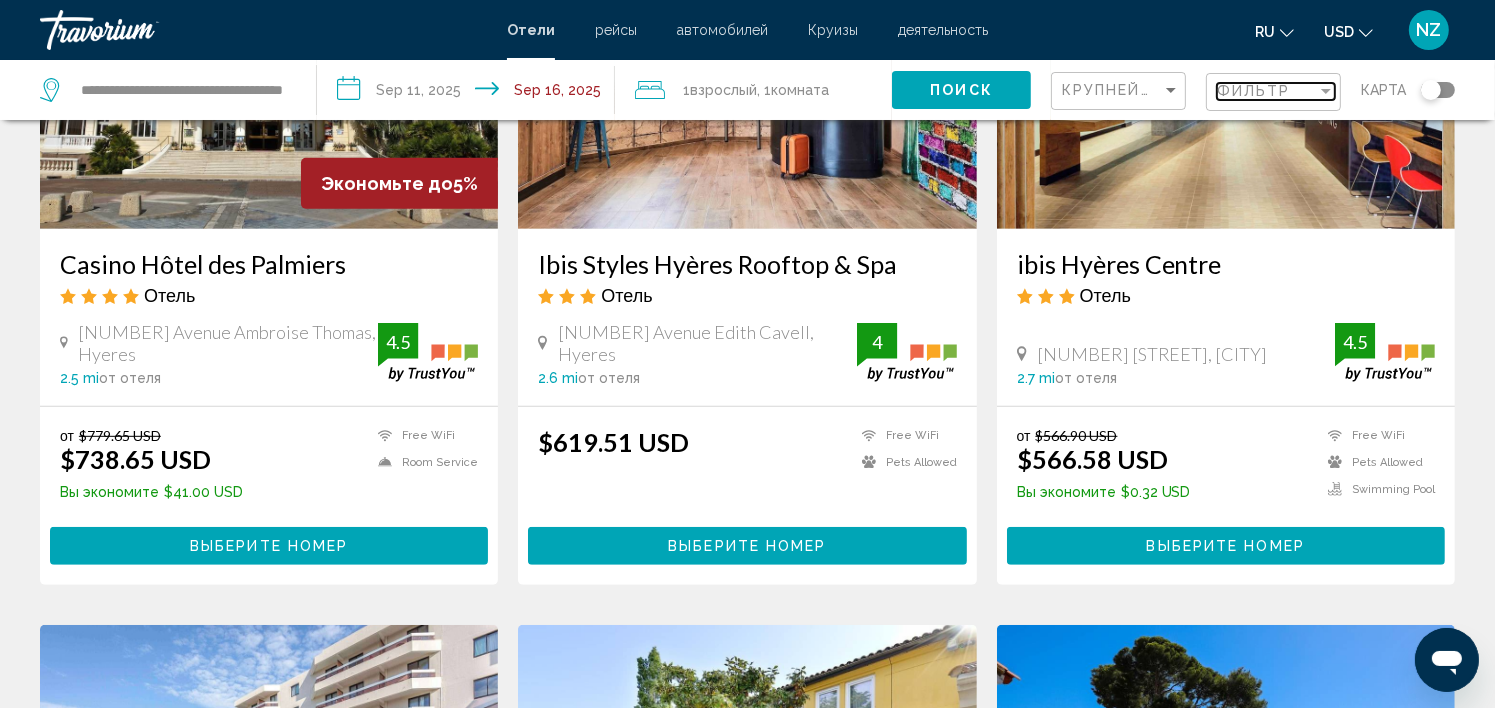 click at bounding box center (1326, 91) 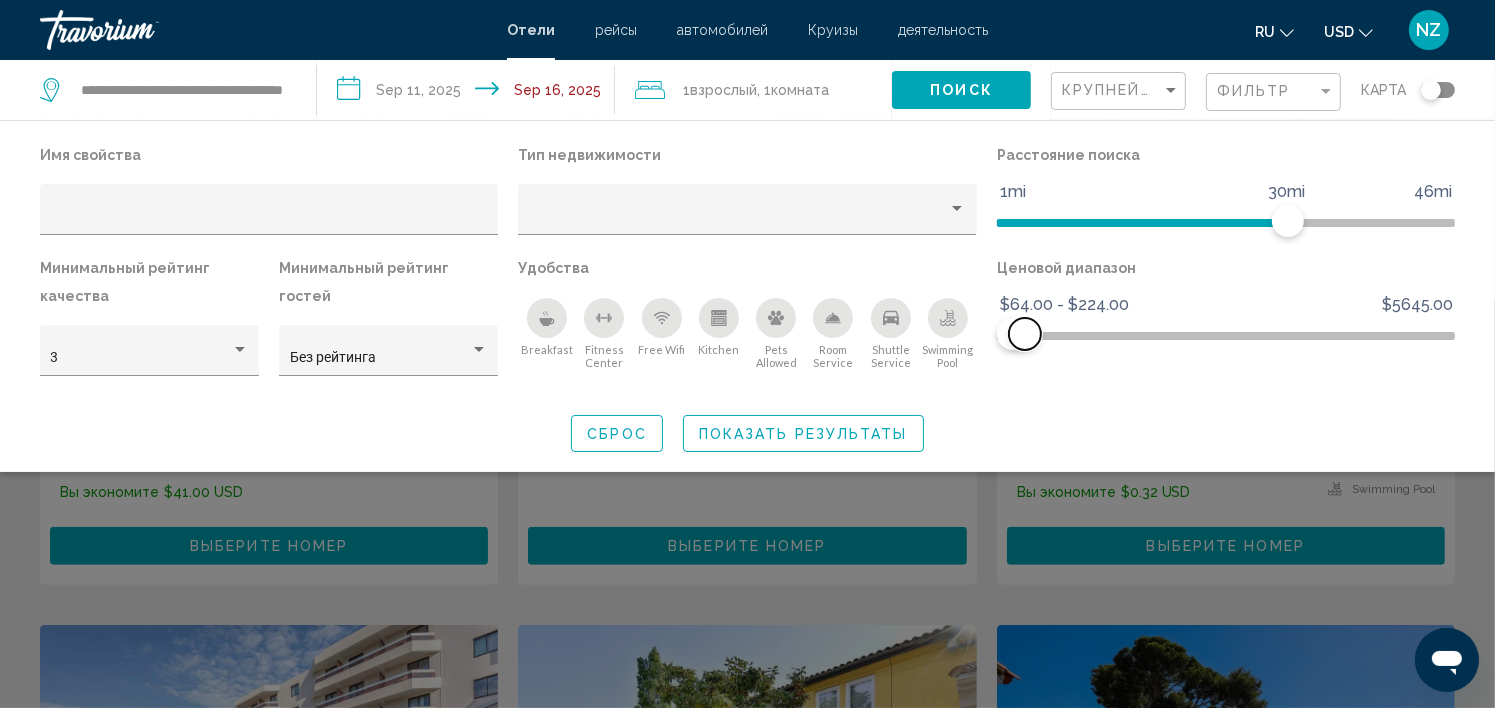 drag, startPoint x: 1431, startPoint y: 339, endPoint x: 1025, endPoint y: 327, distance: 406.1773 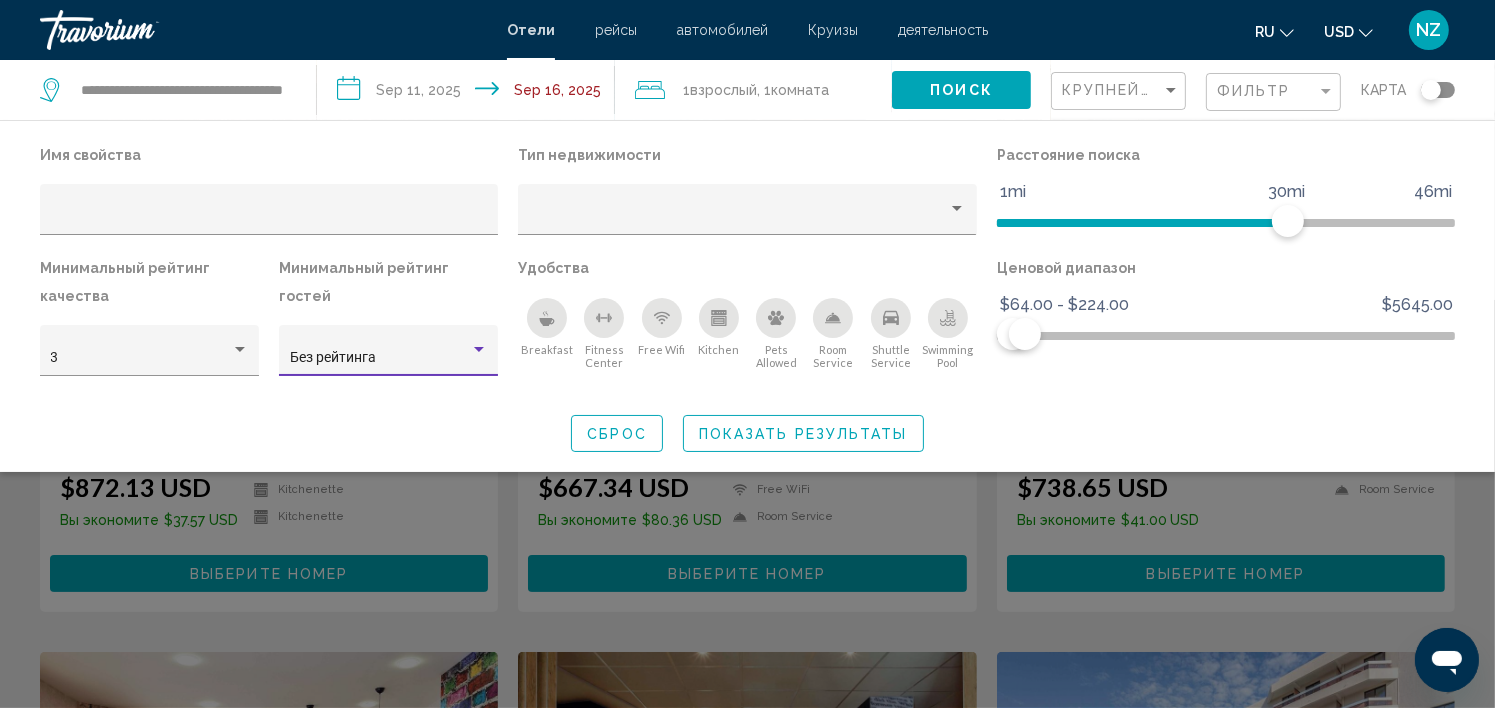 click at bounding box center (479, 350) 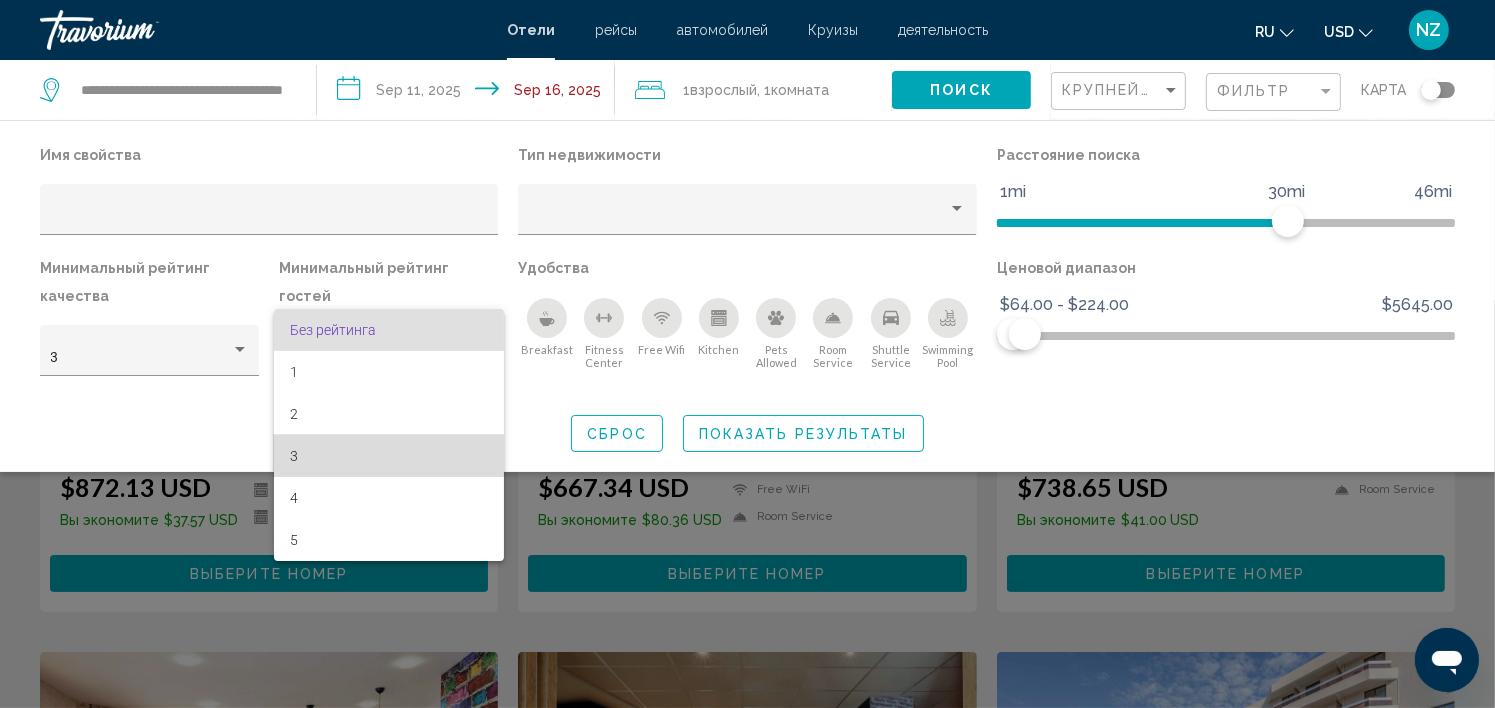 click on "3" at bounding box center [389, 456] 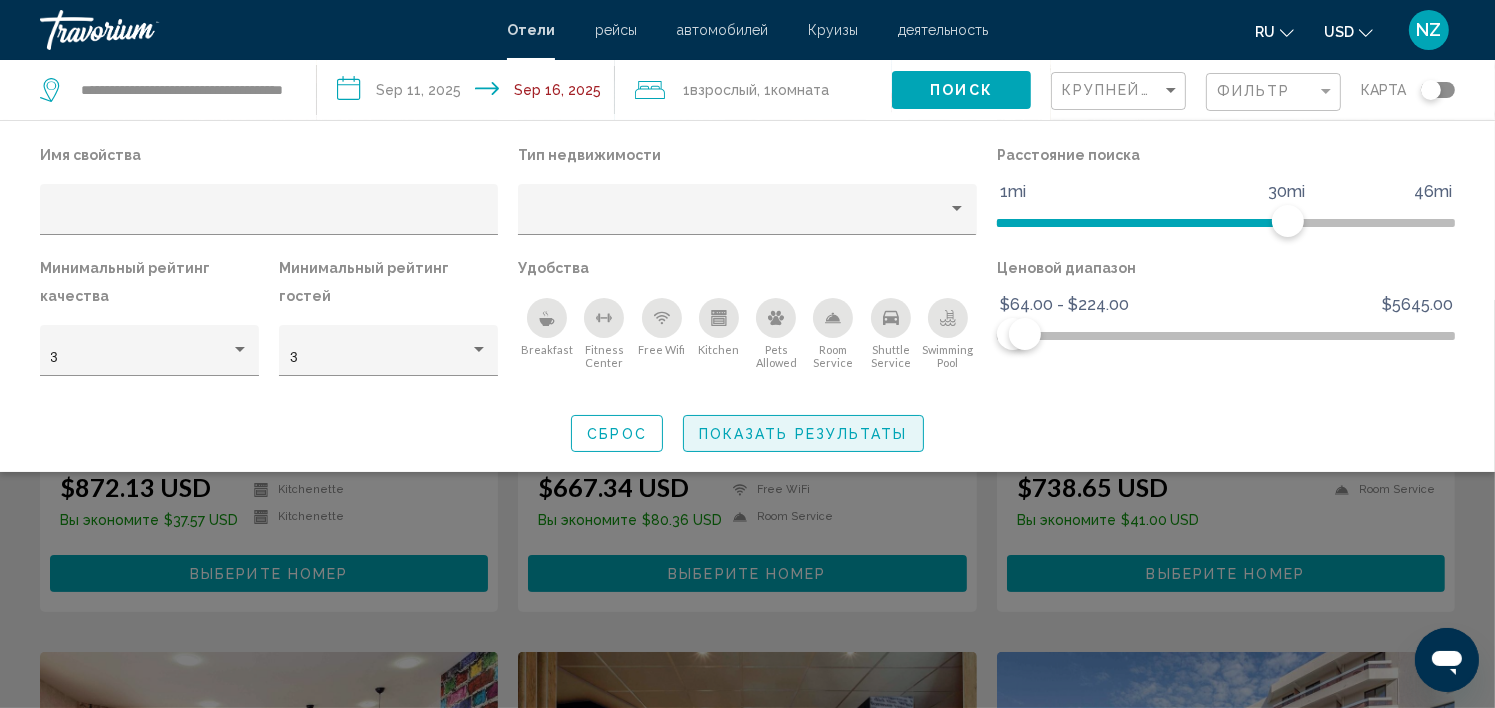 click on "Показать результаты" 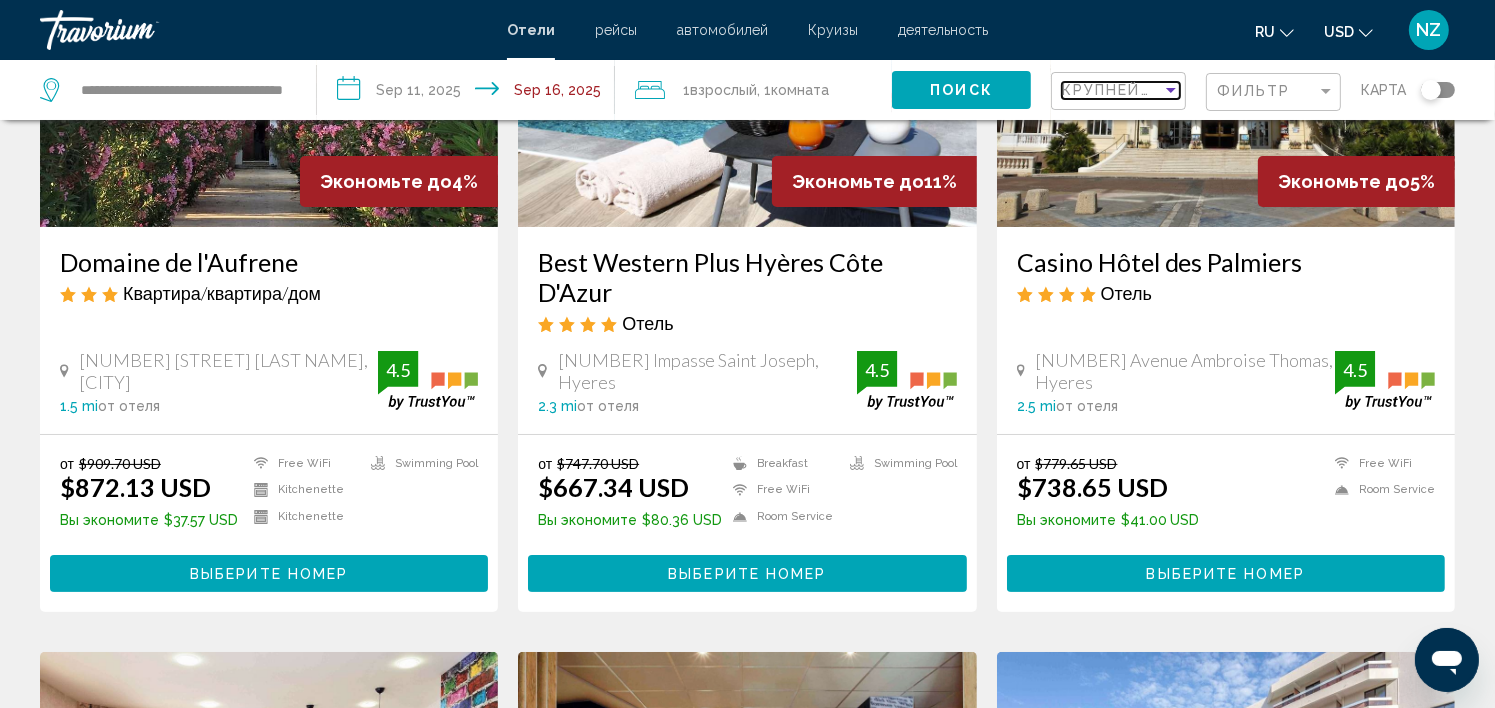 click at bounding box center [1171, 90] 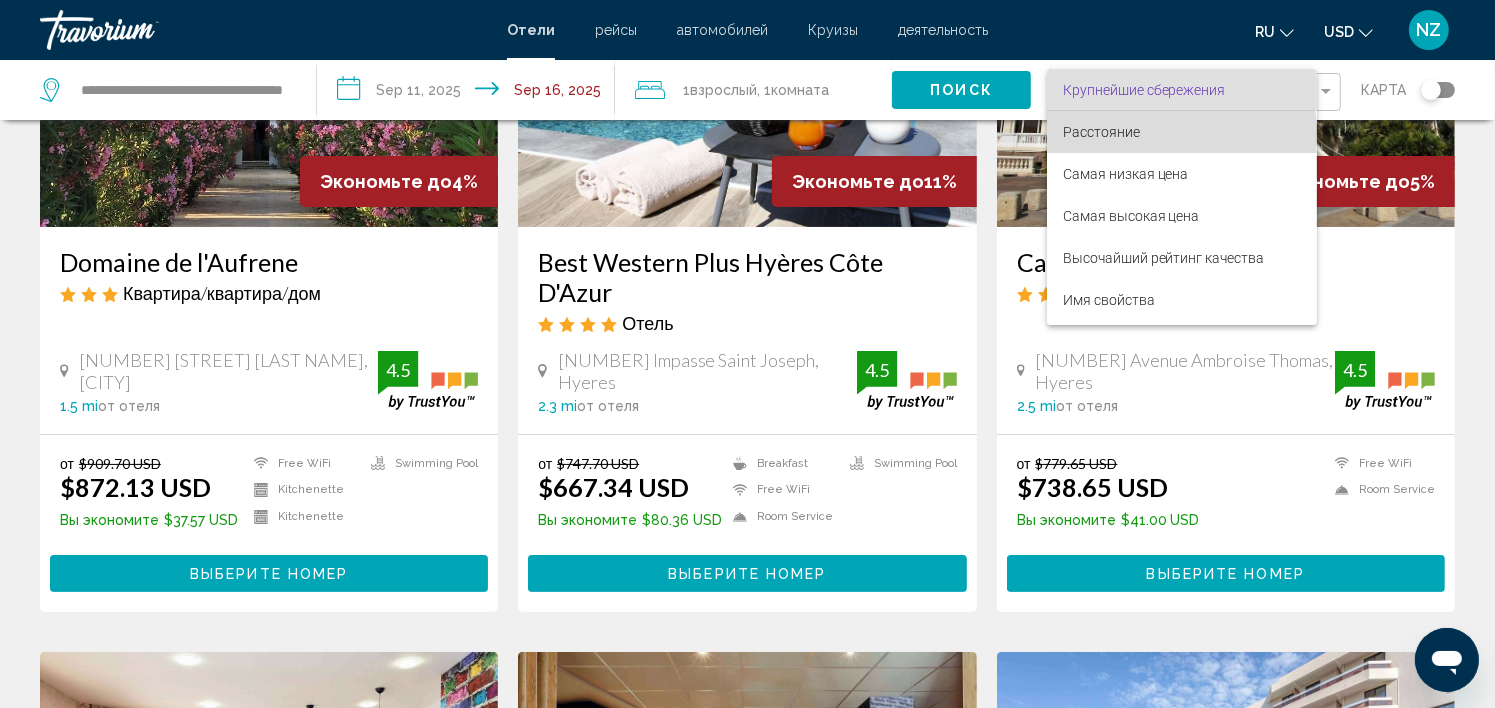 click on "Расстояние" at bounding box center [1101, 132] 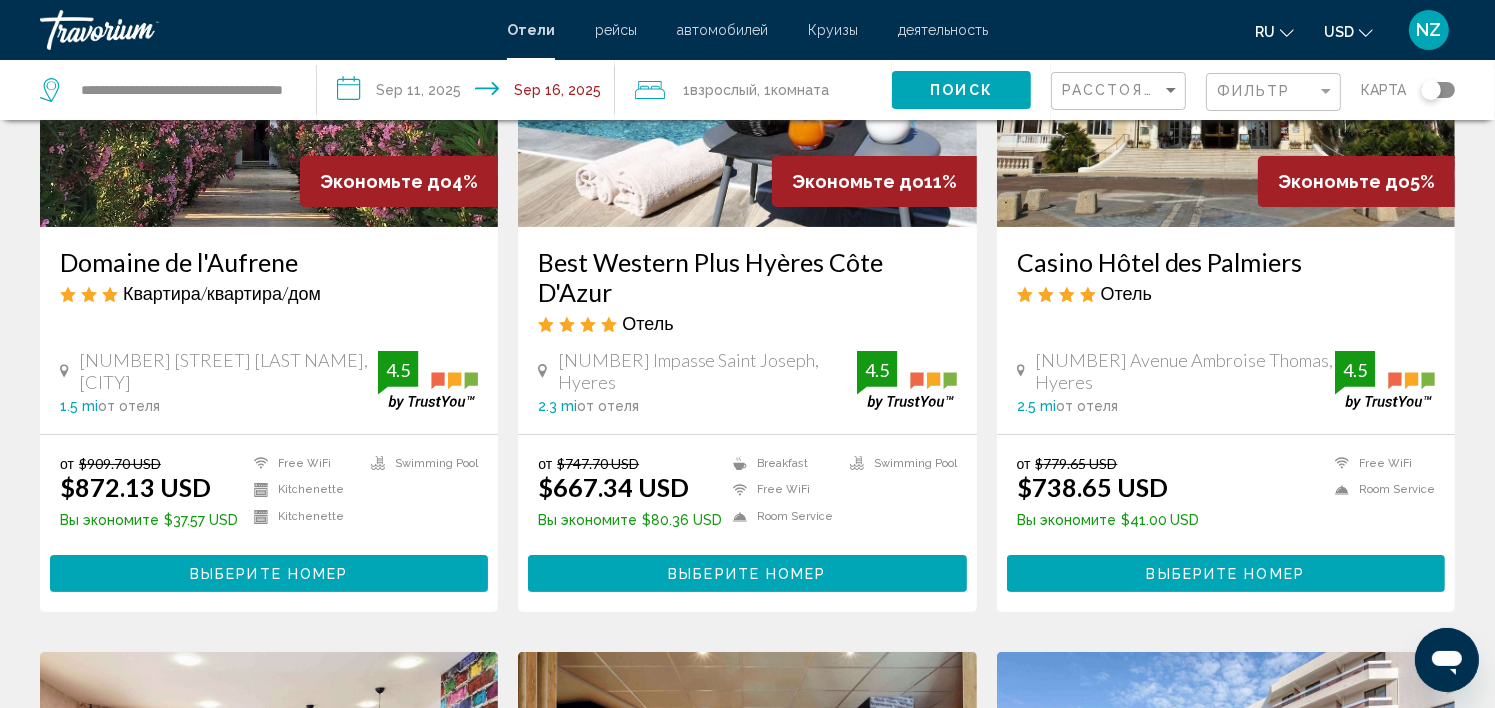 click on "Best Western Plus Hyères Côte D'Azur" at bounding box center [747, 277] 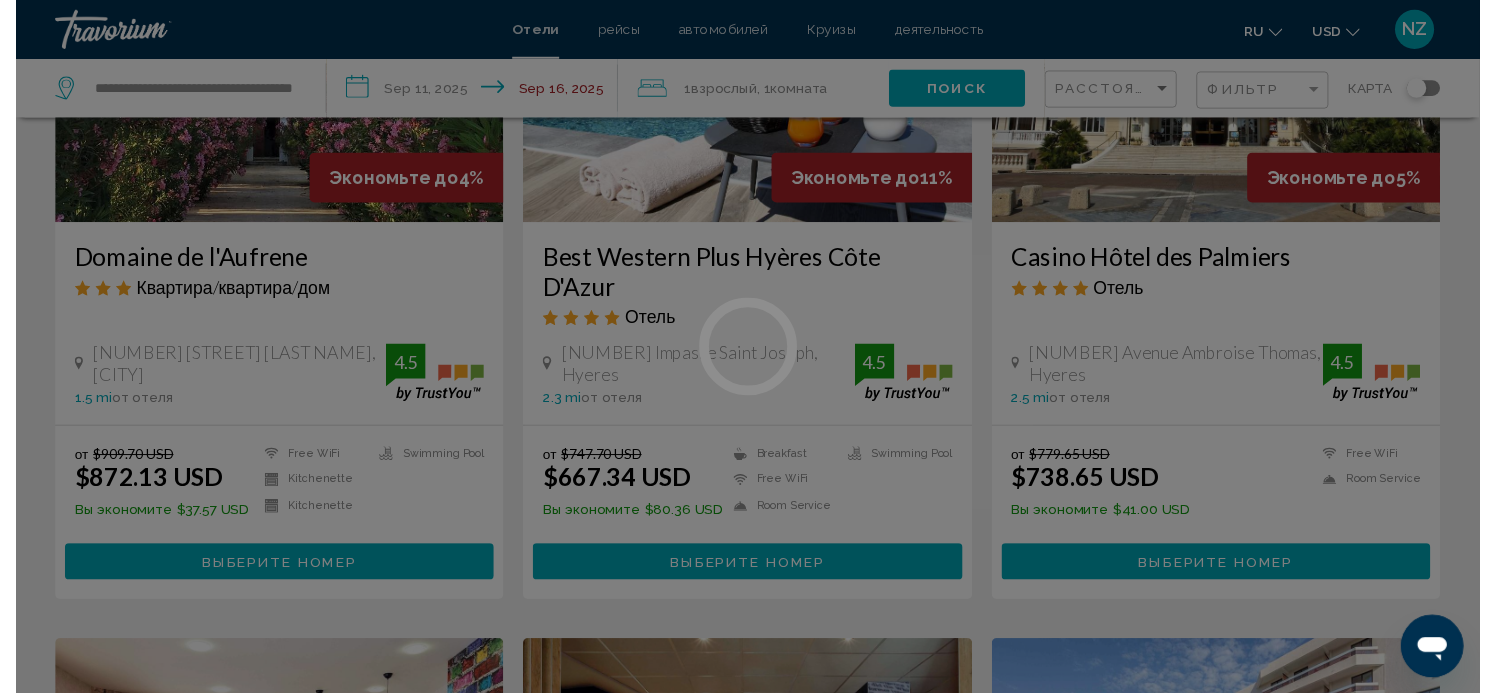 scroll, scrollTop: 6, scrollLeft: 0, axis: vertical 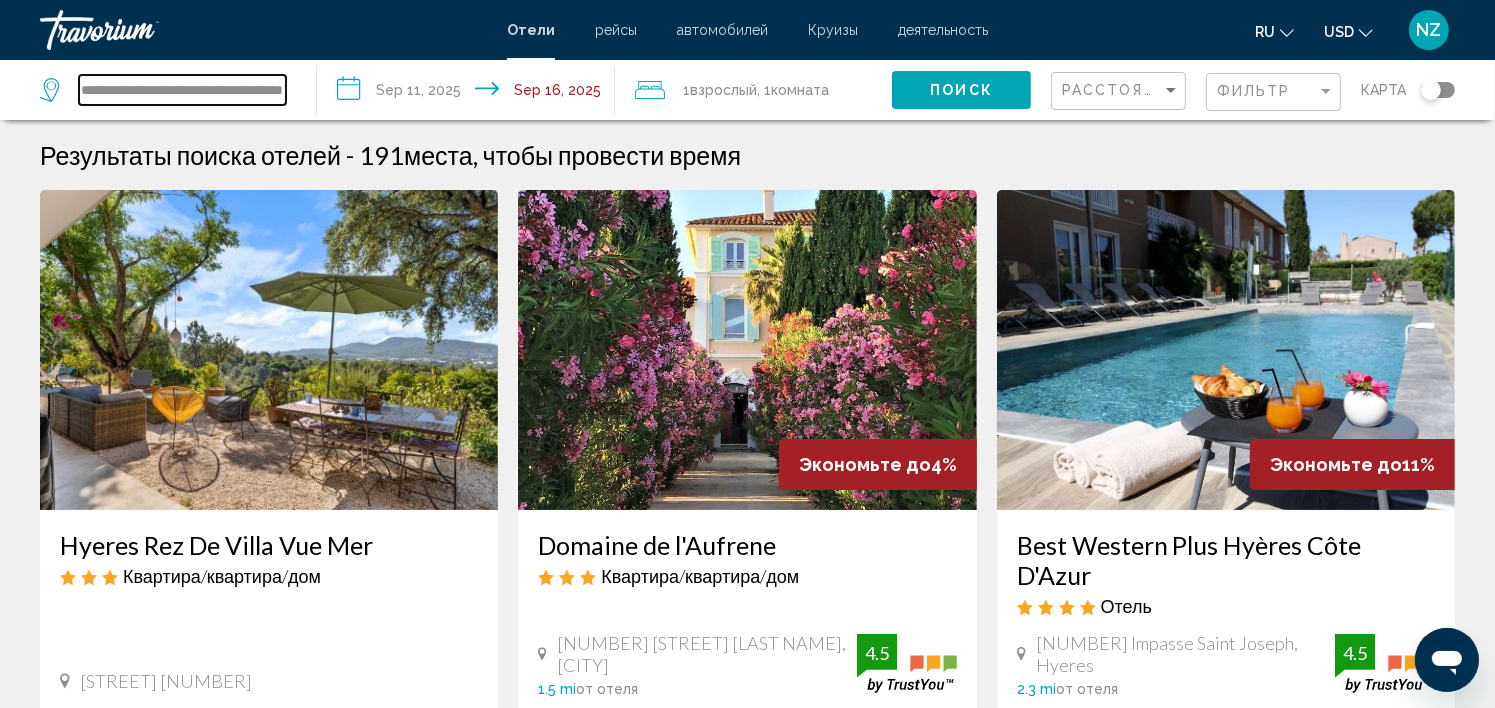 click on "**********" at bounding box center (182, 90) 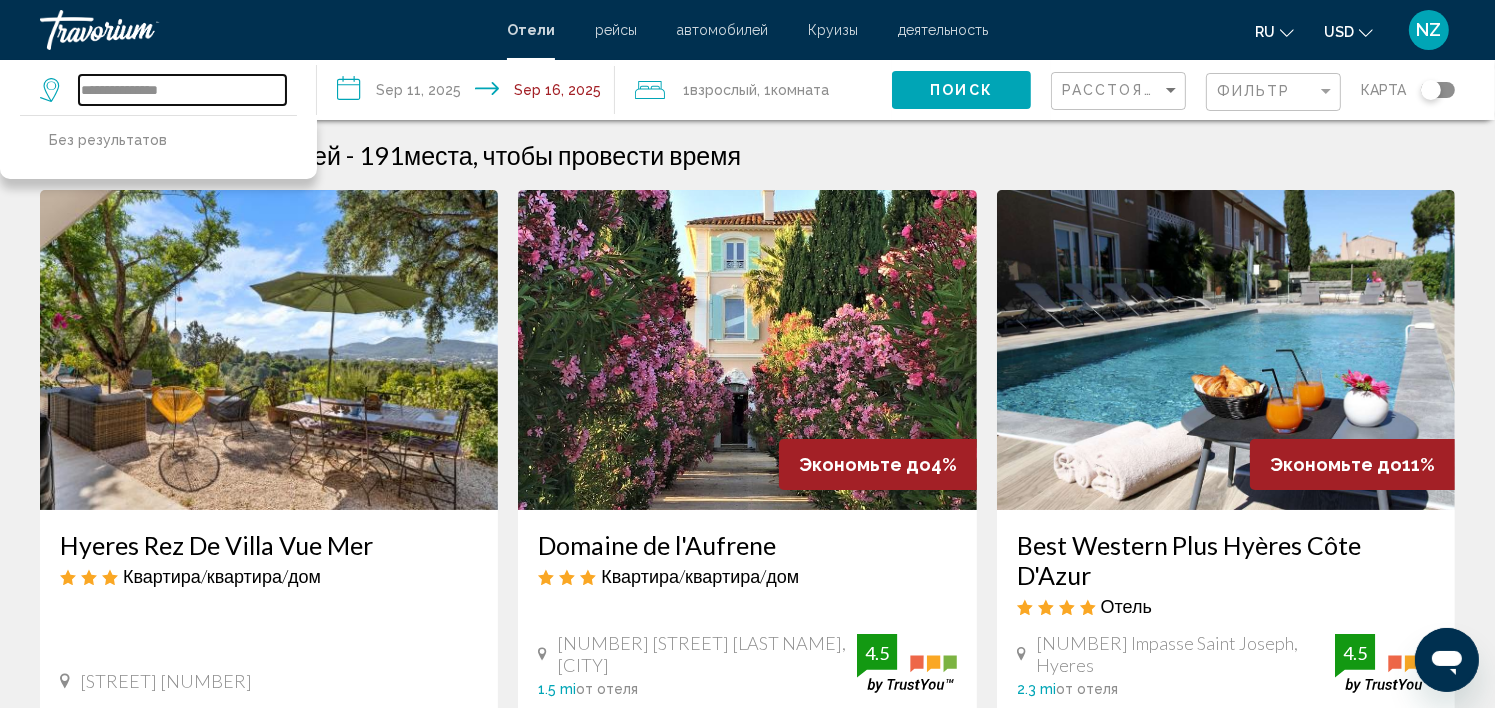 click on "**********" at bounding box center [182, 90] 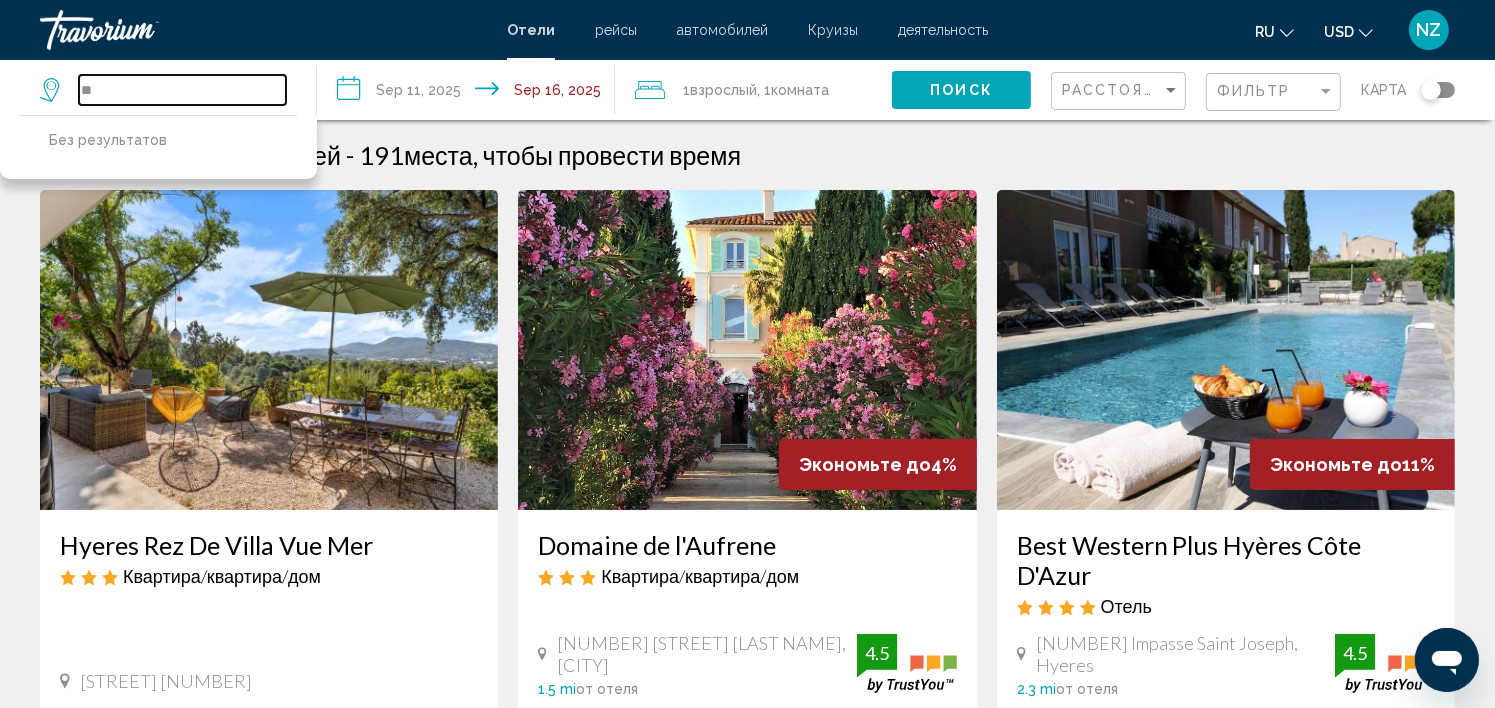 type on "*" 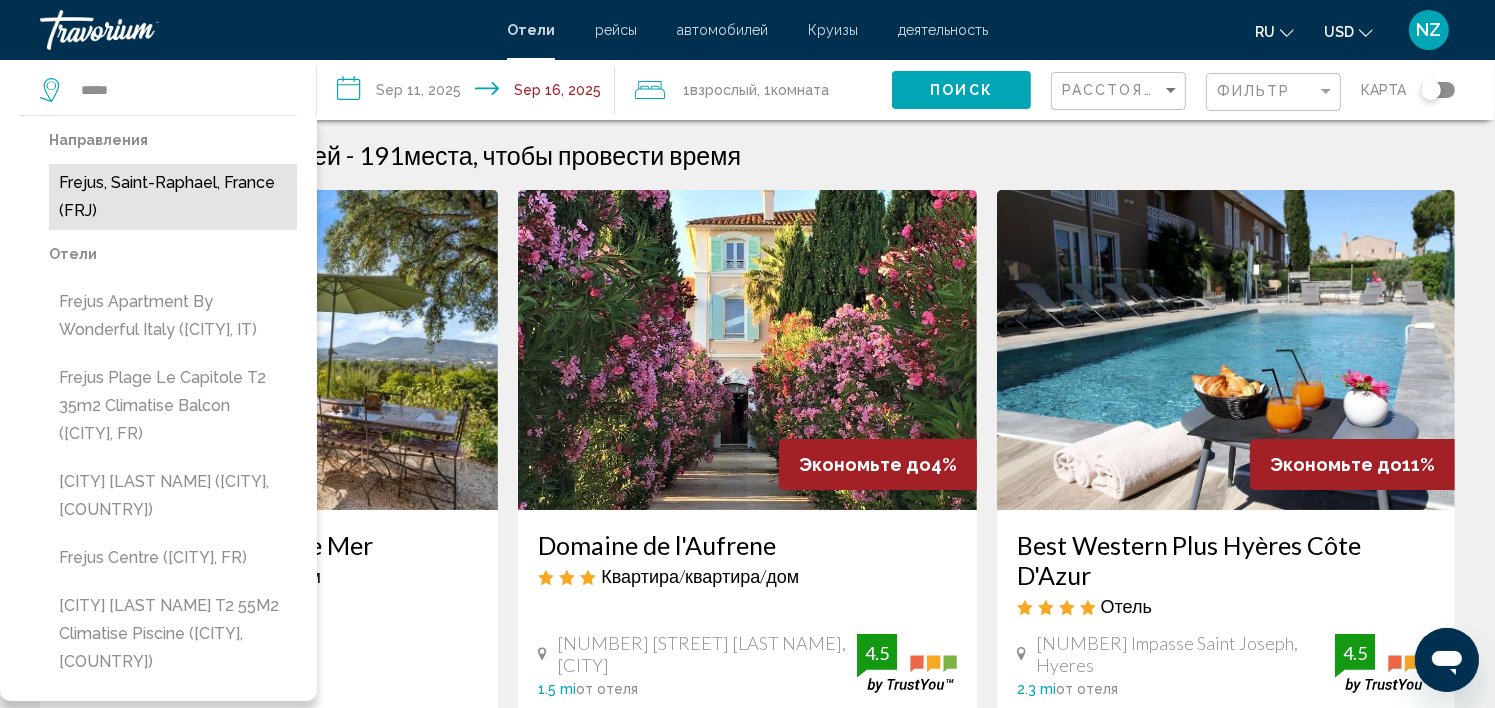 click on "Frejus, Saint-Raphael, France (FRJ)" at bounding box center (173, 197) 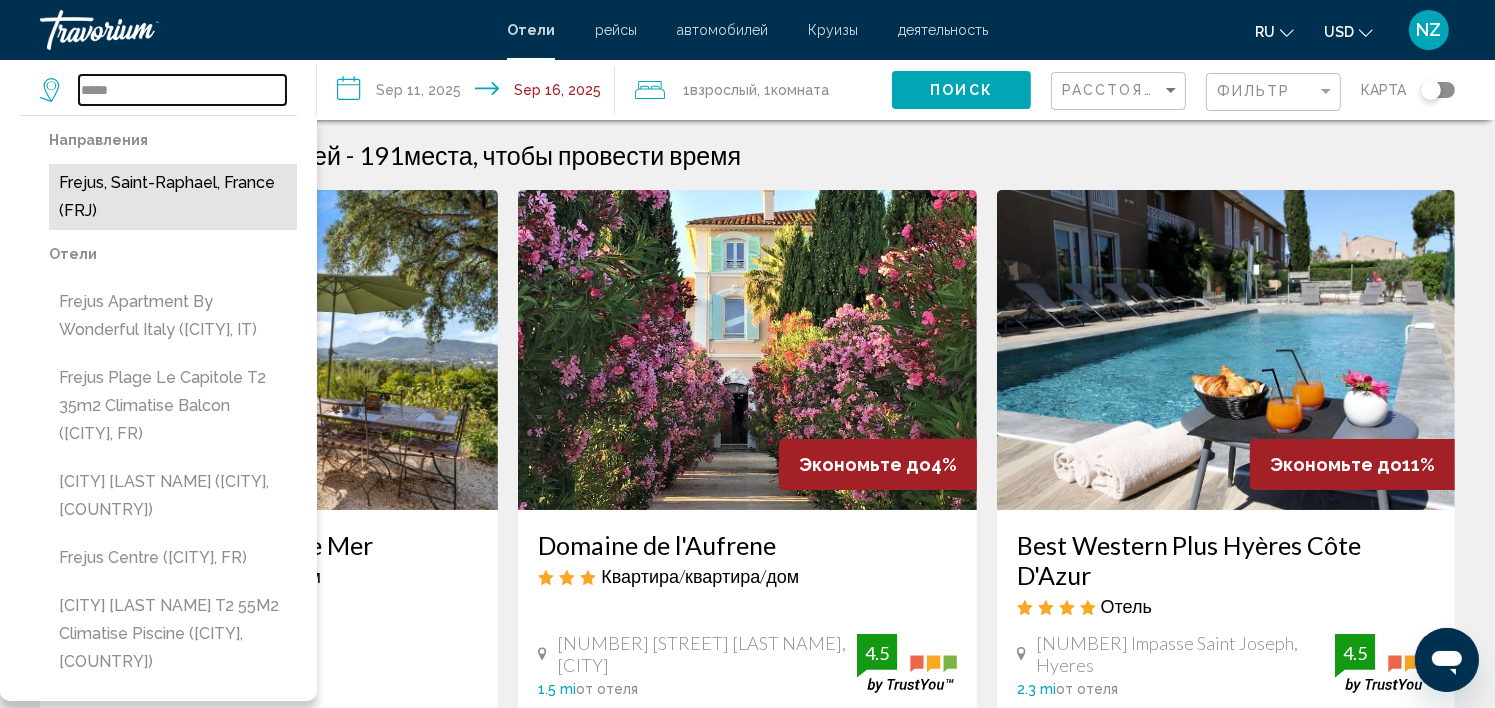 type on "**********" 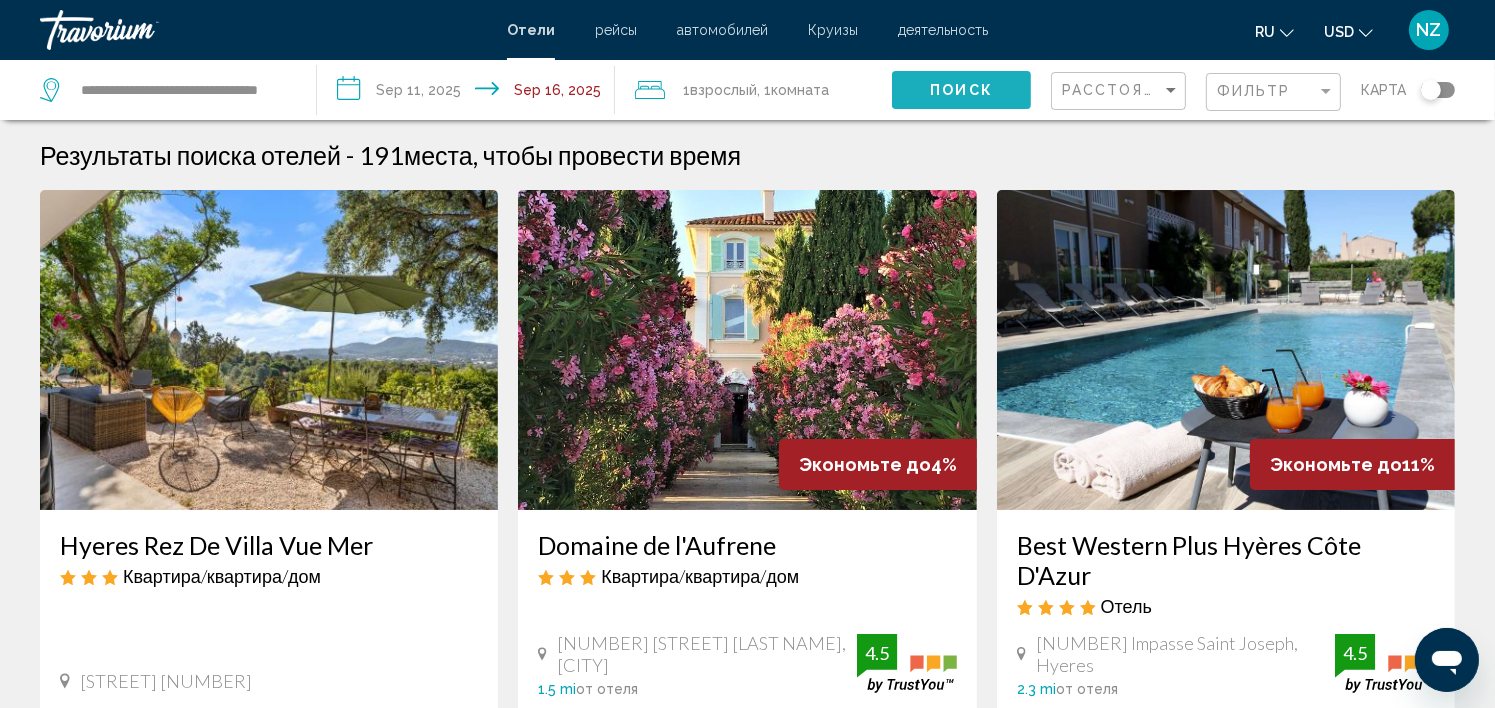 click on "Поиск" 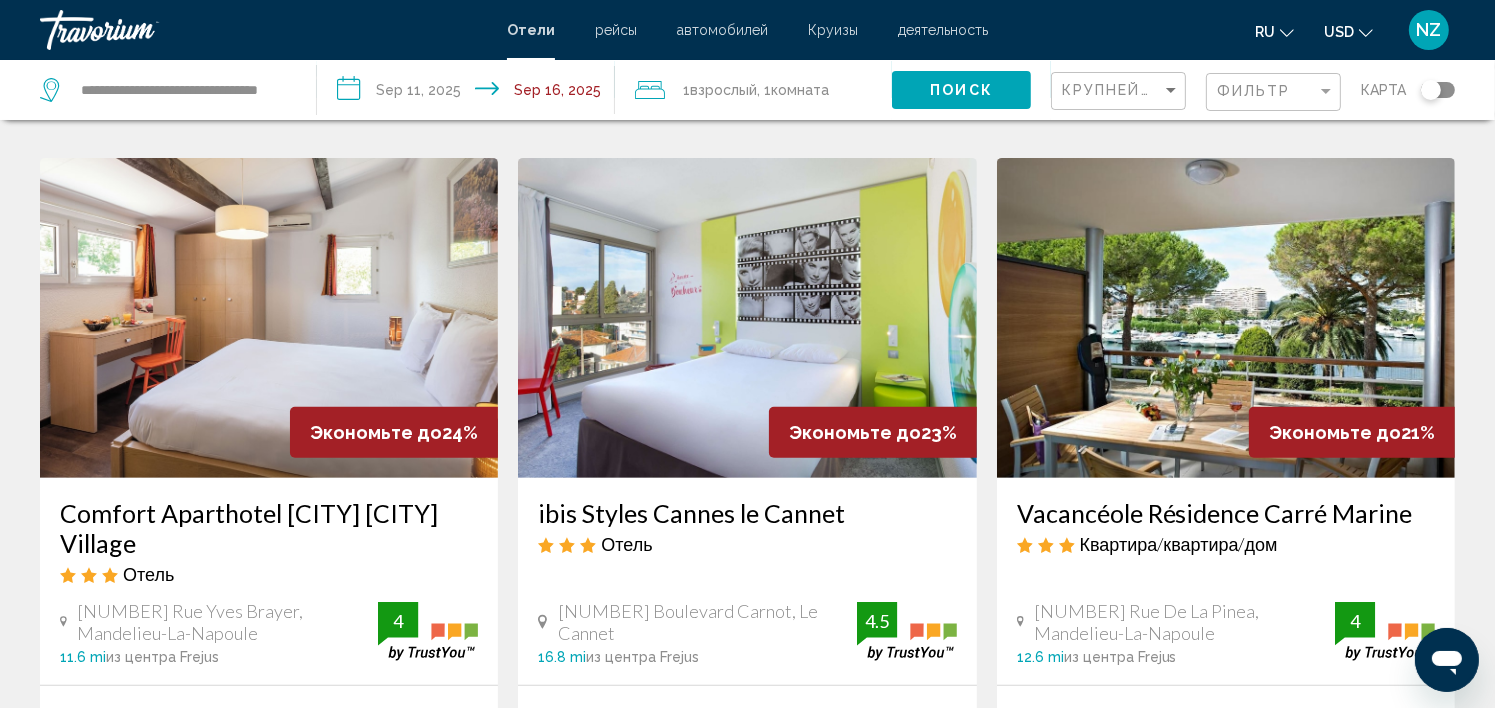 scroll, scrollTop: 812, scrollLeft: 0, axis: vertical 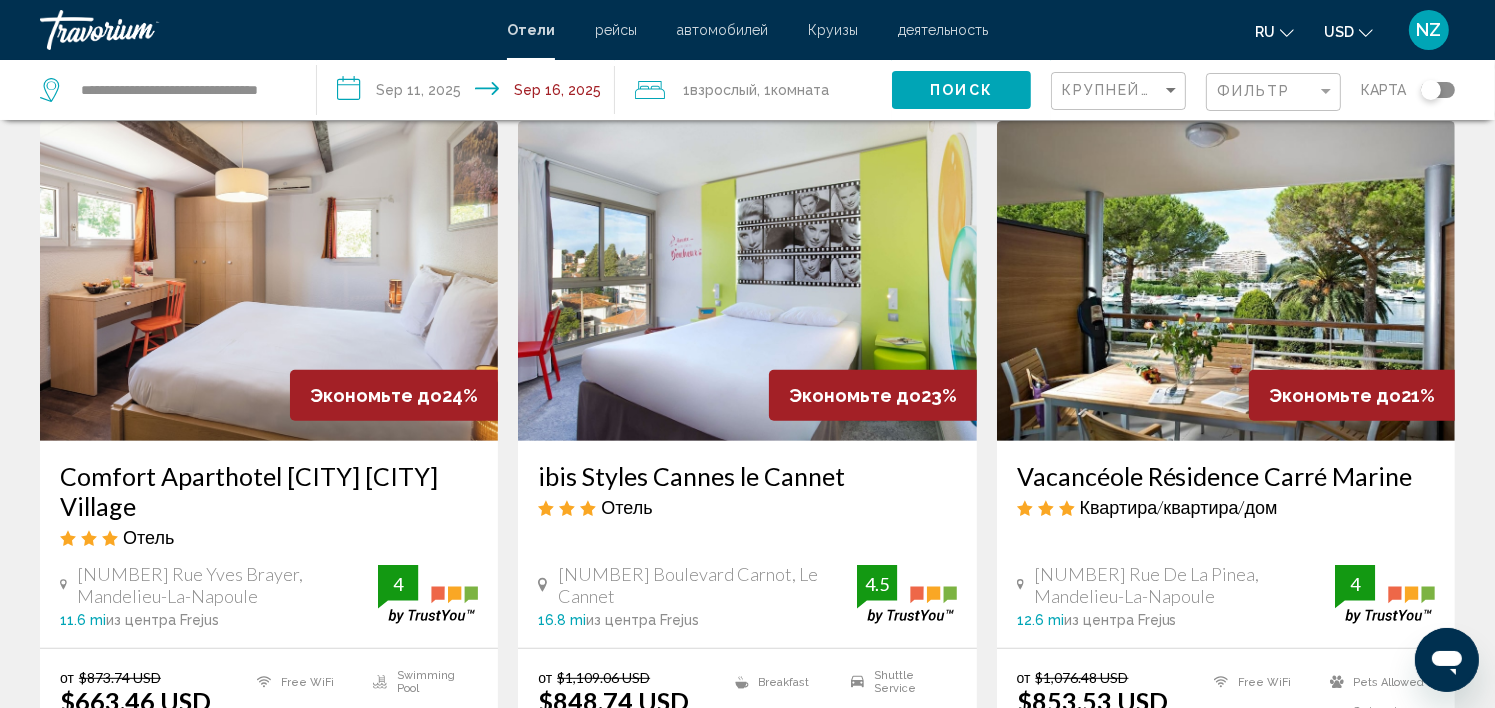 click at bounding box center [1226, 281] 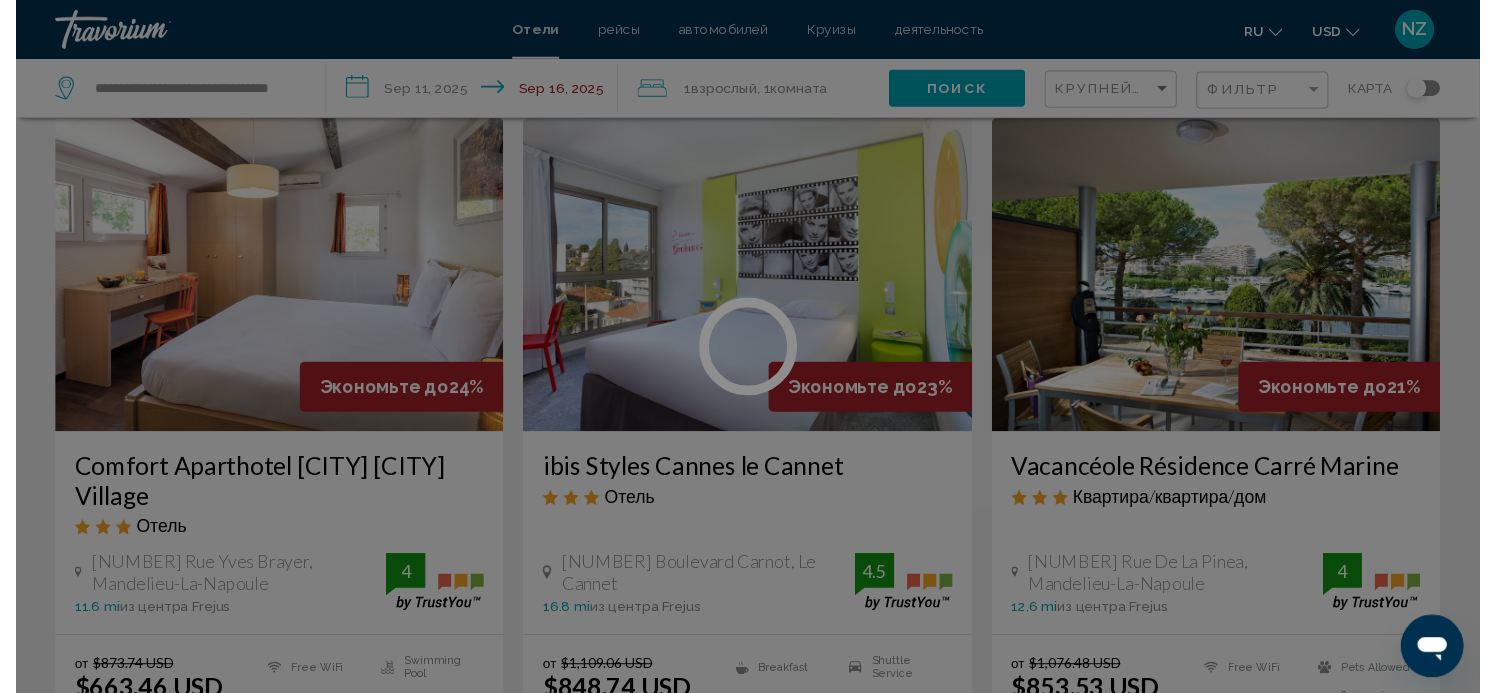 scroll, scrollTop: 6, scrollLeft: 0, axis: vertical 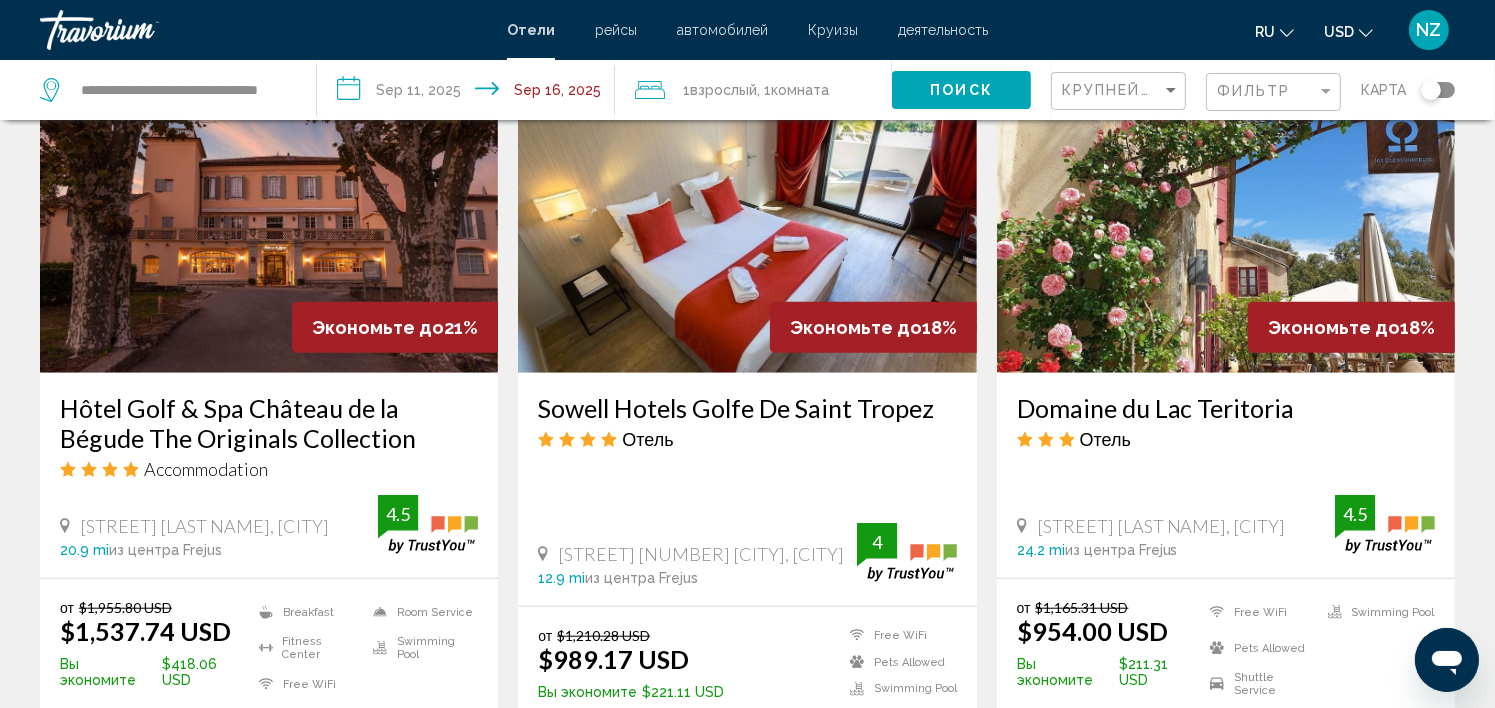 click at bounding box center [747, 213] 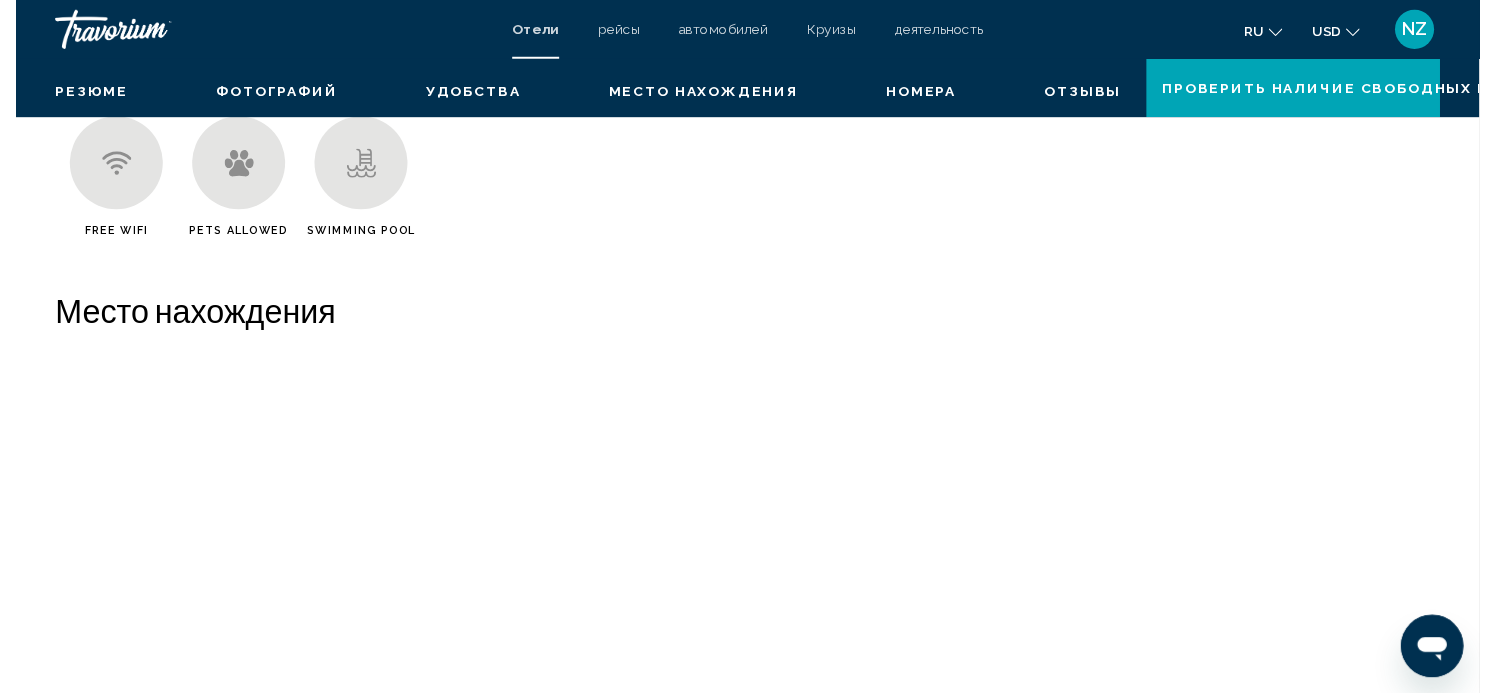 scroll, scrollTop: 6, scrollLeft: 0, axis: vertical 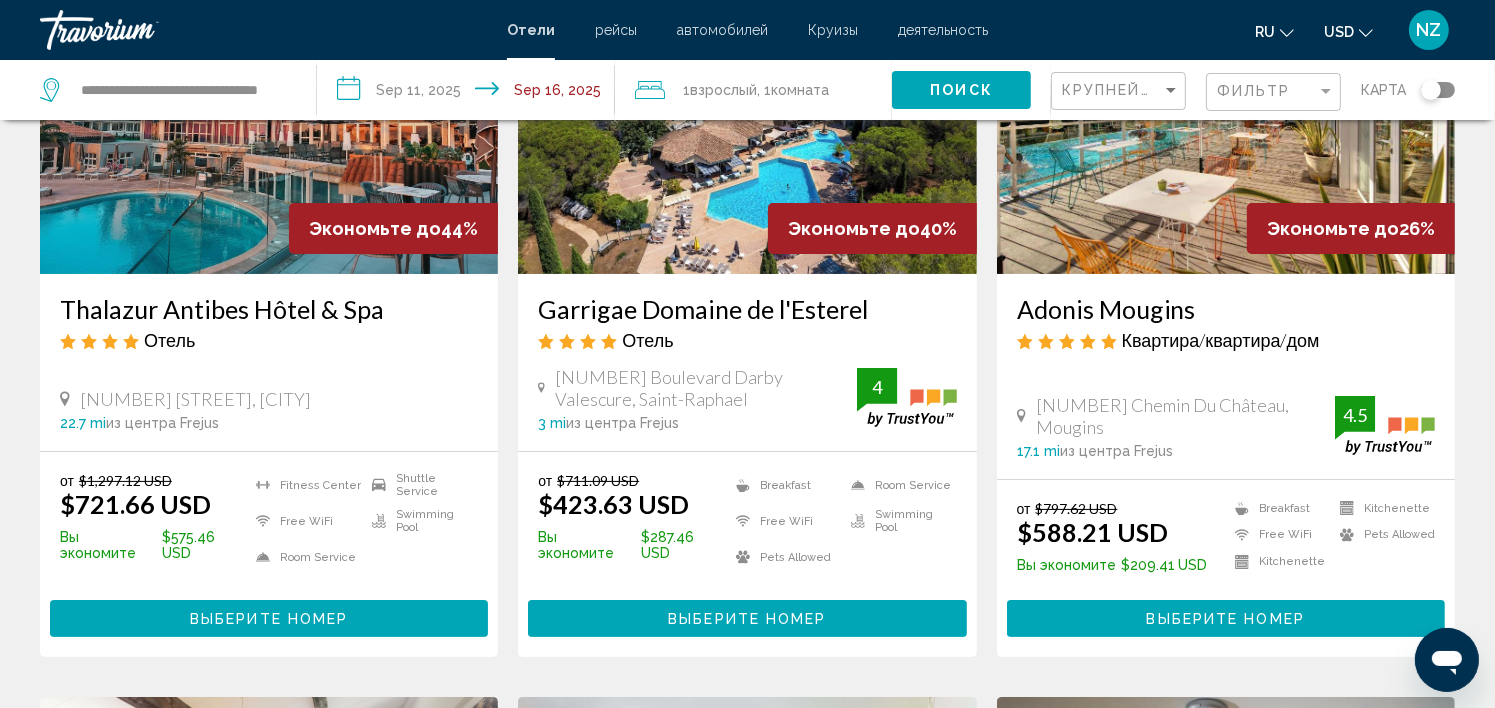 click at bounding box center [269, 114] 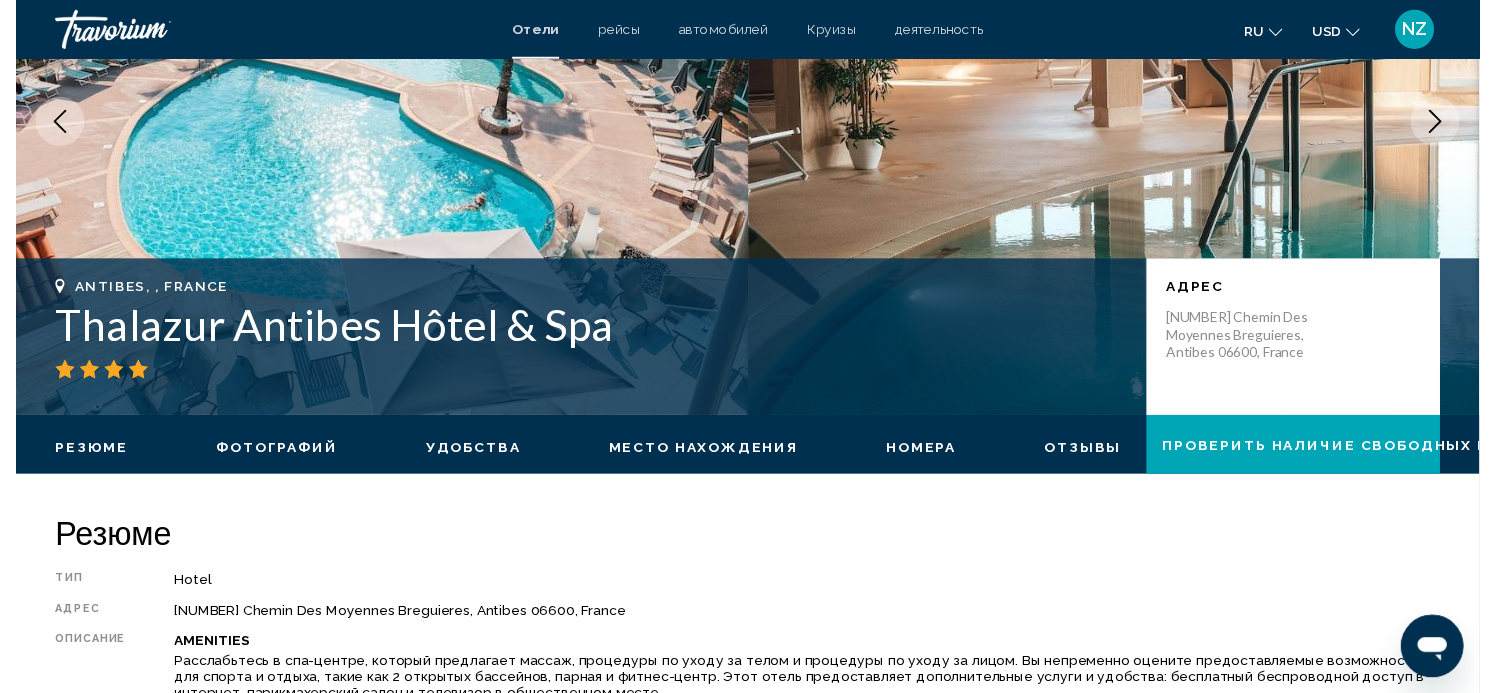 scroll, scrollTop: 6, scrollLeft: 0, axis: vertical 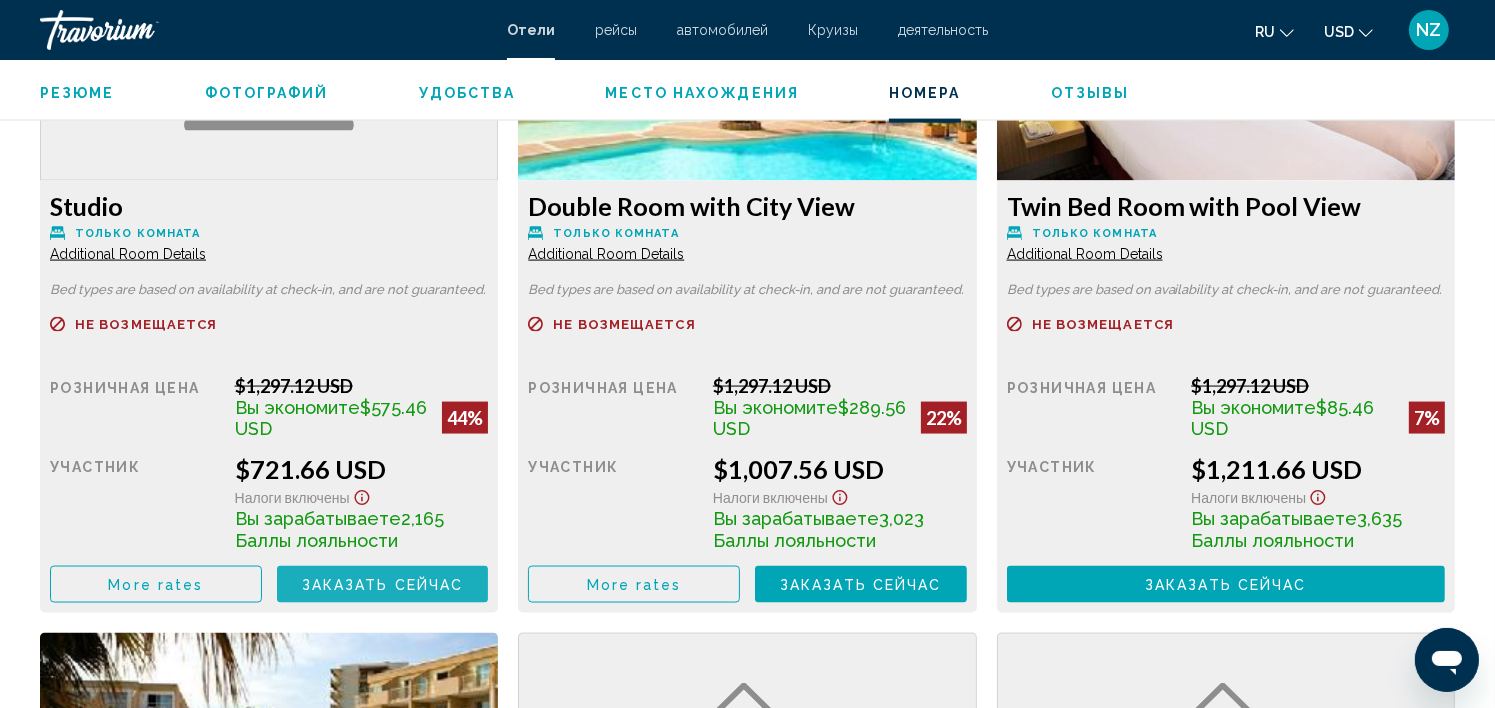 click on "Заказать сейчас" at bounding box center [383, 585] 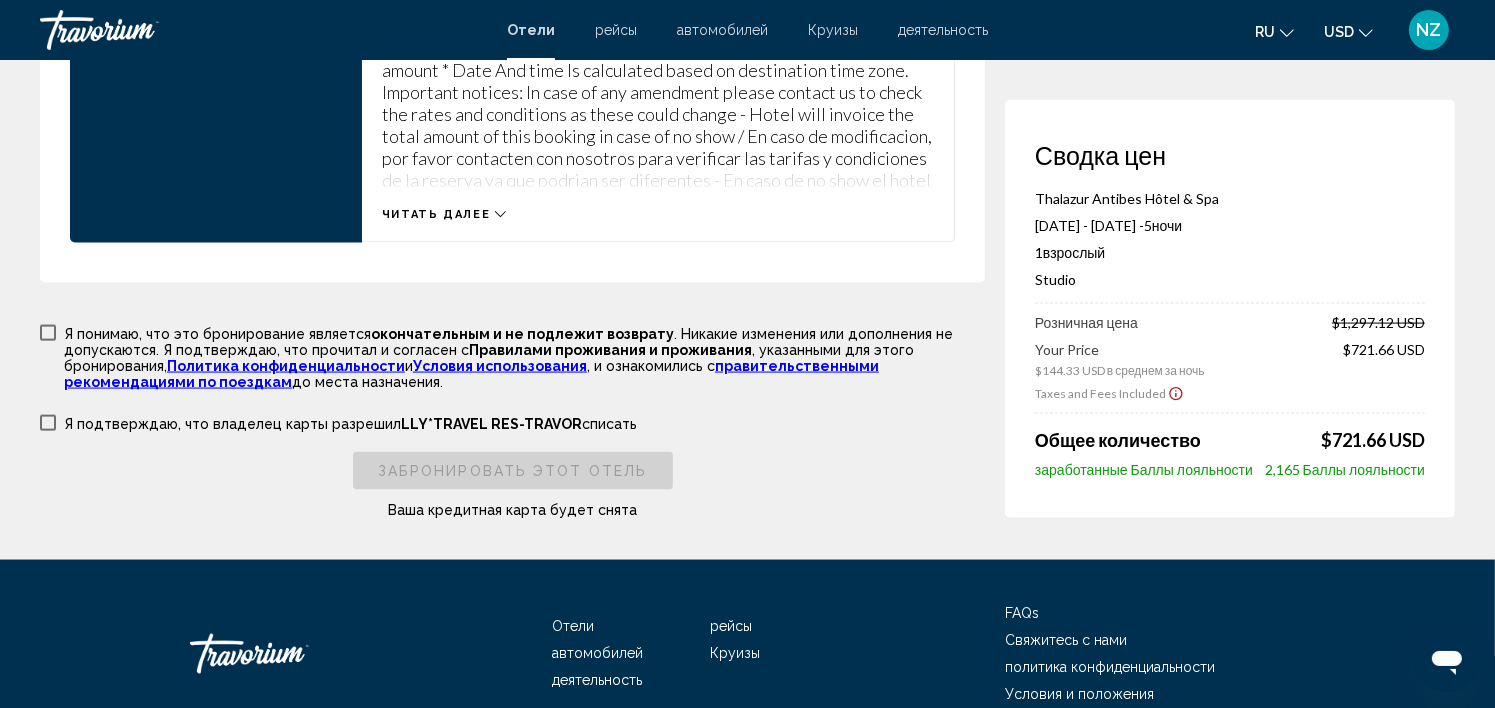 scroll, scrollTop: 0, scrollLeft: 0, axis: both 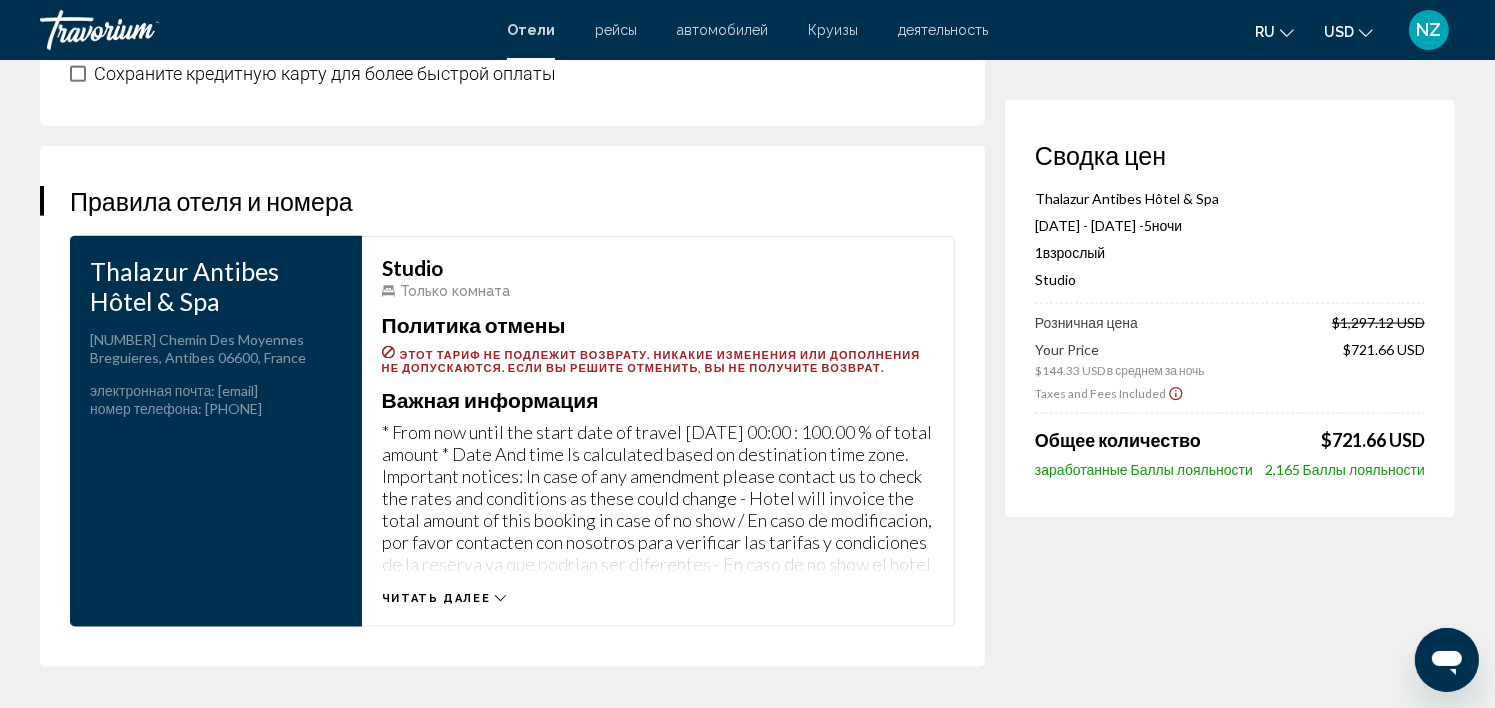 click on "Читать далее" at bounding box center [436, 598] 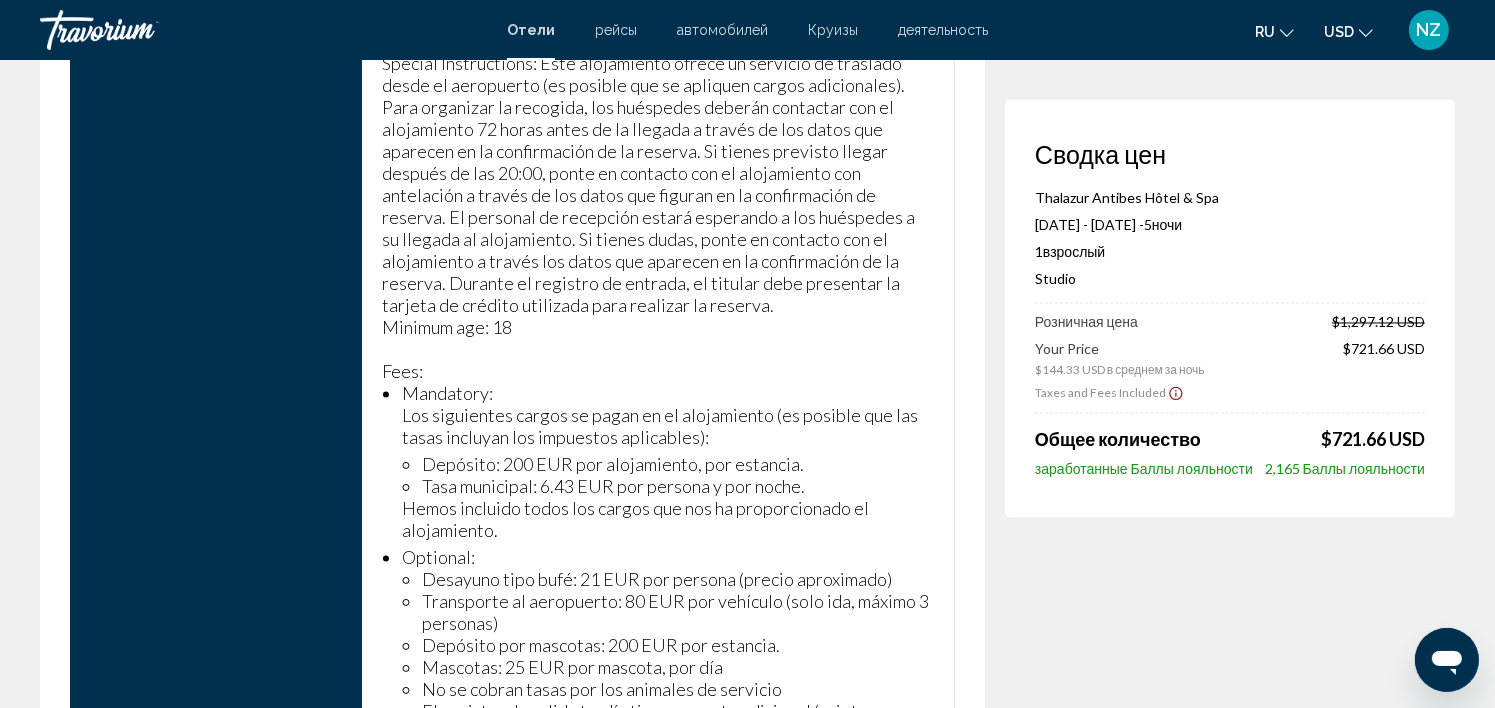 scroll, scrollTop: 3685, scrollLeft: 0, axis: vertical 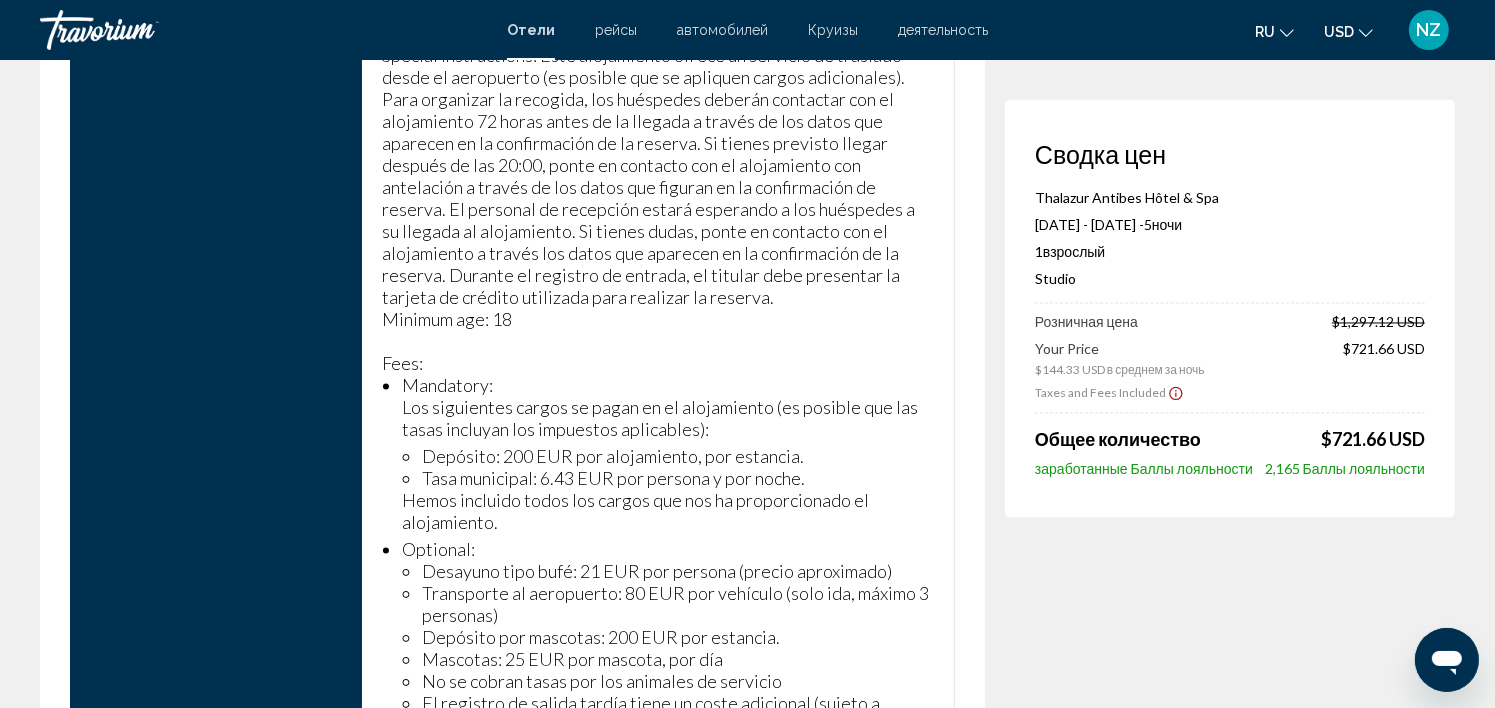 click on "USD" 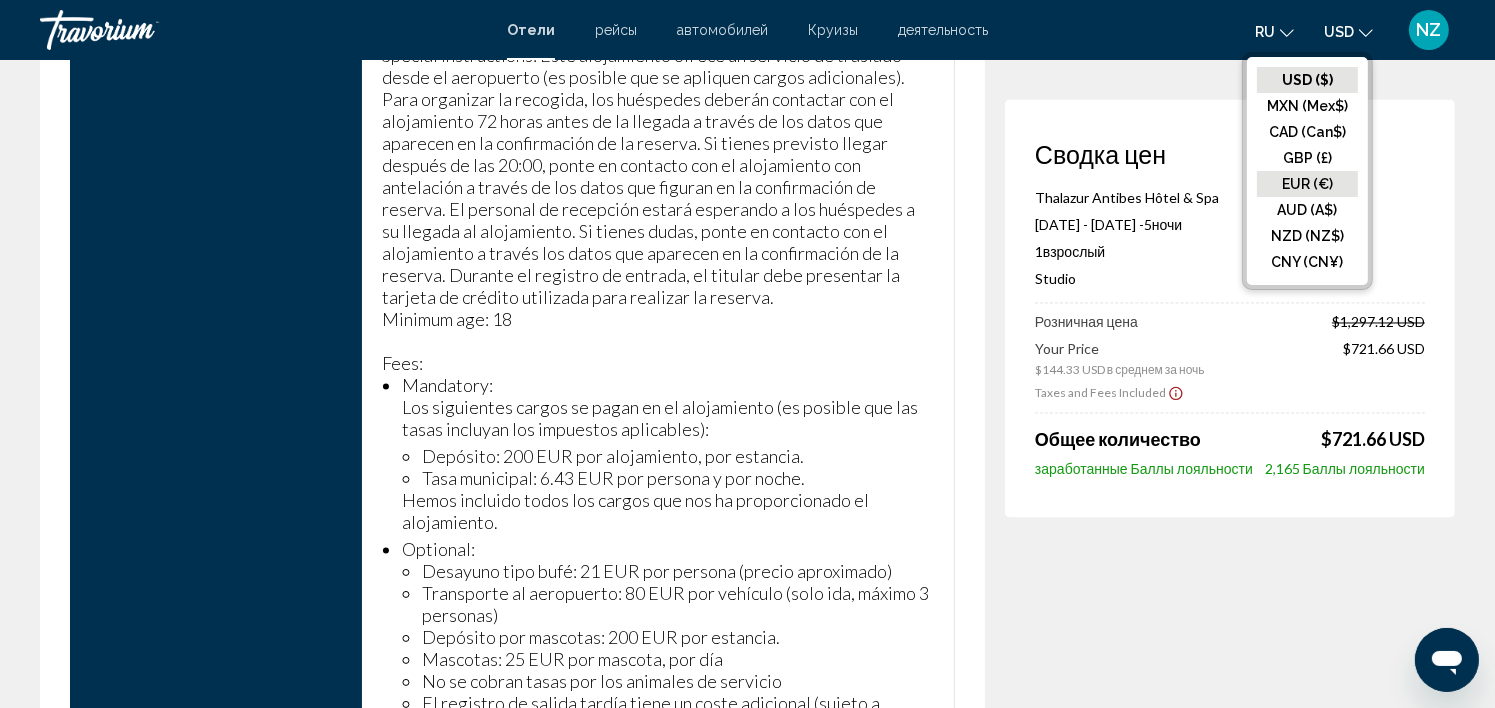click on "EUR (€)" 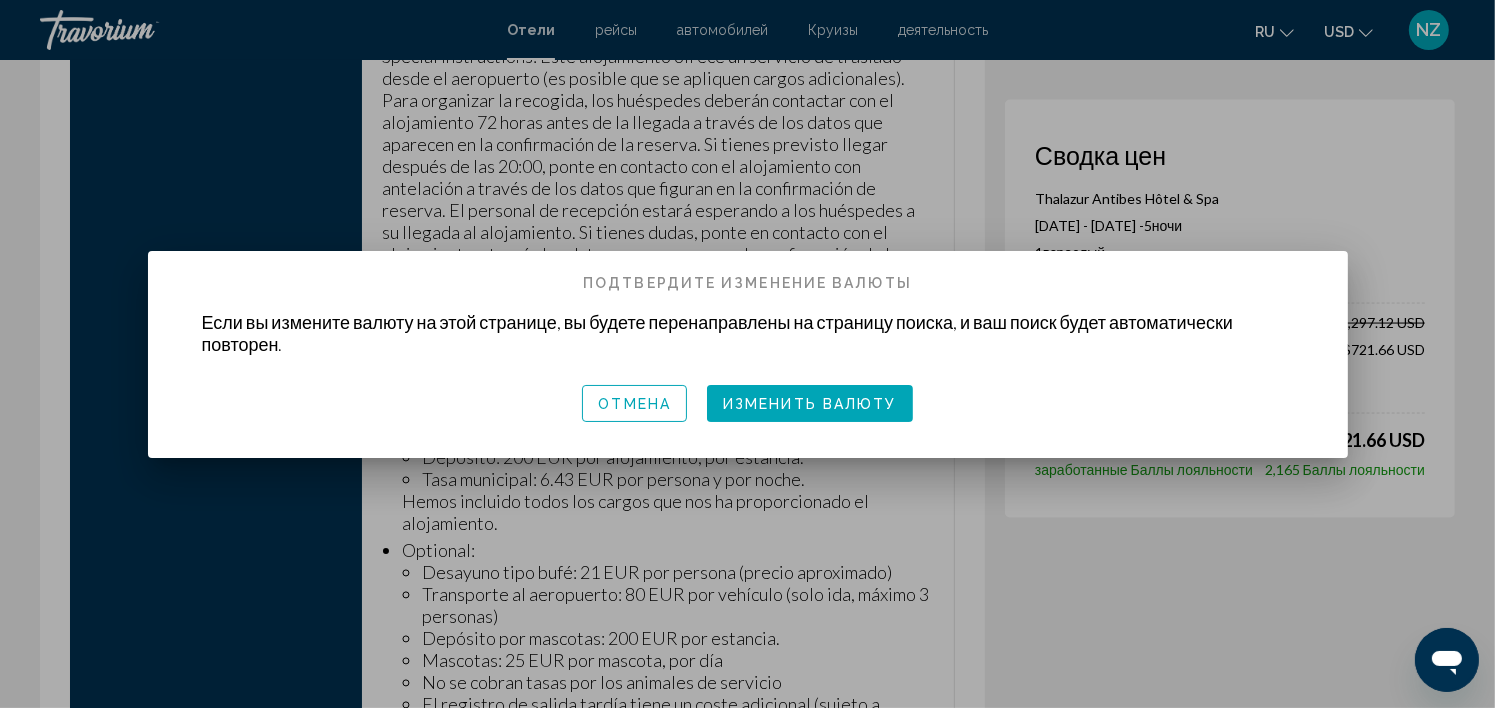 scroll, scrollTop: 0, scrollLeft: 0, axis: both 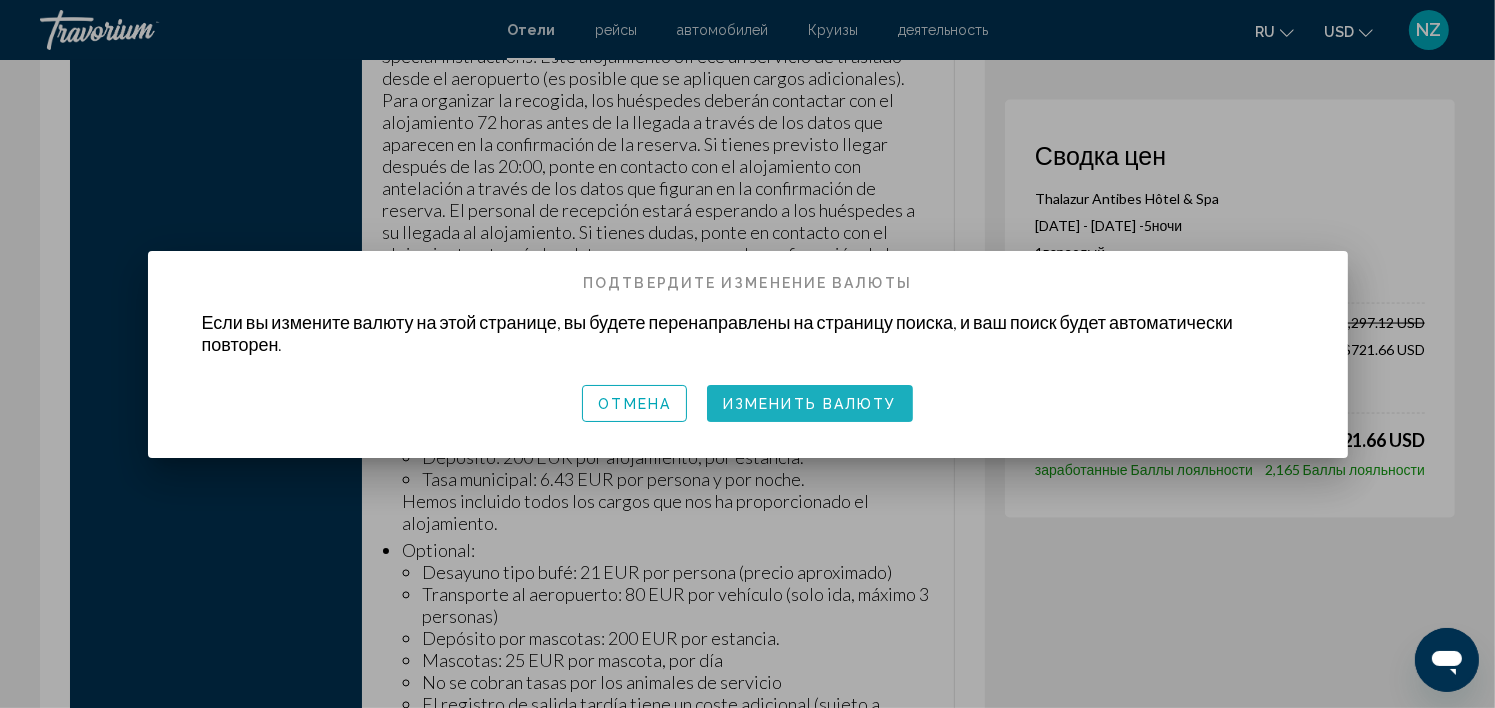 click on "Изменить валюту" at bounding box center [810, 403] 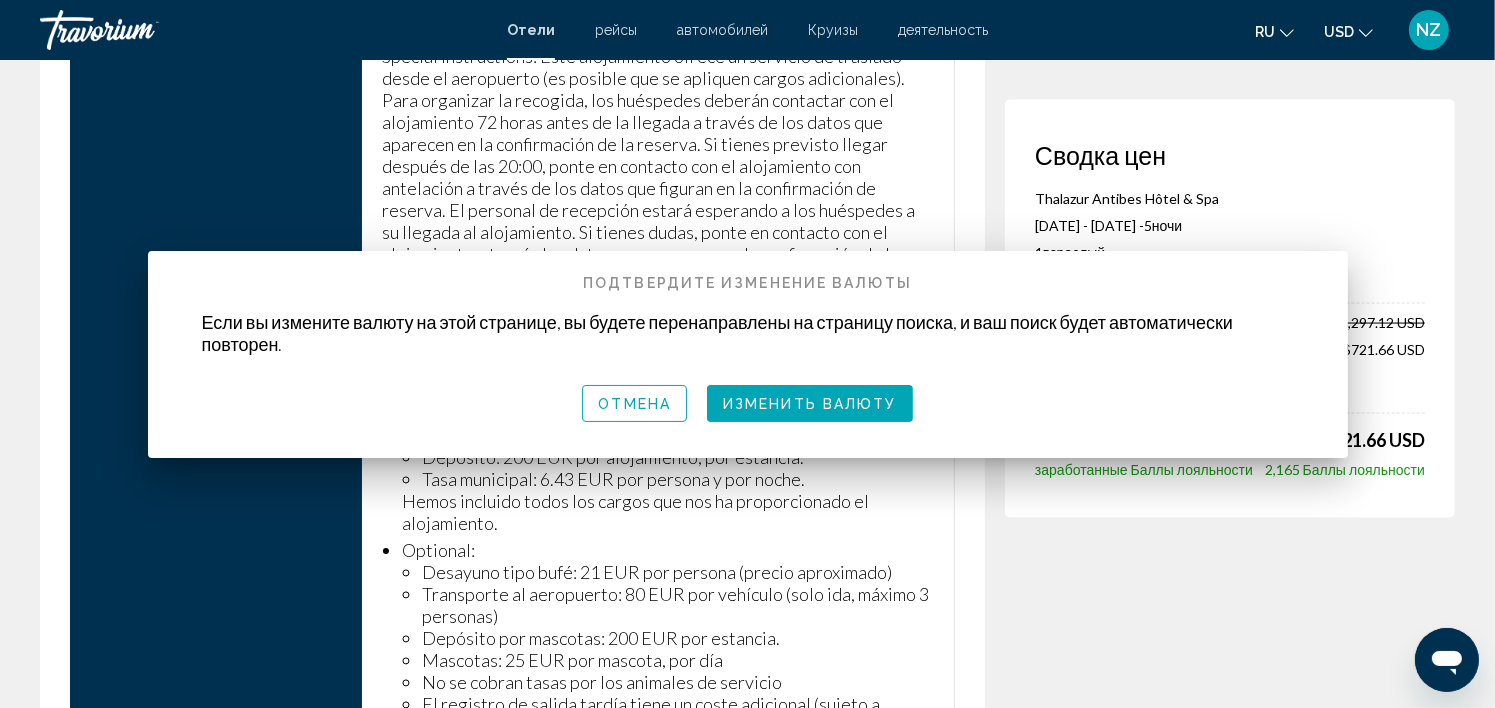 scroll, scrollTop: 3685, scrollLeft: 0, axis: vertical 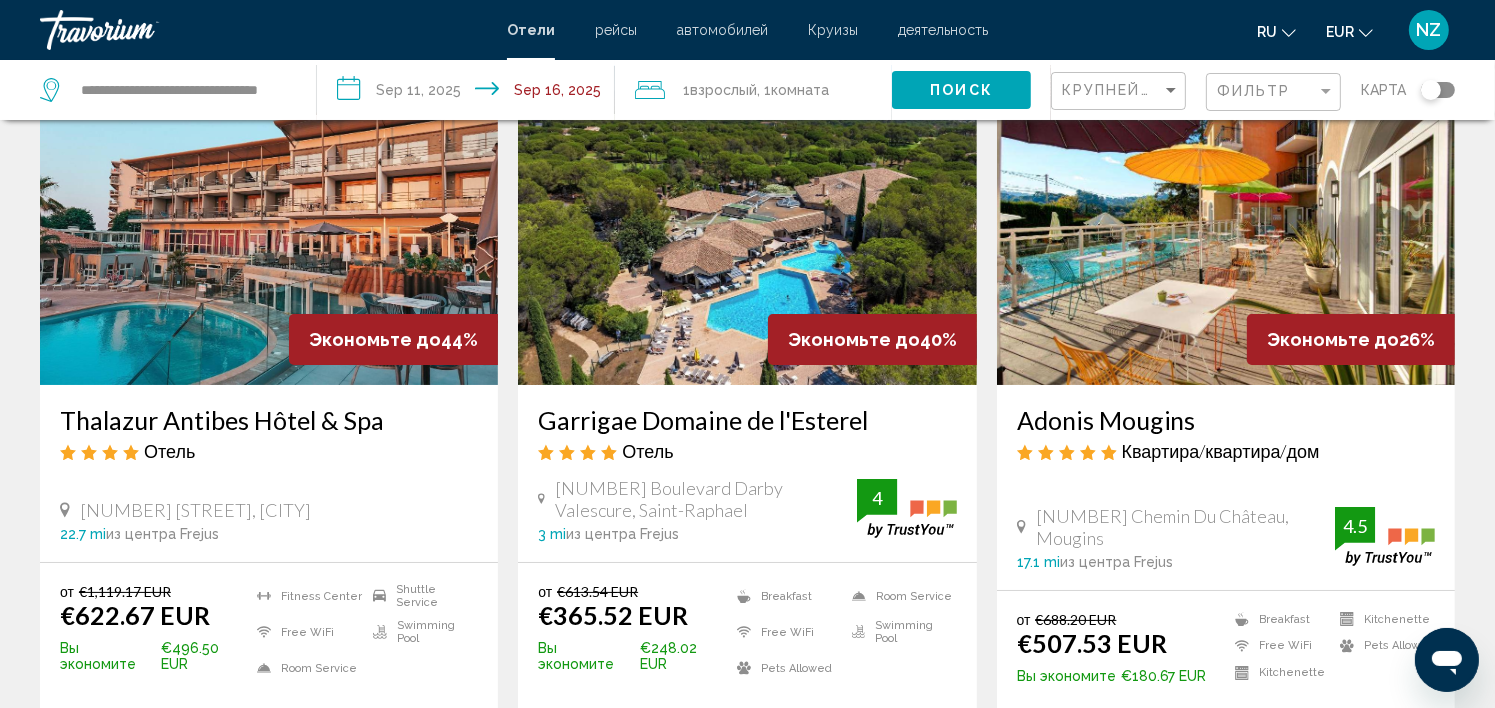 click at bounding box center [1226, 225] 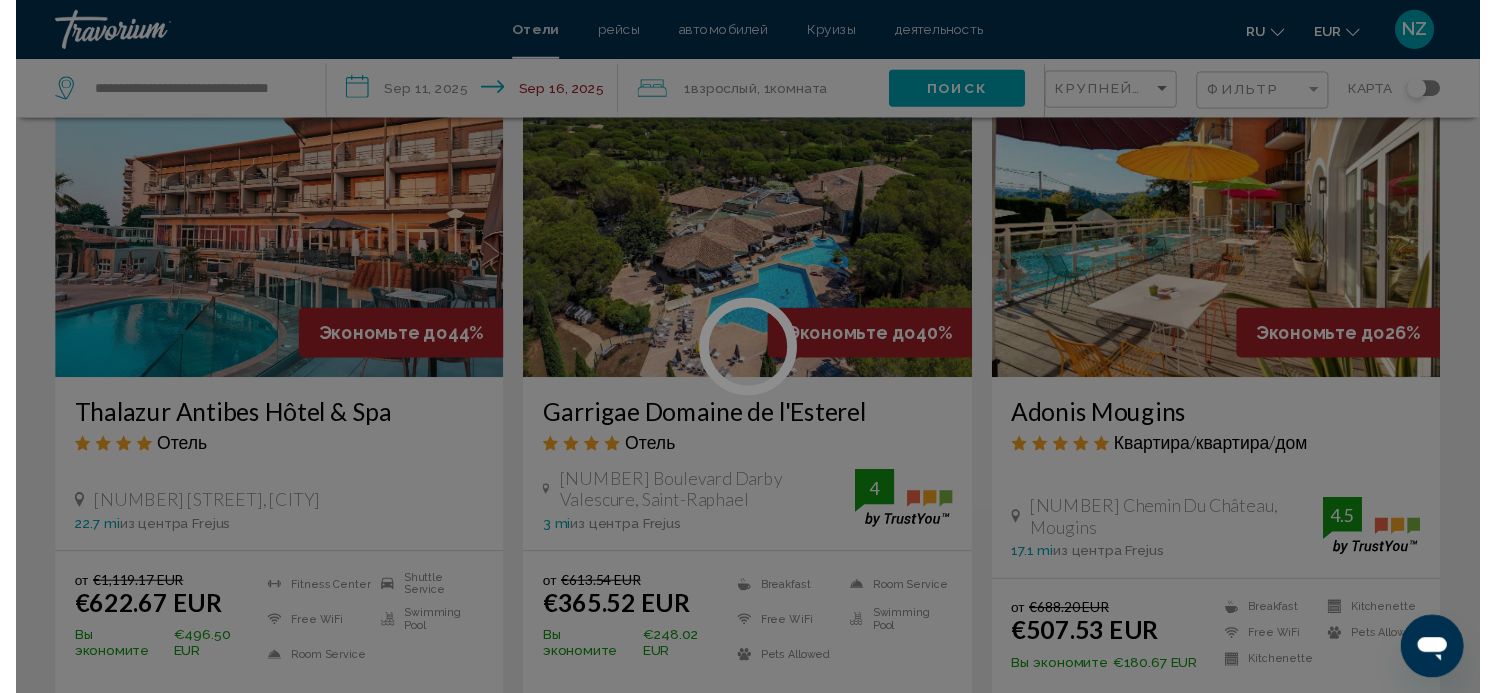 scroll, scrollTop: 5, scrollLeft: 0, axis: vertical 